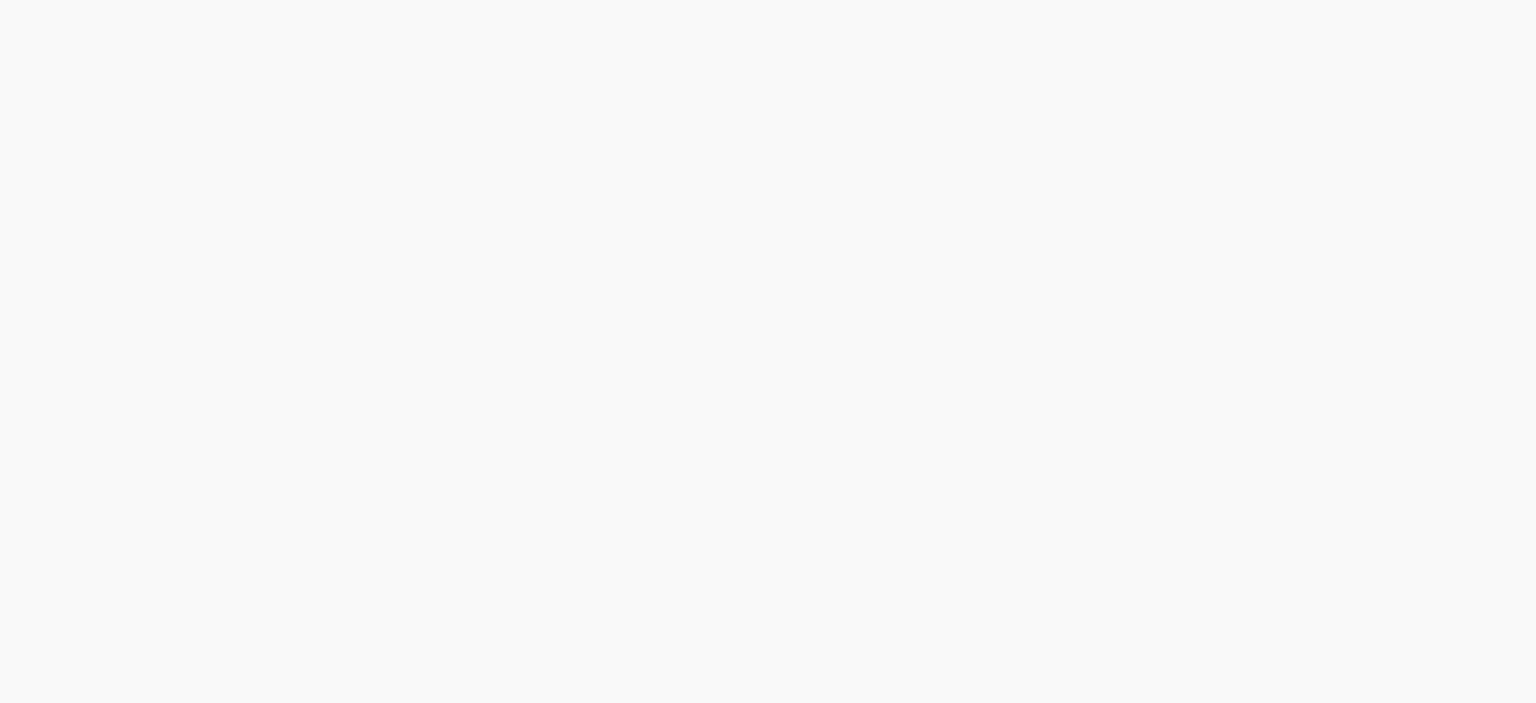 scroll, scrollTop: 0, scrollLeft: 0, axis: both 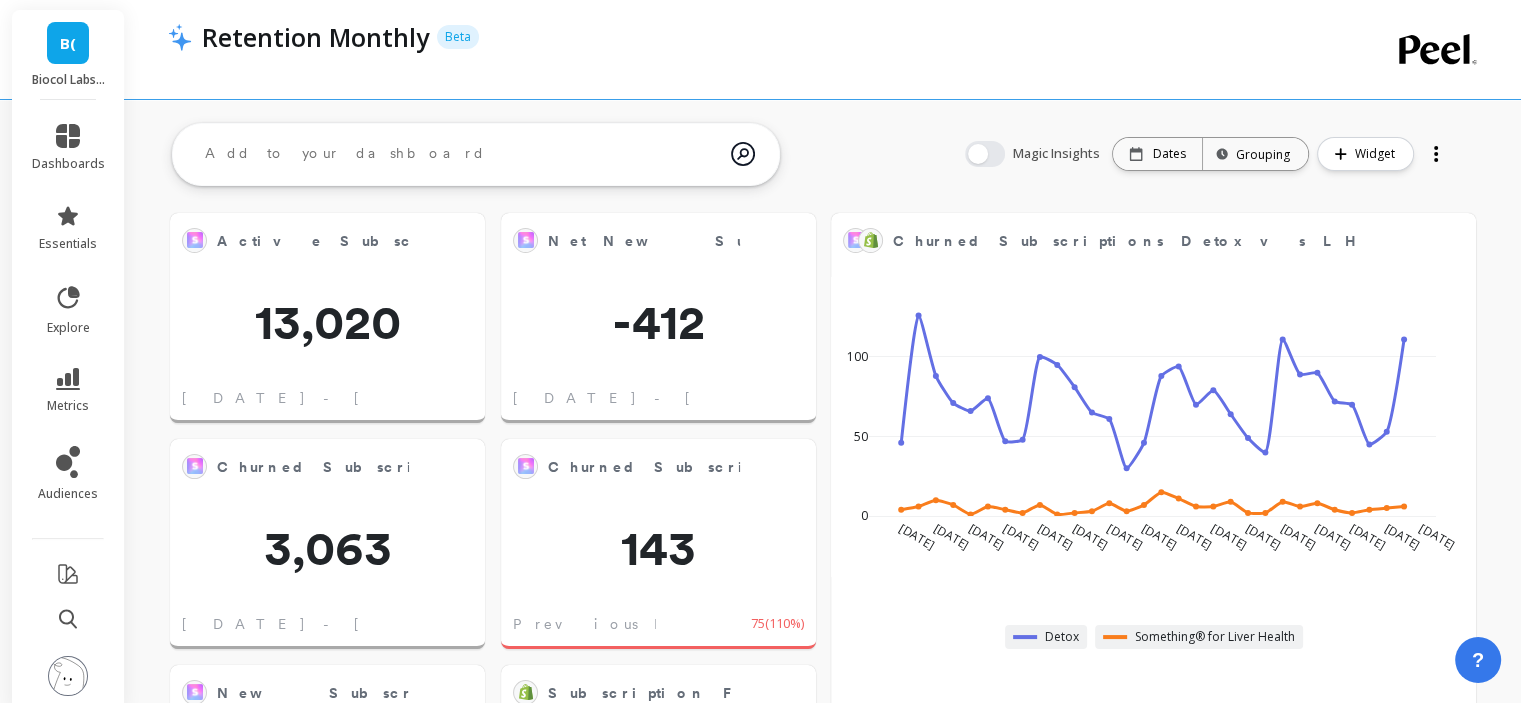 click at bounding box center [460, 154] 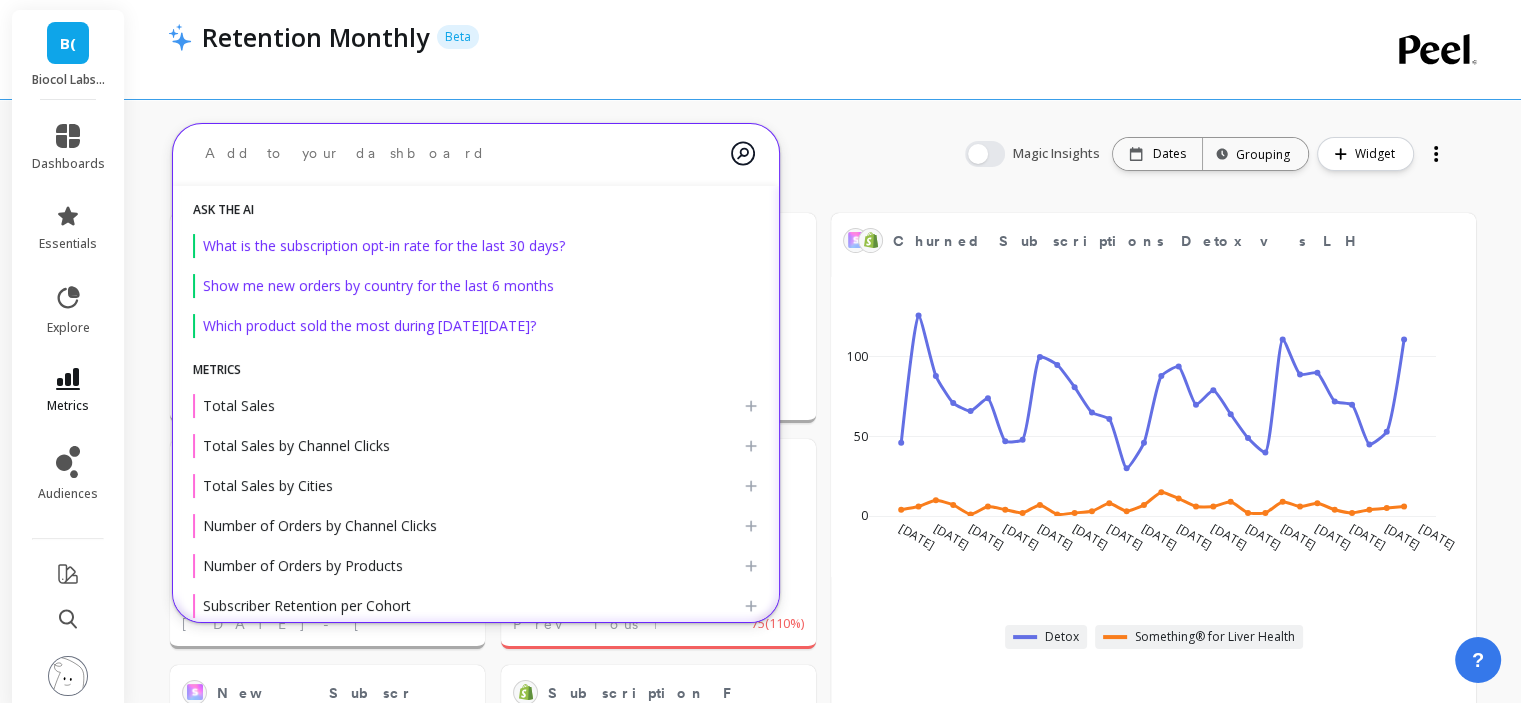 click on "metrics" at bounding box center [68, 391] 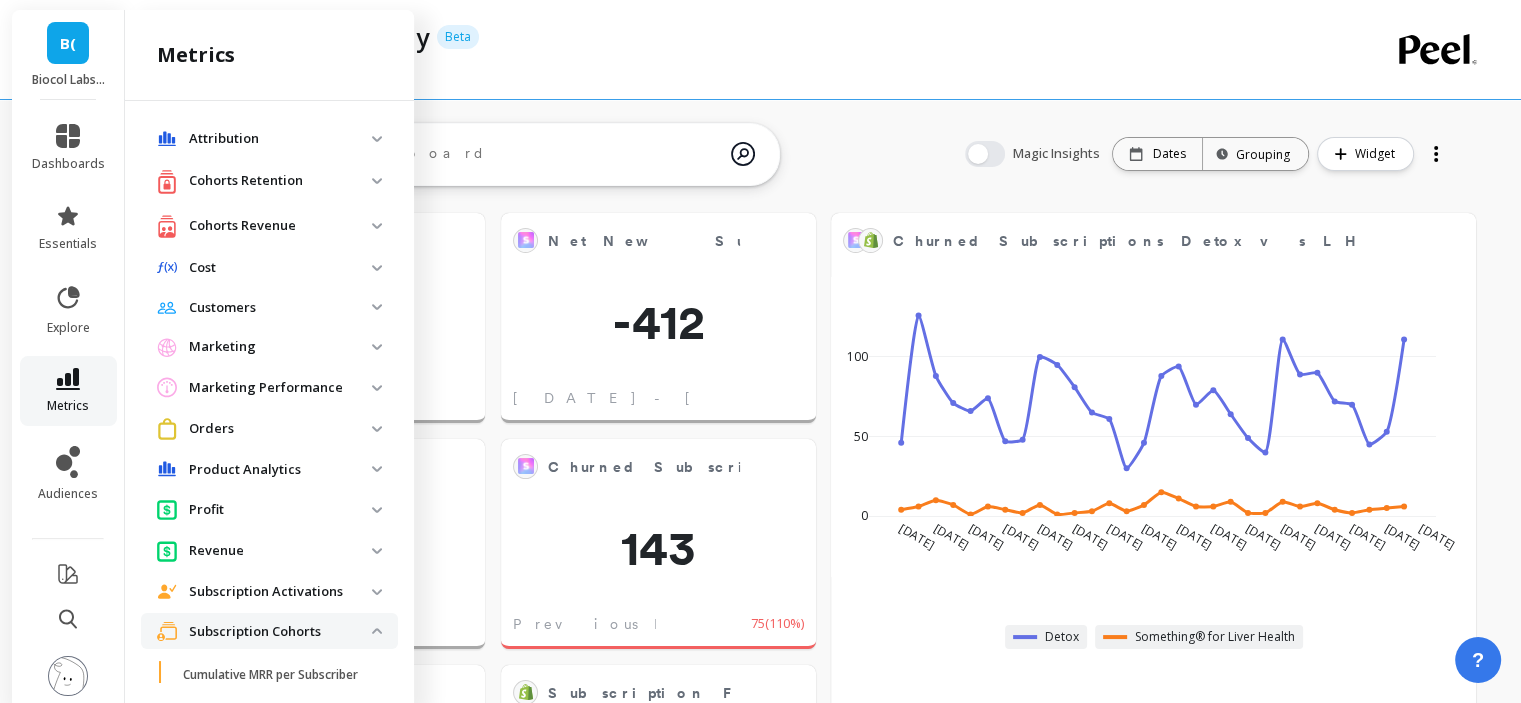 scroll, scrollTop: 524, scrollLeft: 0, axis: vertical 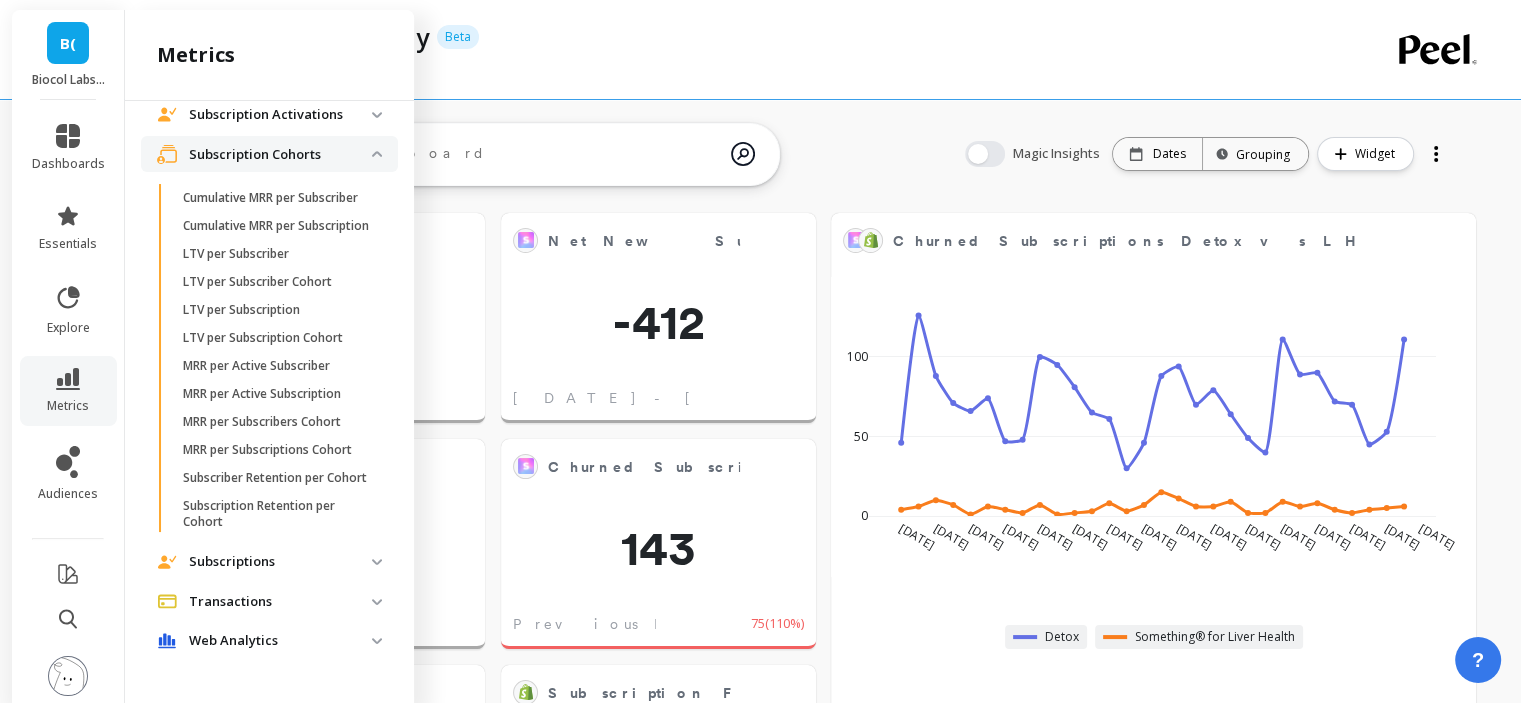 click on "Subscription Cohorts" at bounding box center [280, 155] 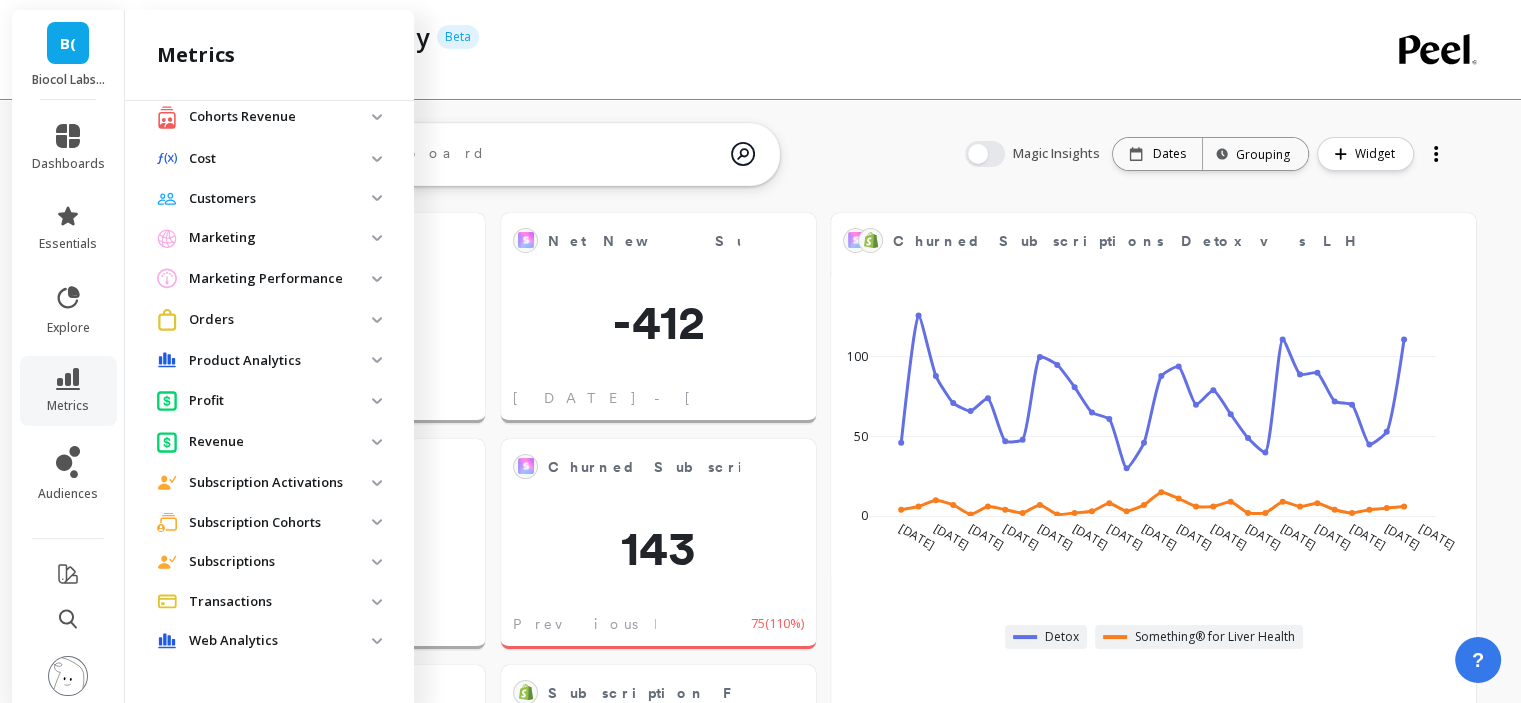 scroll, scrollTop: 108, scrollLeft: 0, axis: vertical 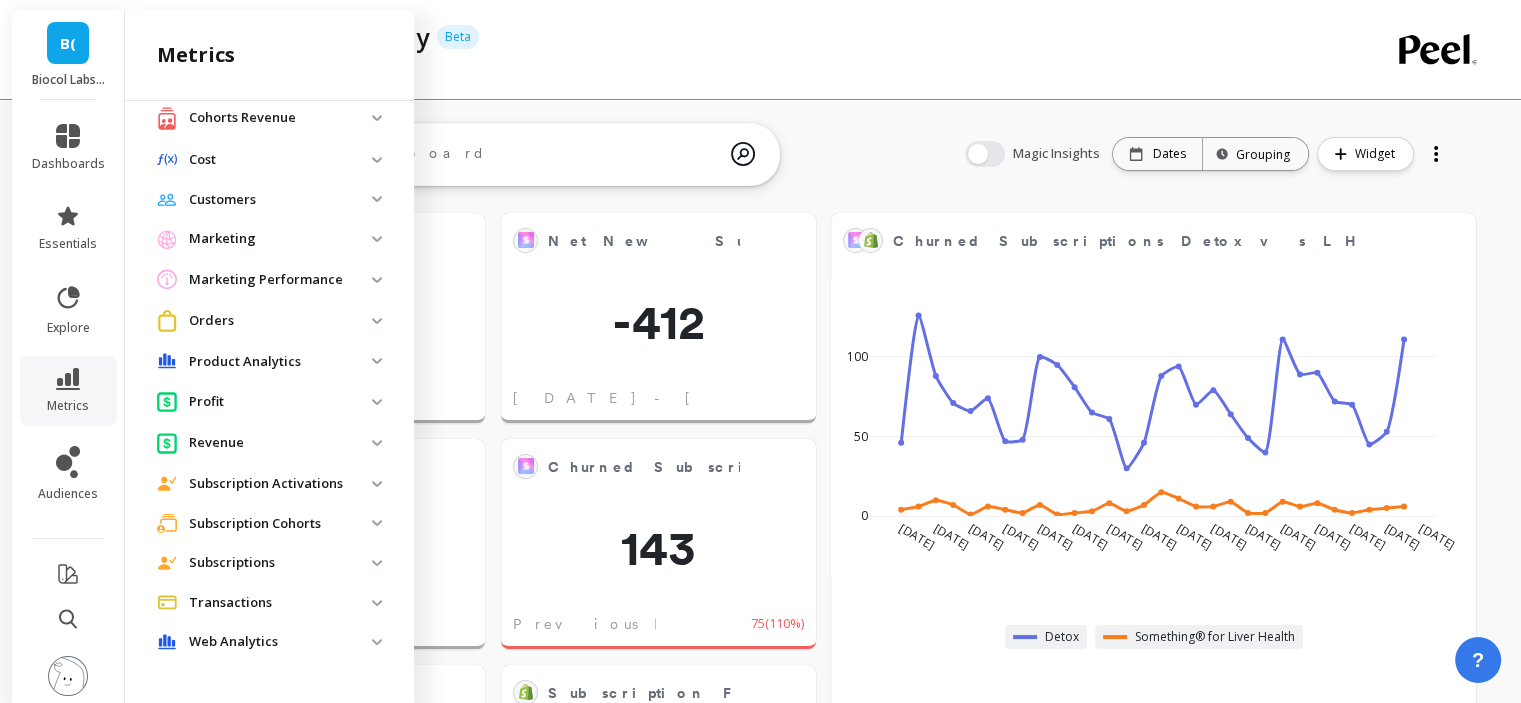 click on "Subscriptions" at bounding box center [280, 563] 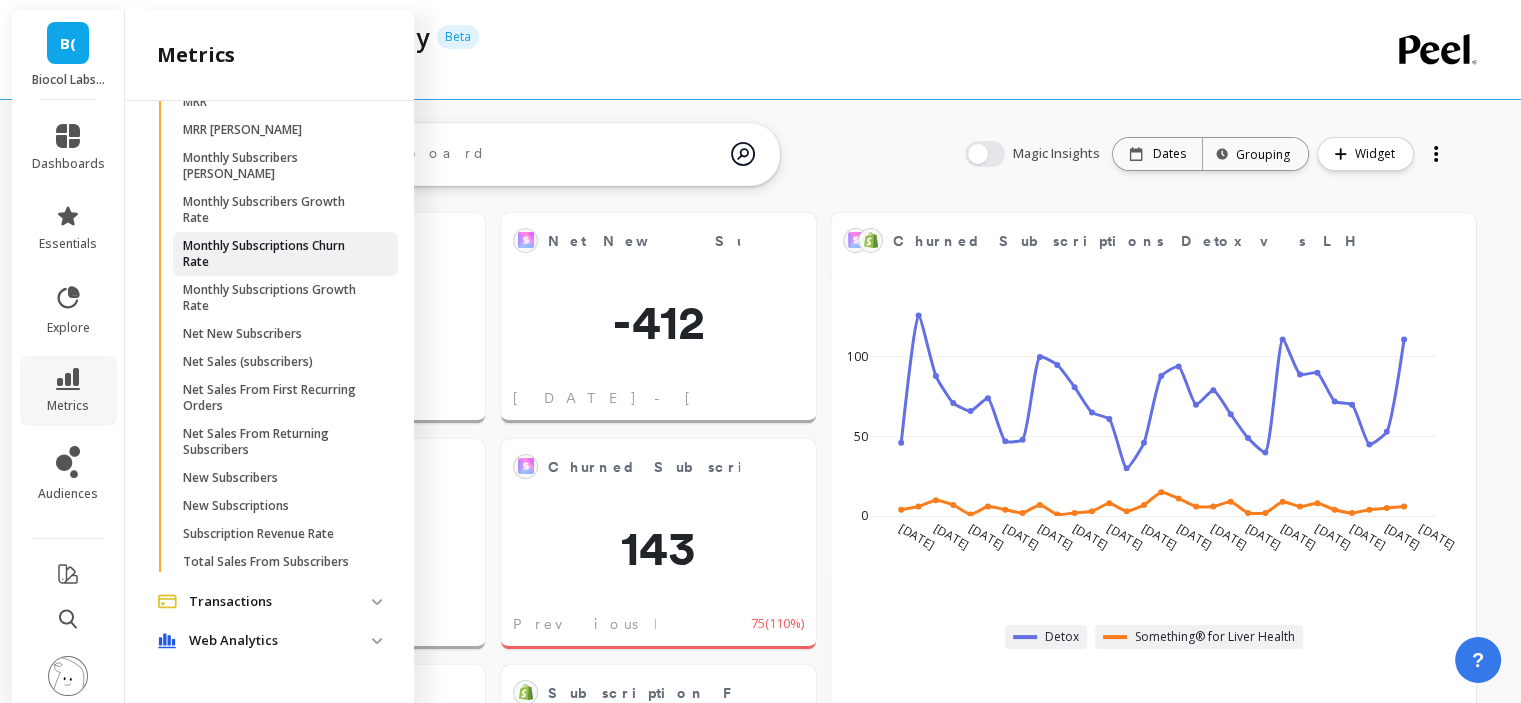 scroll, scrollTop: 808, scrollLeft: 0, axis: vertical 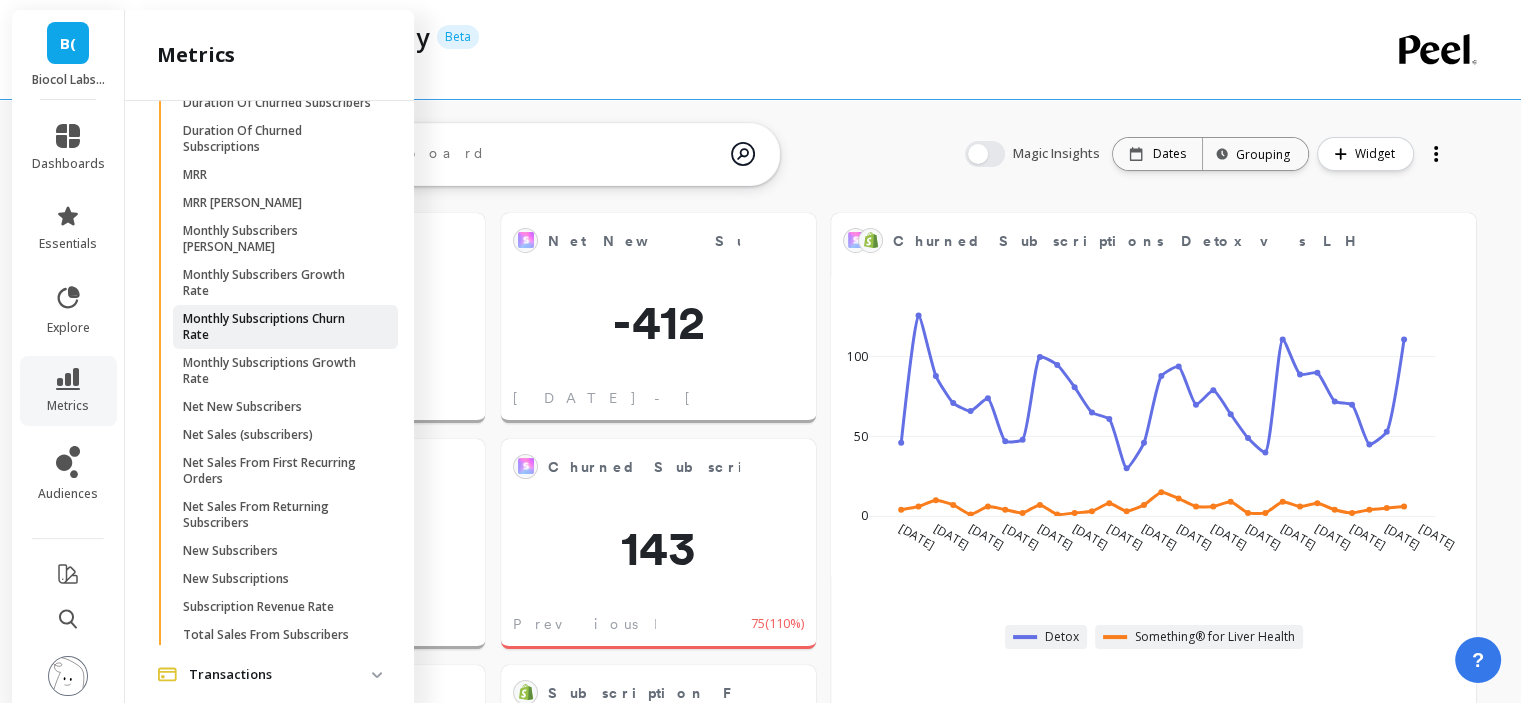 click on "Monthly Subscriptions Churn Rate" at bounding box center (278, 327) 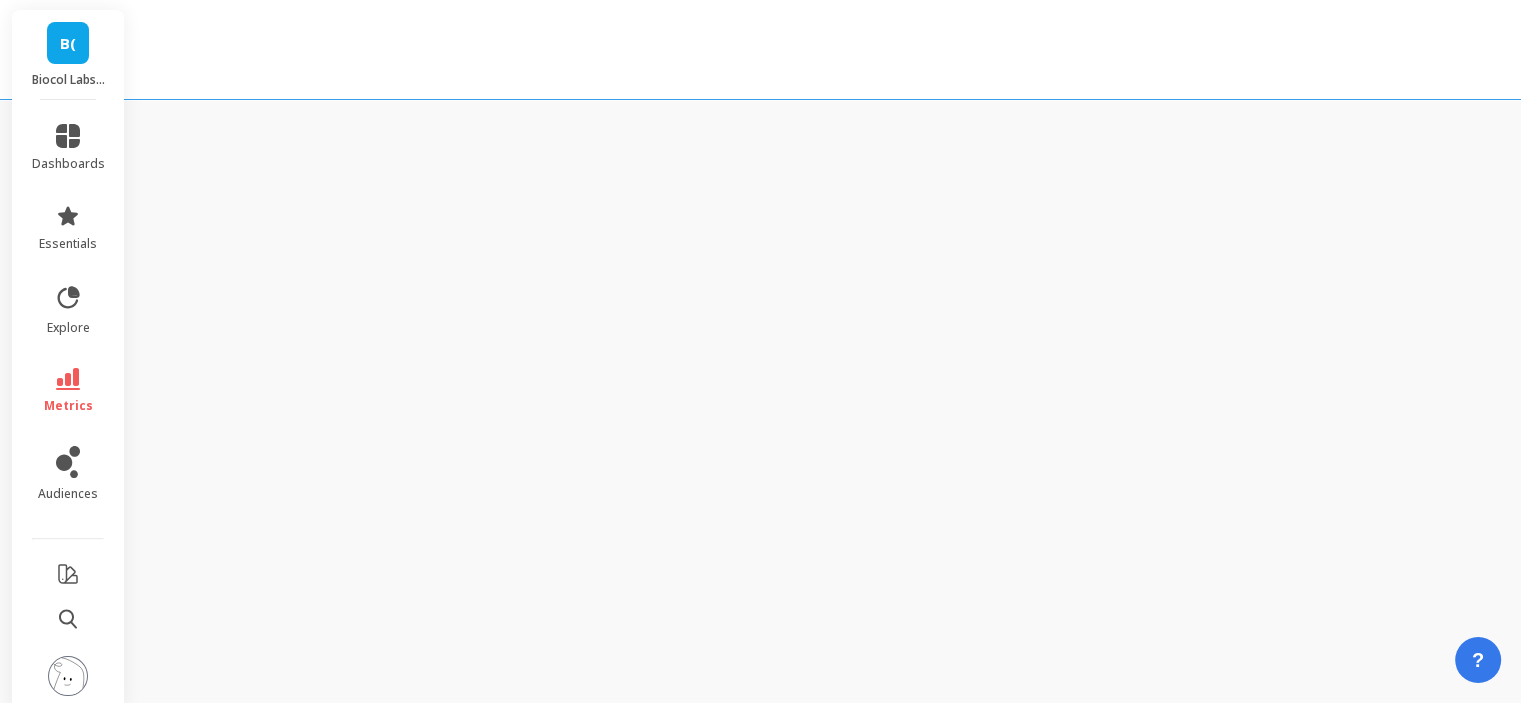 scroll, scrollTop: 0, scrollLeft: 0, axis: both 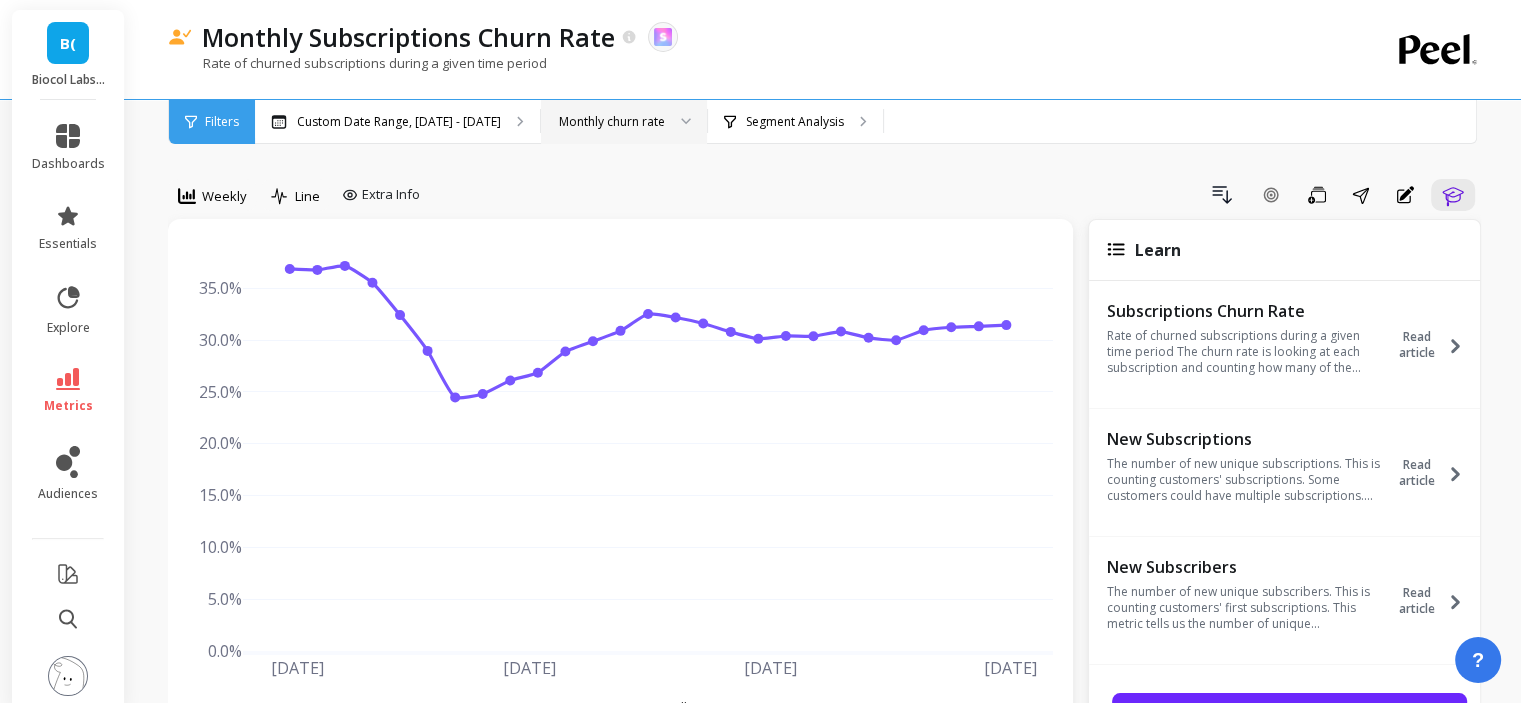 click on "Monthly churn rate" at bounding box center [612, 121] 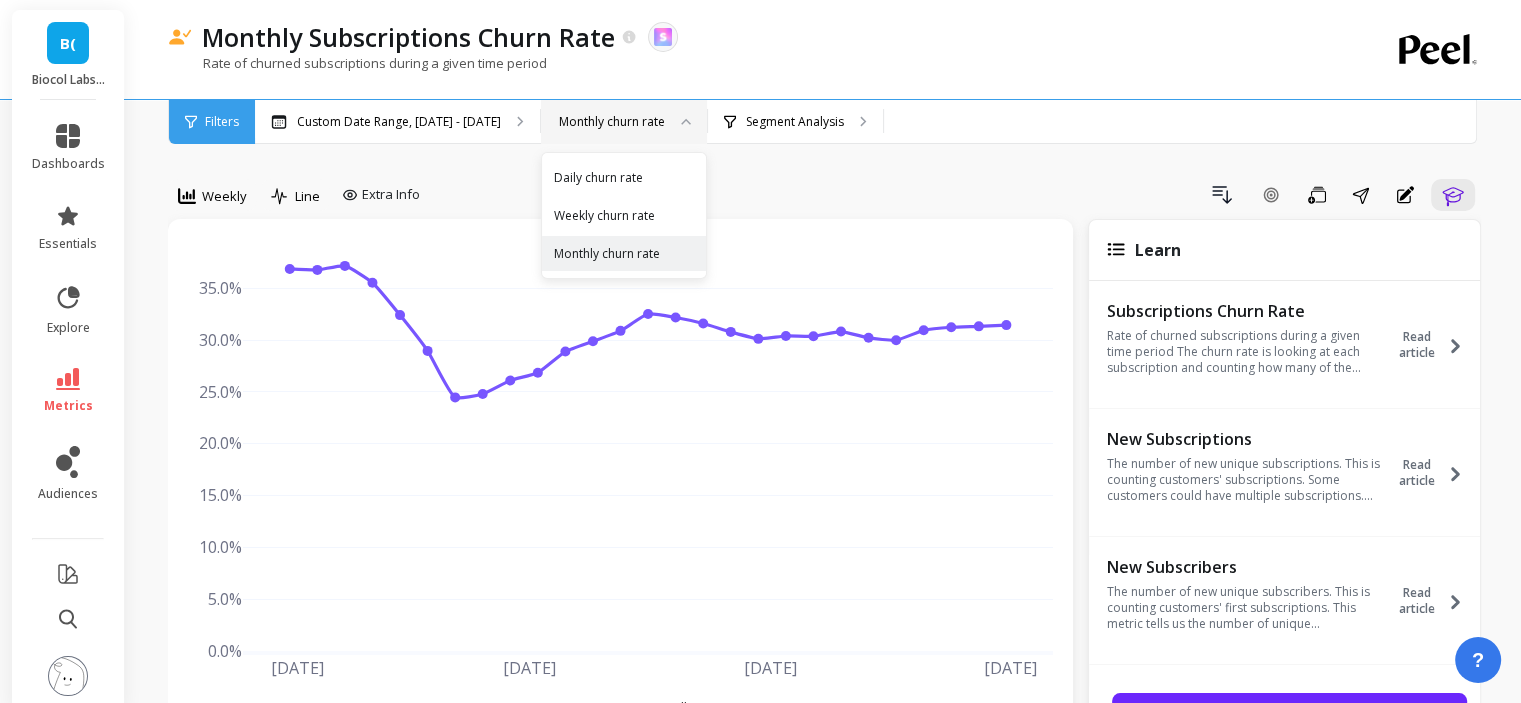 click on "Monthly churn rate" at bounding box center (612, 121) 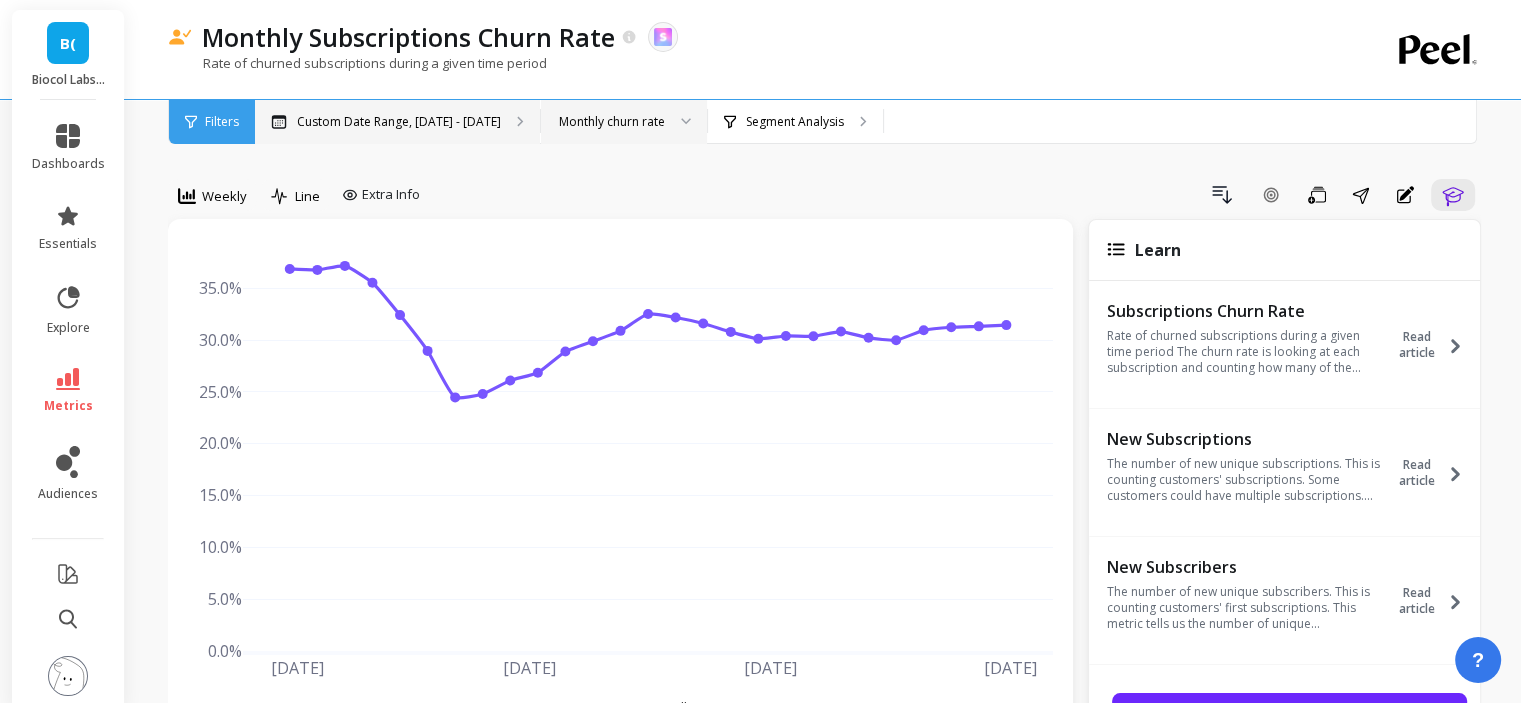 click on "Custom Date Range,  [DATE] - [DATE]" at bounding box center [397, 122] 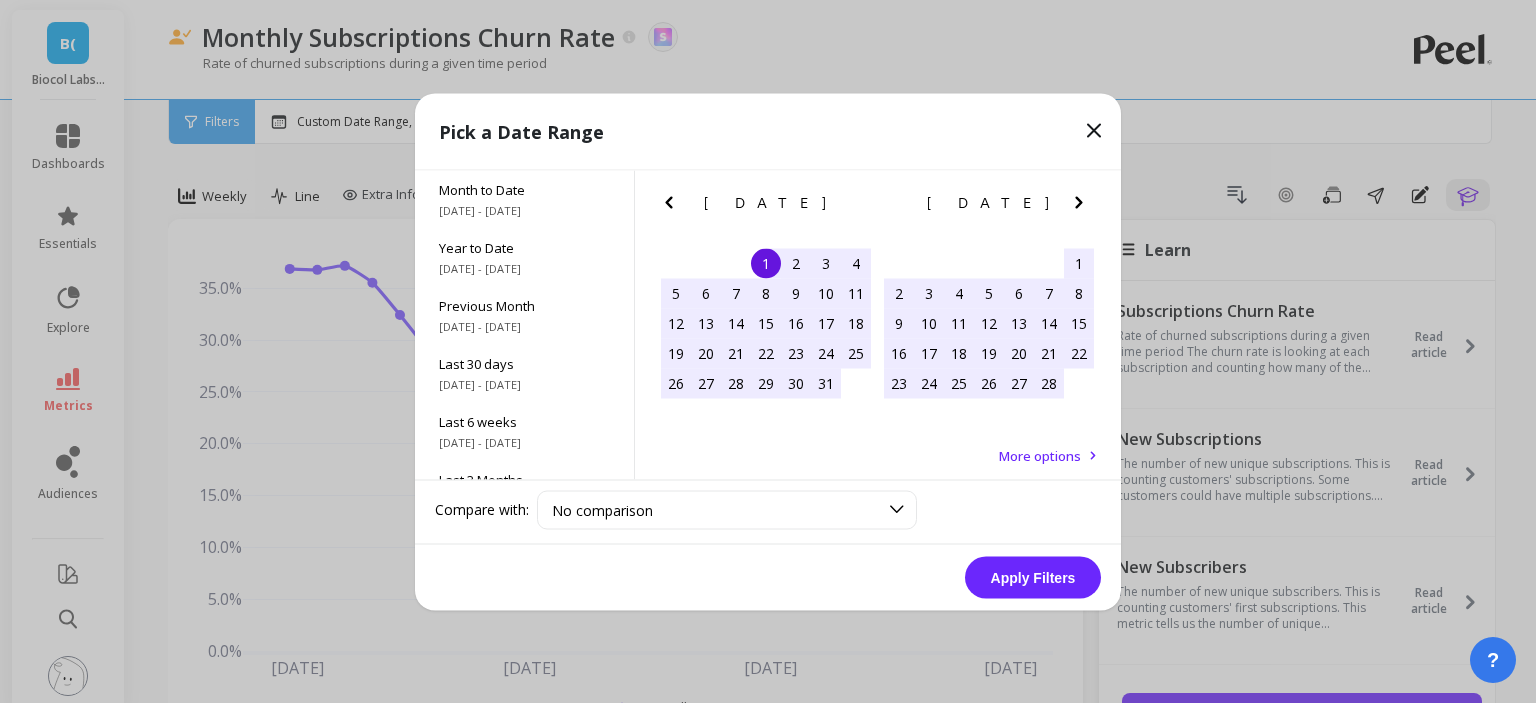 click 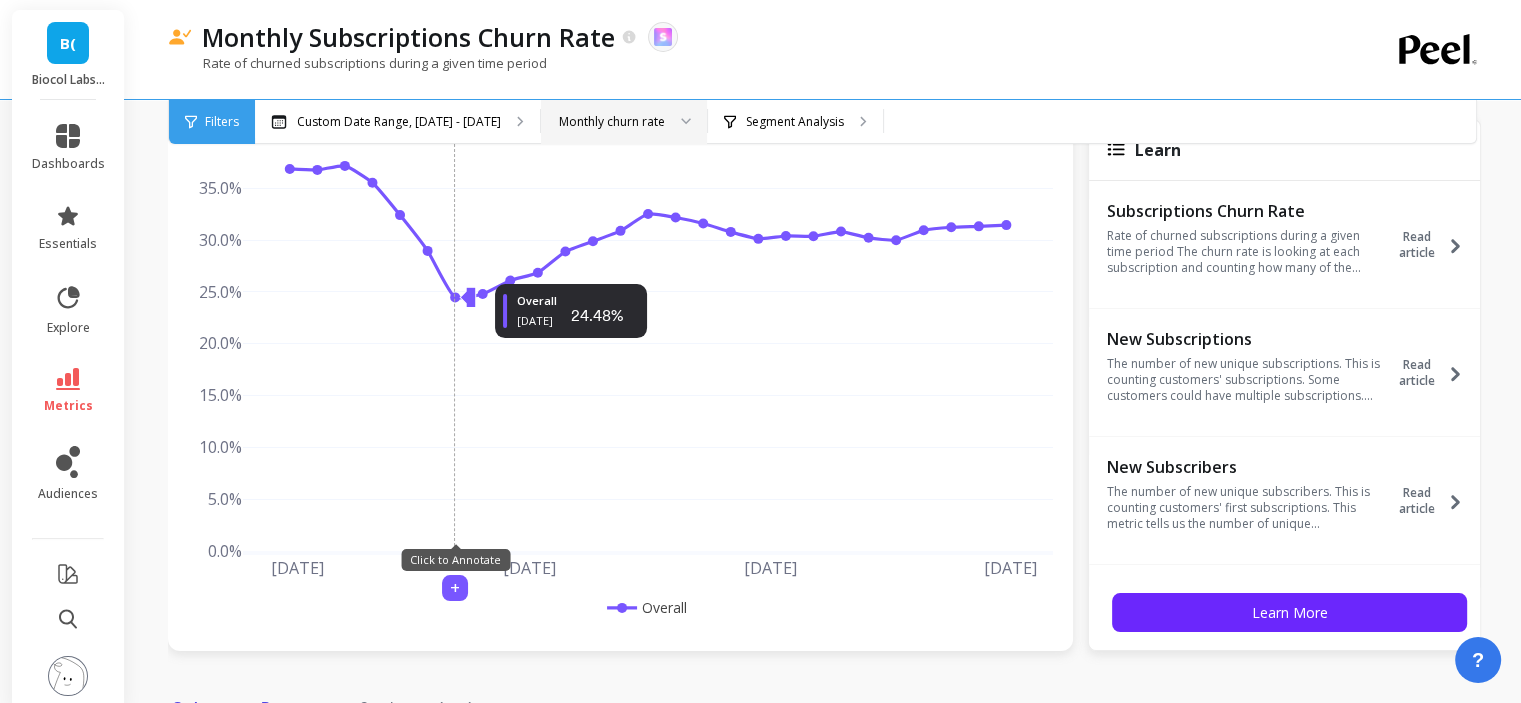 scroll, scrollTop: 0, scrollLeft: 0, axis: both 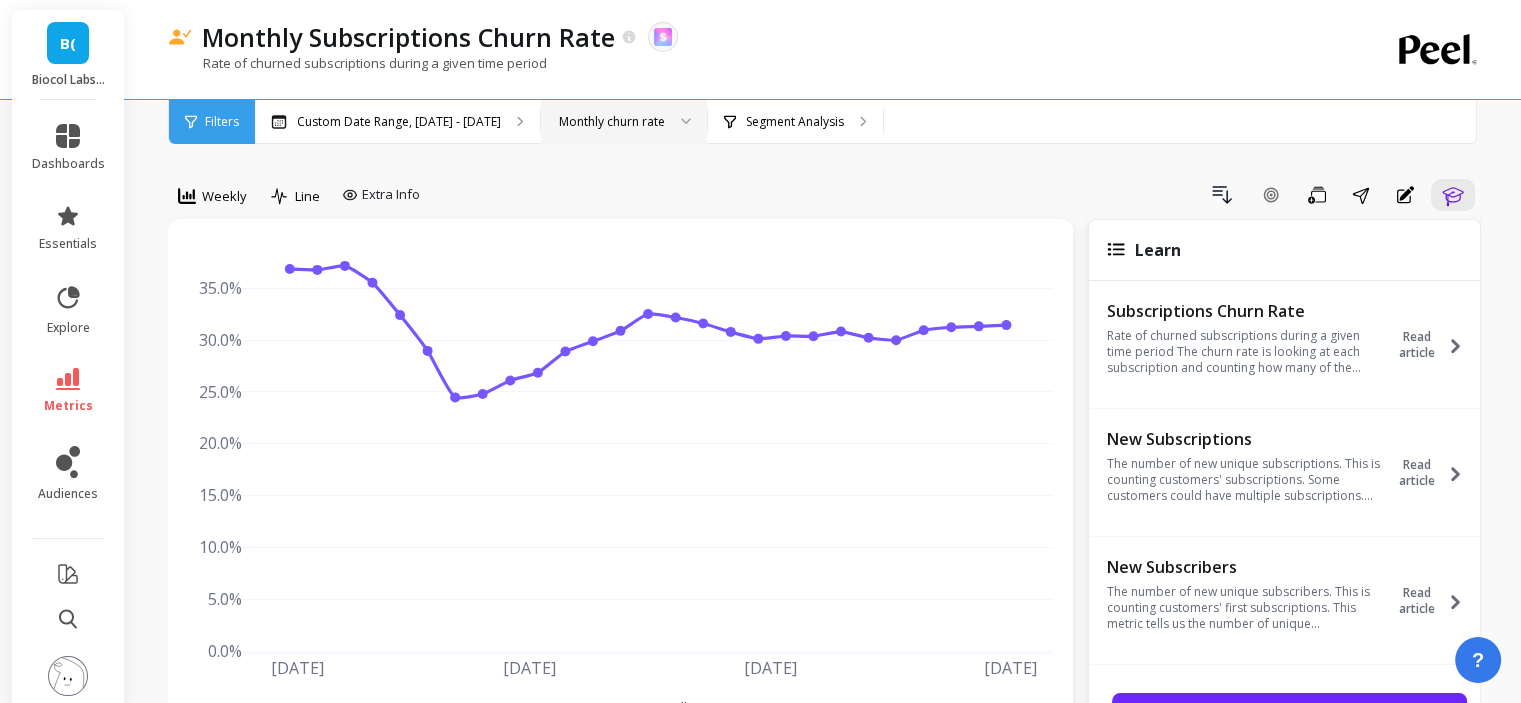 click on "Monthly churn rate" at bounding box center [612, 121] 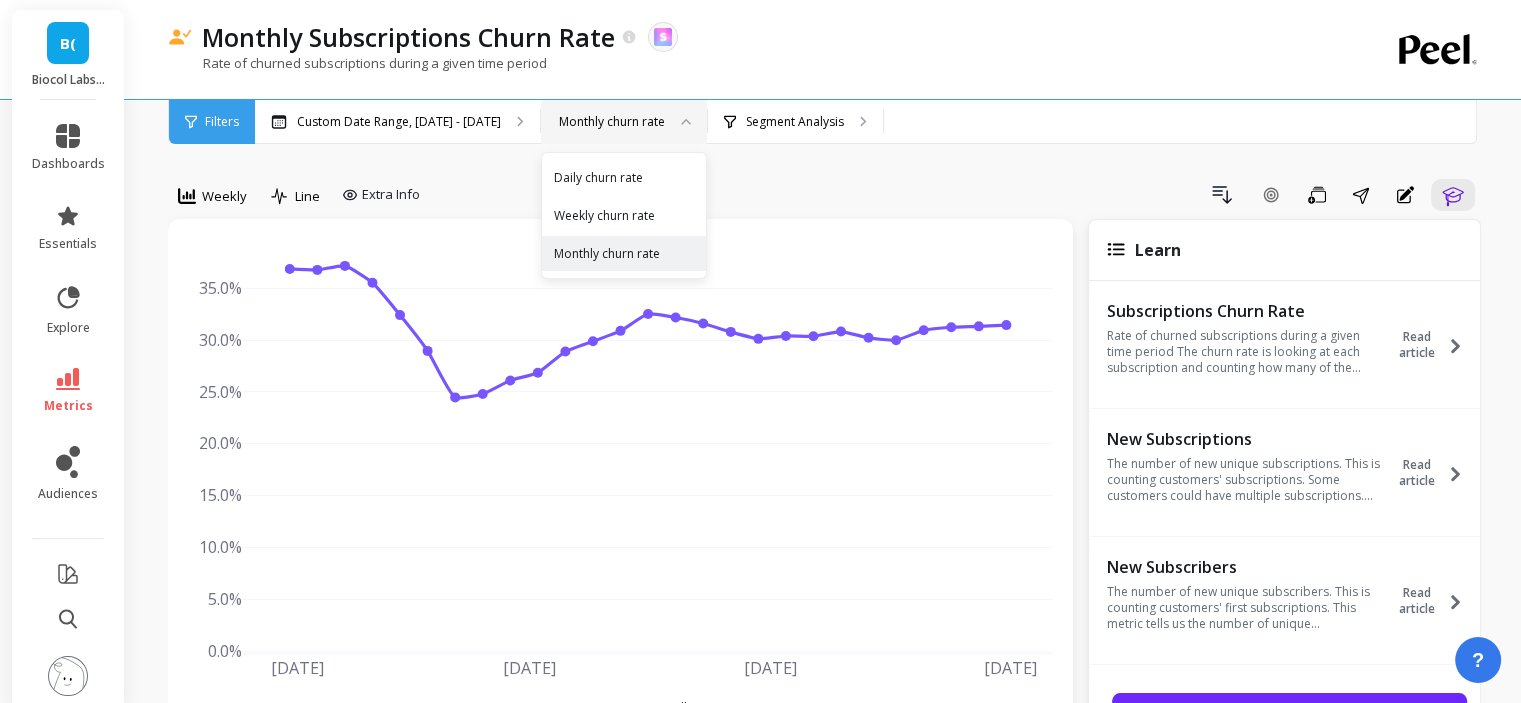 click on "Monthly churn rate" at bounding box center (612, 121) 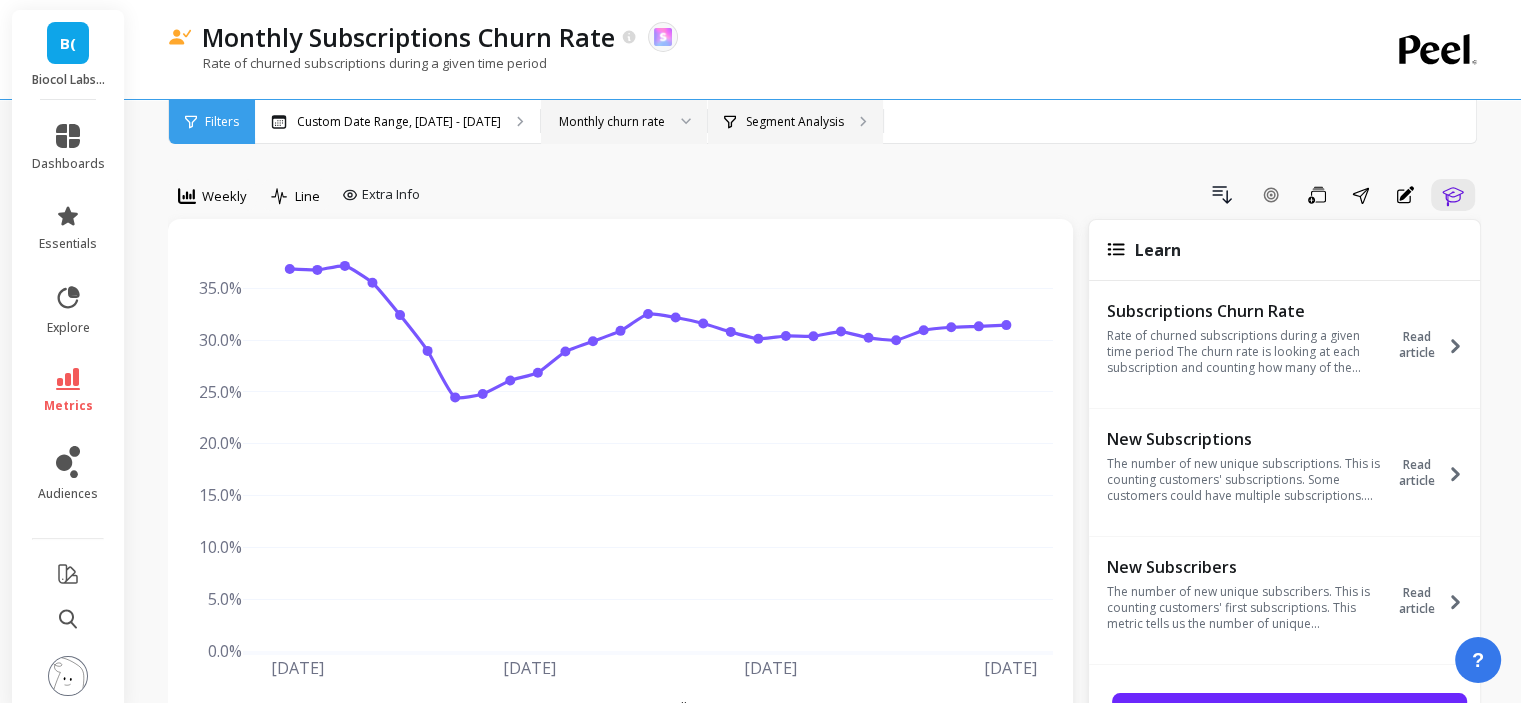 click on "Segment Analysis" at bounding box center [795, 122] 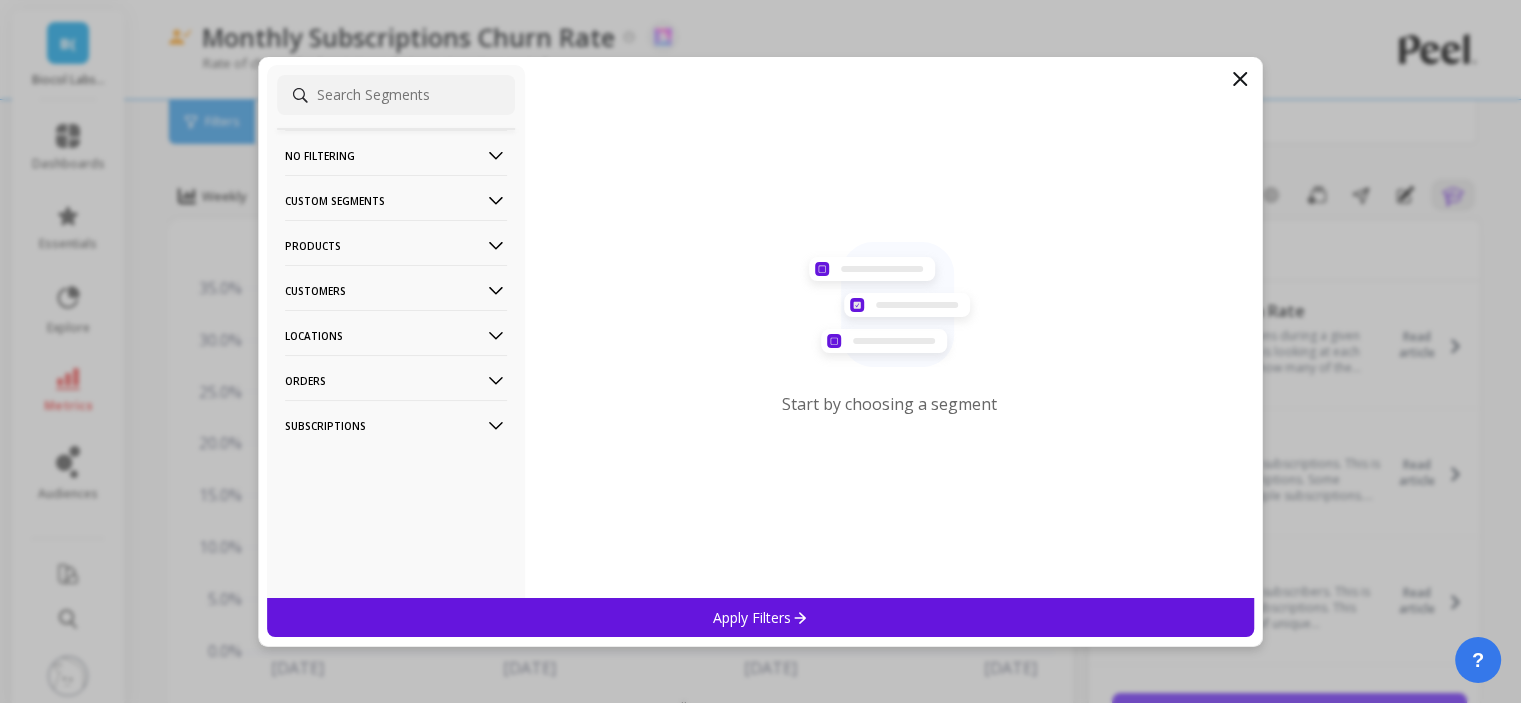 click on "Products" at bounding box center [396, 245] 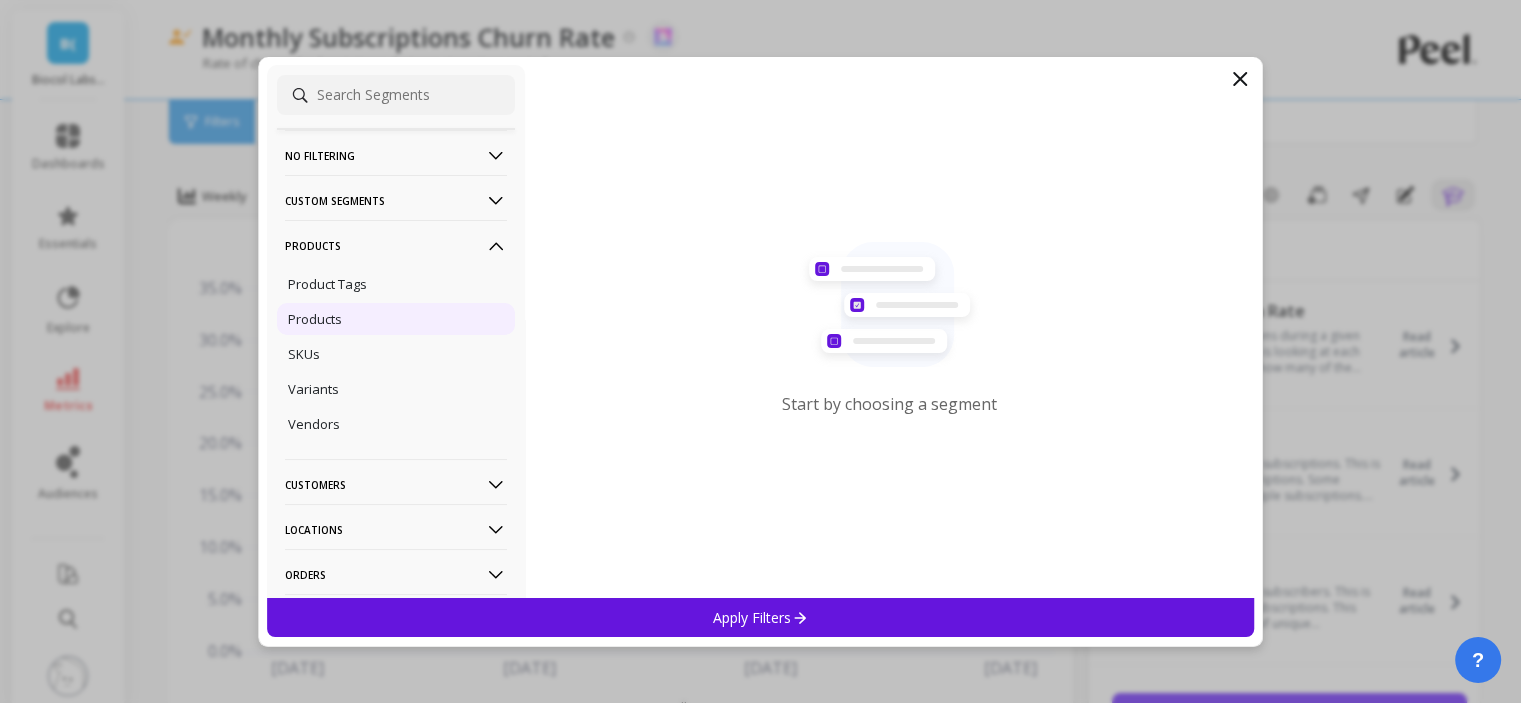 click on "Products" at bounding box center (315, 319) 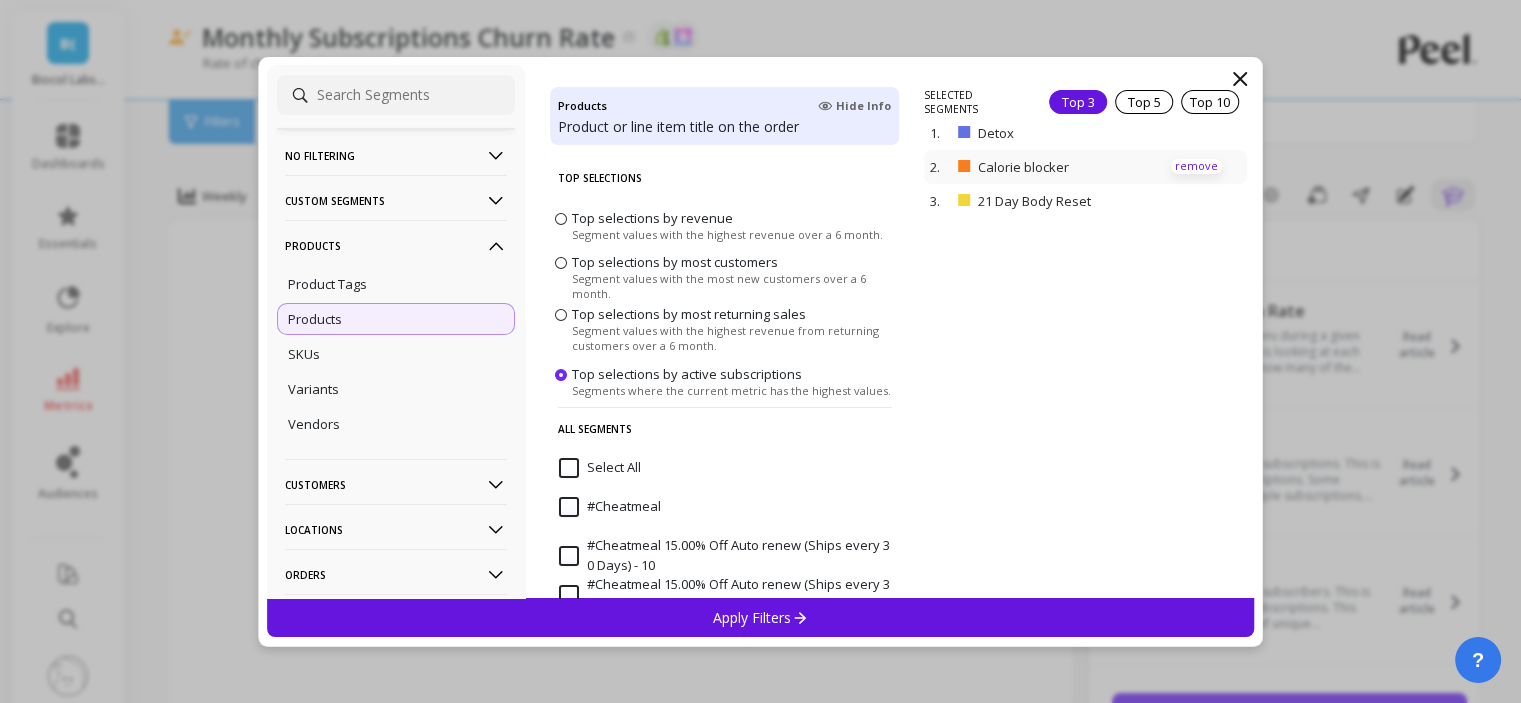 click on "remove" at bounding box center (1196, 166) 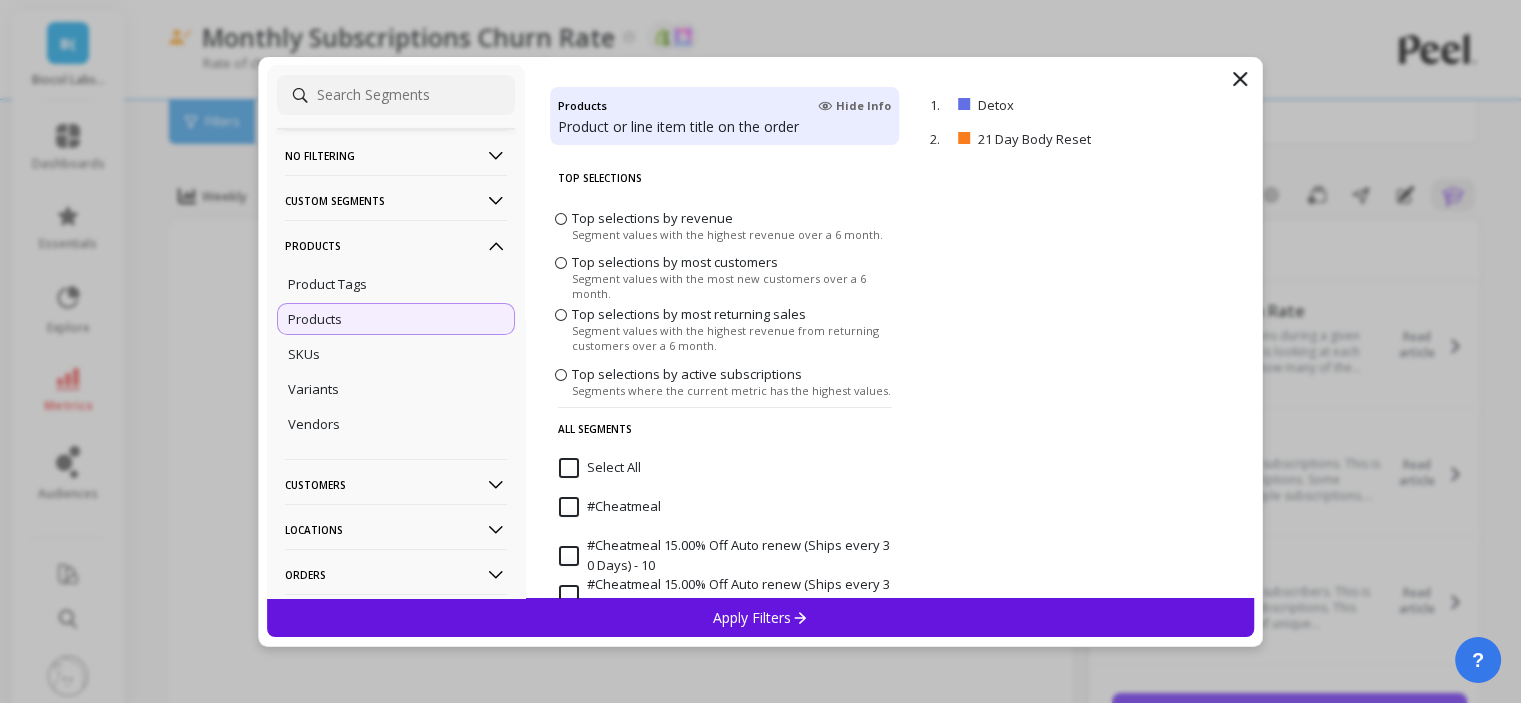 click on "Top selections by active subscriptions" at bounding box center [687, 373] 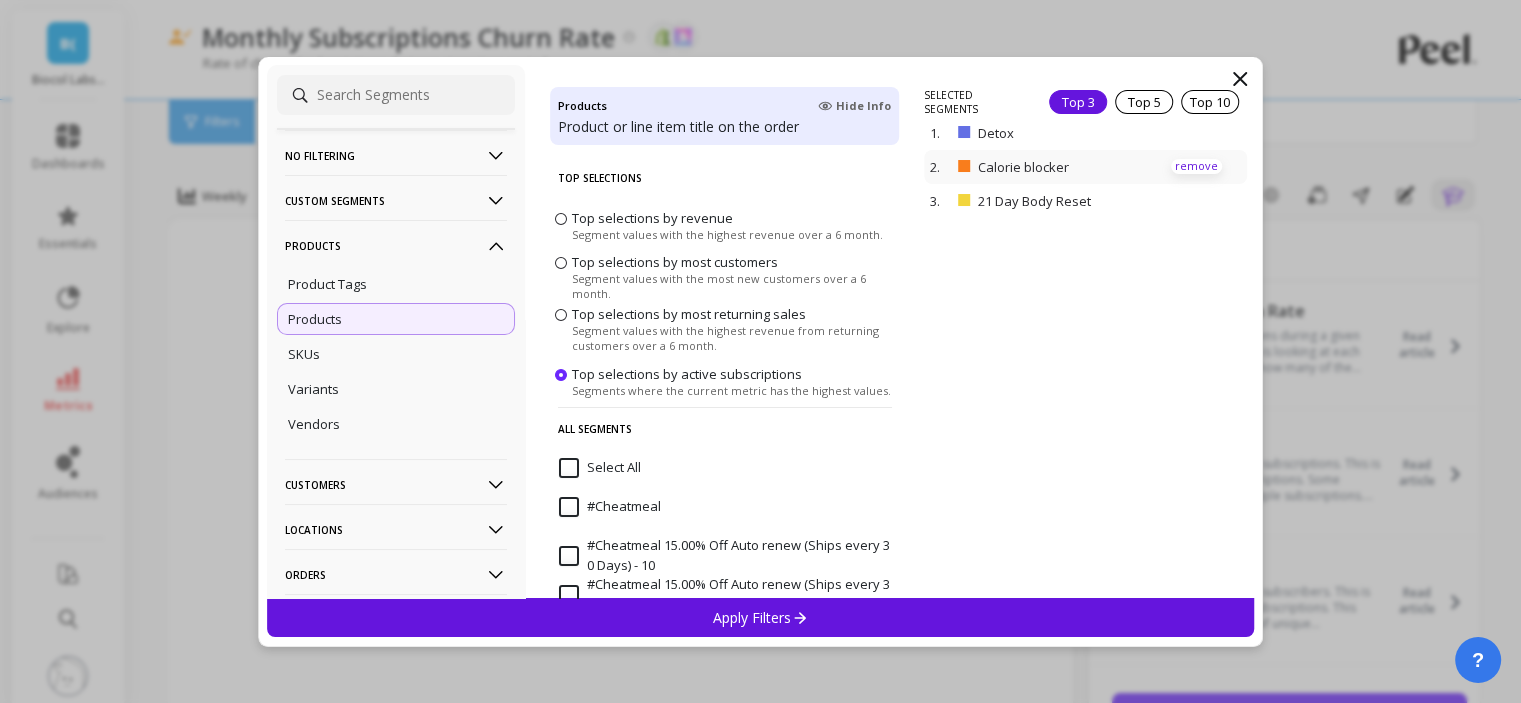 click on "remove" at bounding box center [1196, 166] 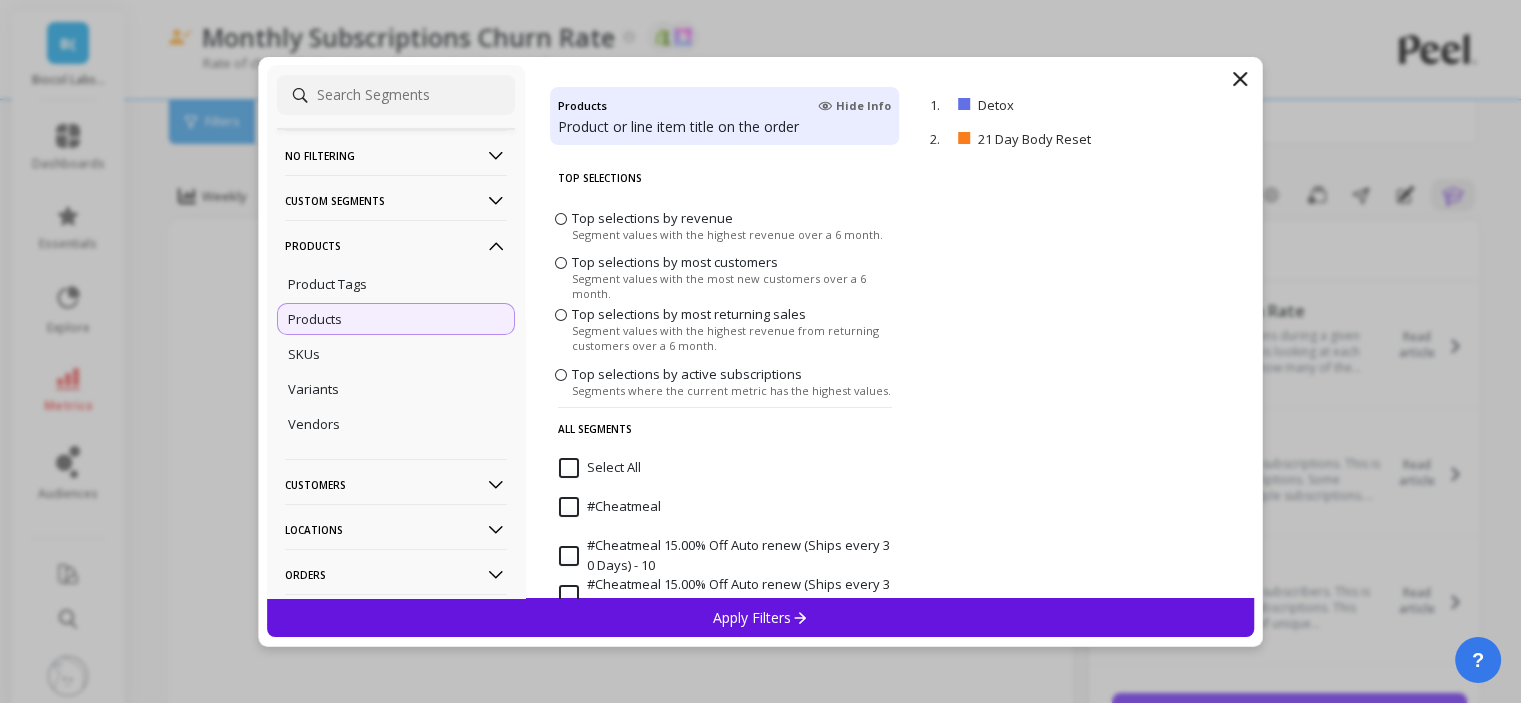 click on "Apply Filters" at bounding box center (761, 617) 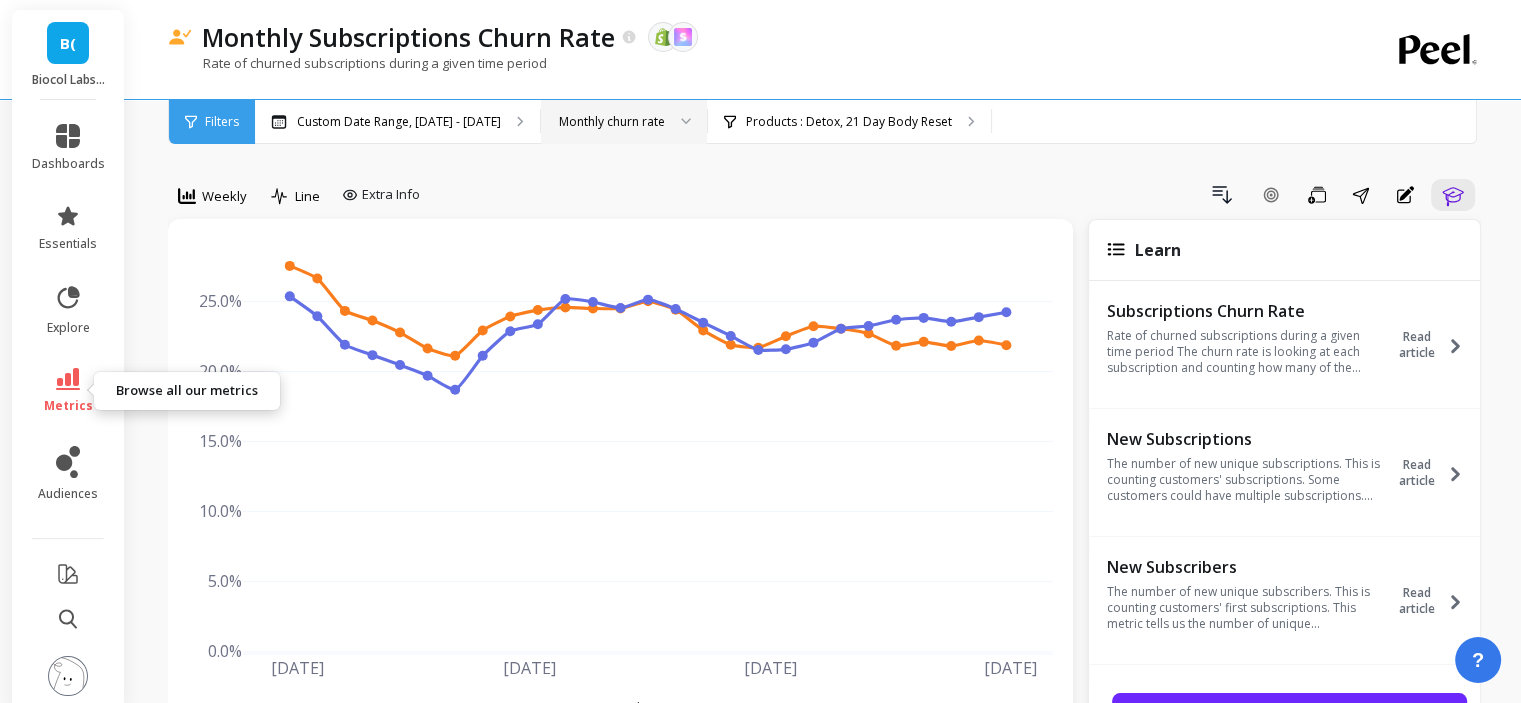 click on "metrics" at bounding box center [68, 391] 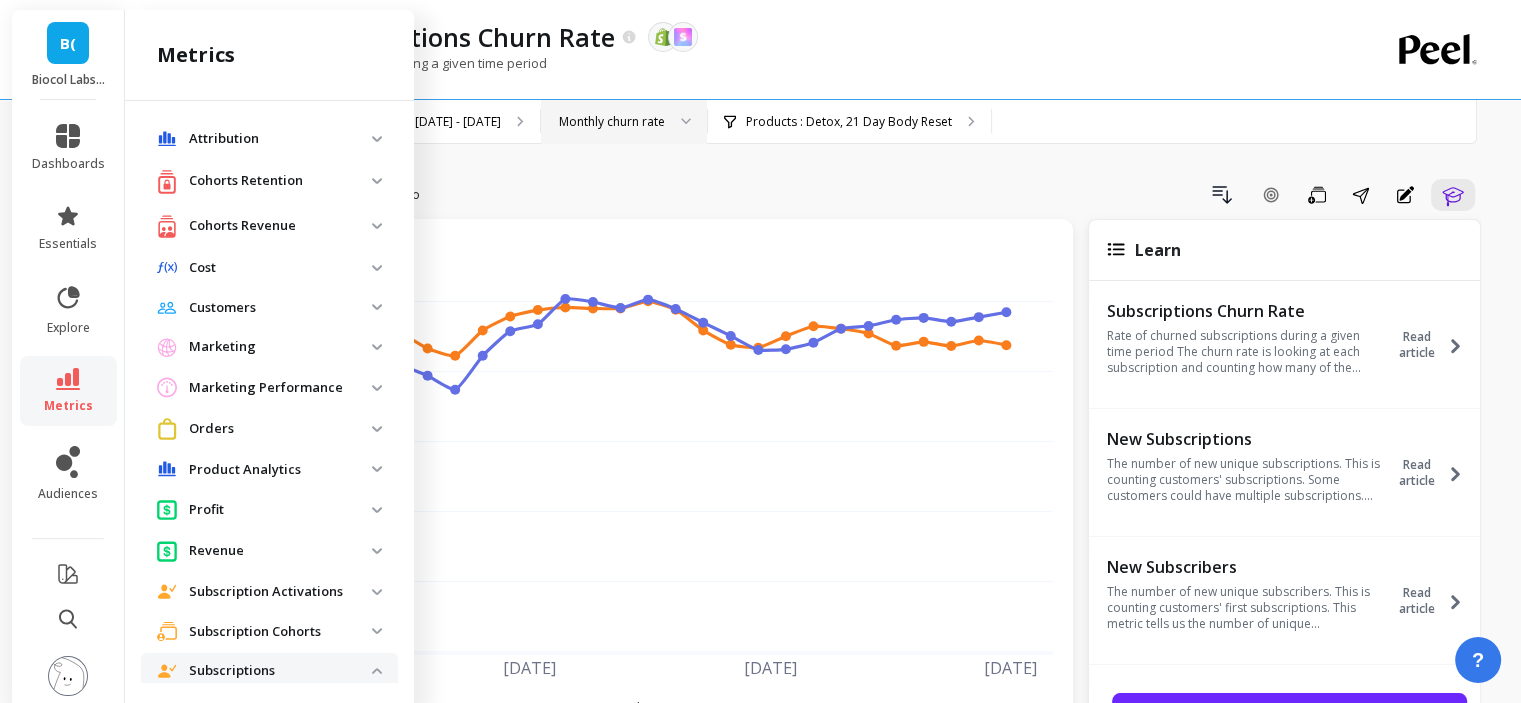 scroll, scrollTop: 808, scrollLeft: 0, axis: vertical 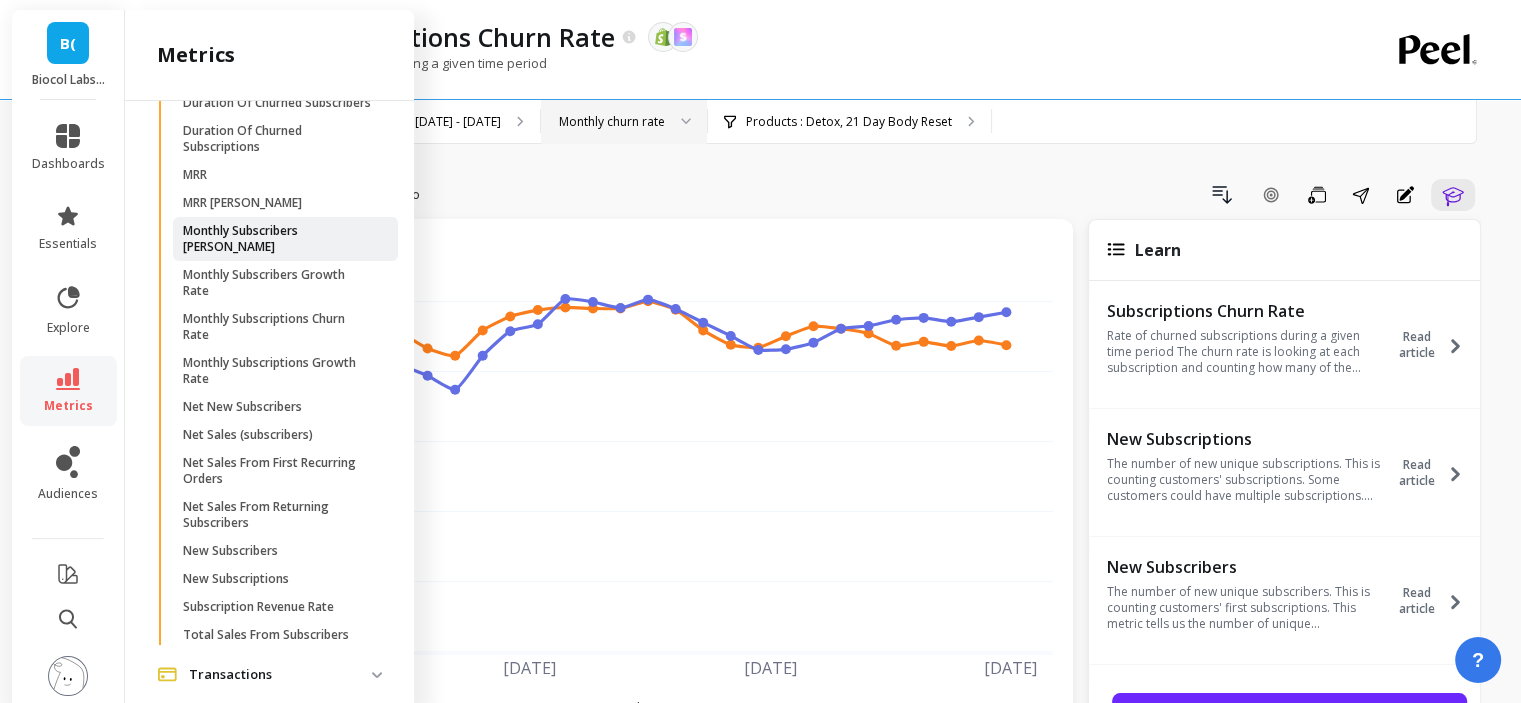 click on "Monthly Subscribers [PERSON_NAME]" at bounding box center (278, 239) 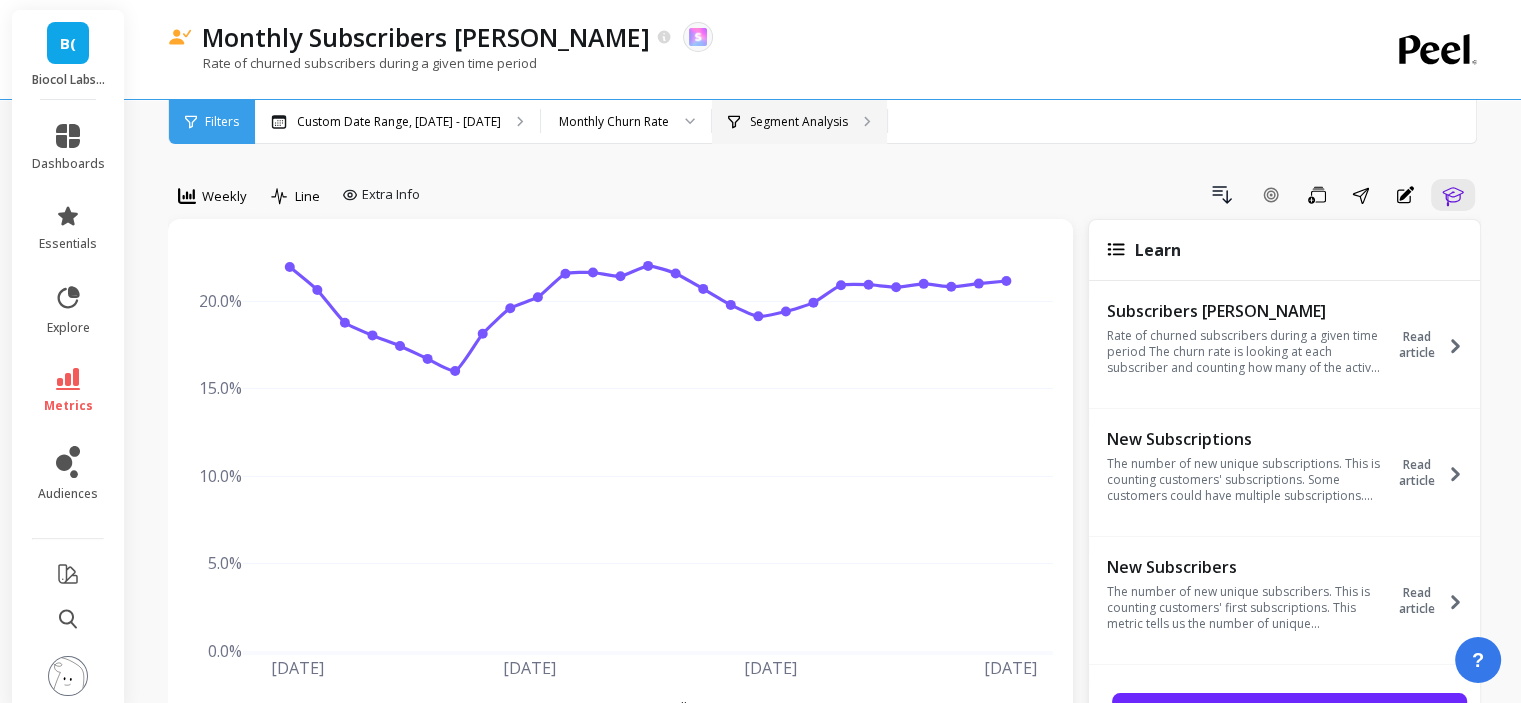 click on "Segment Analysis" at bounding box center (799, 122) 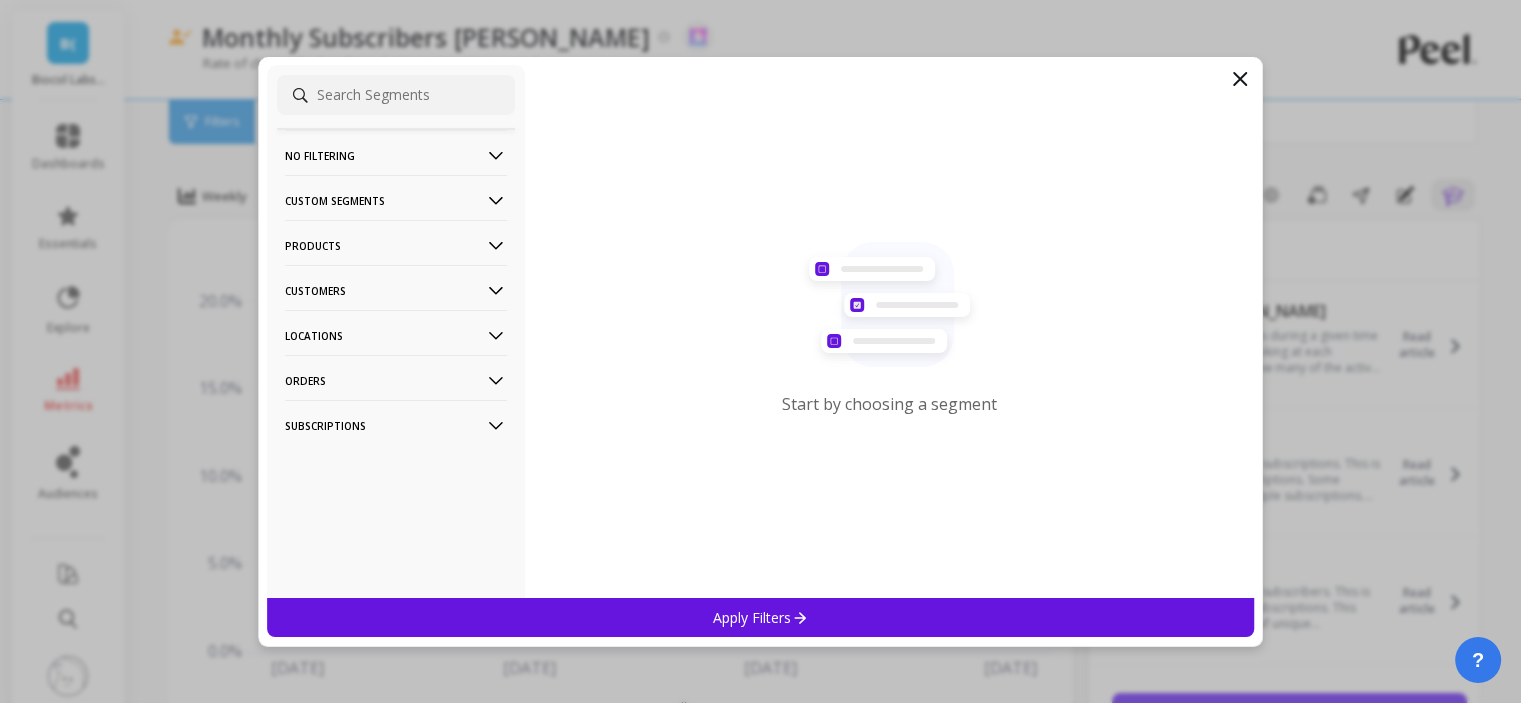 click on "Products" at bounding box center (396, 245) 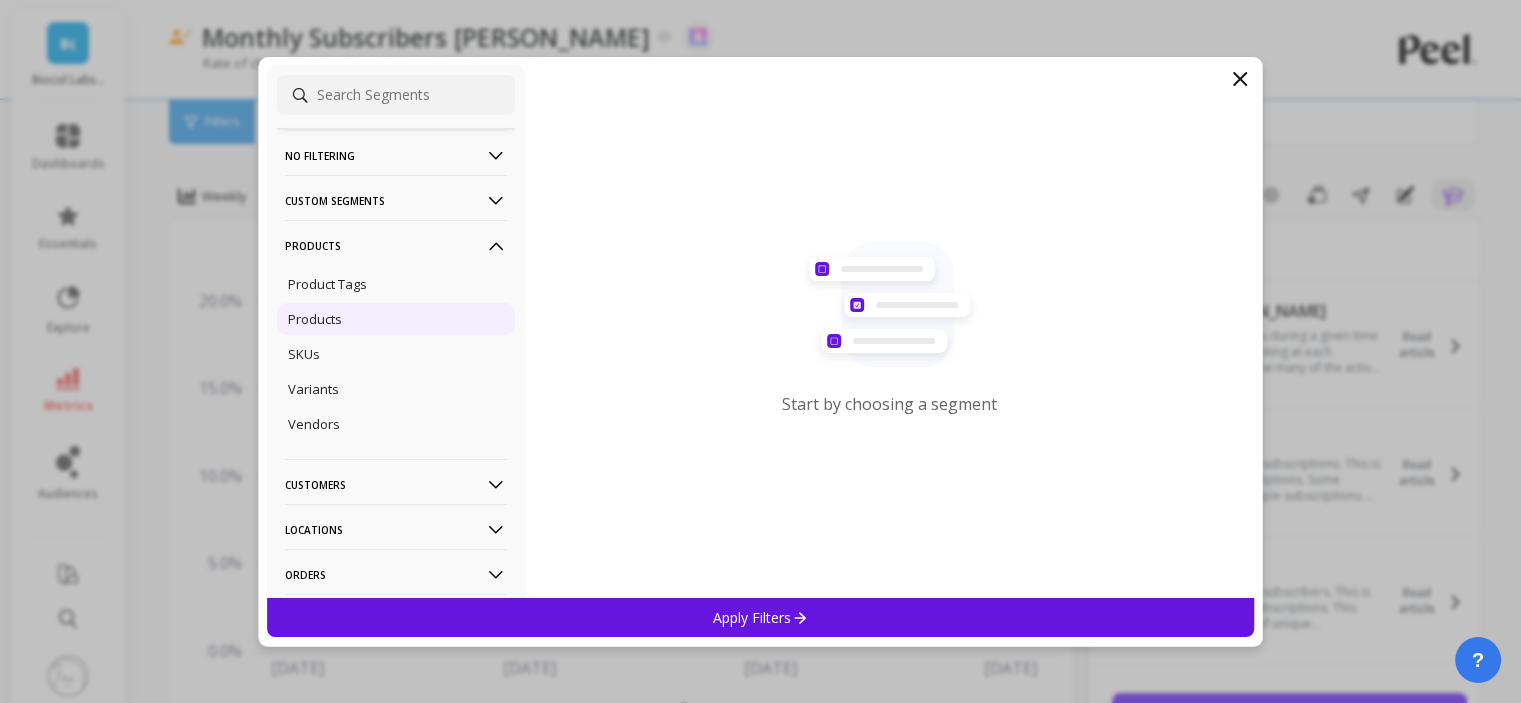click on "Products" at bounding box center (396, 319) 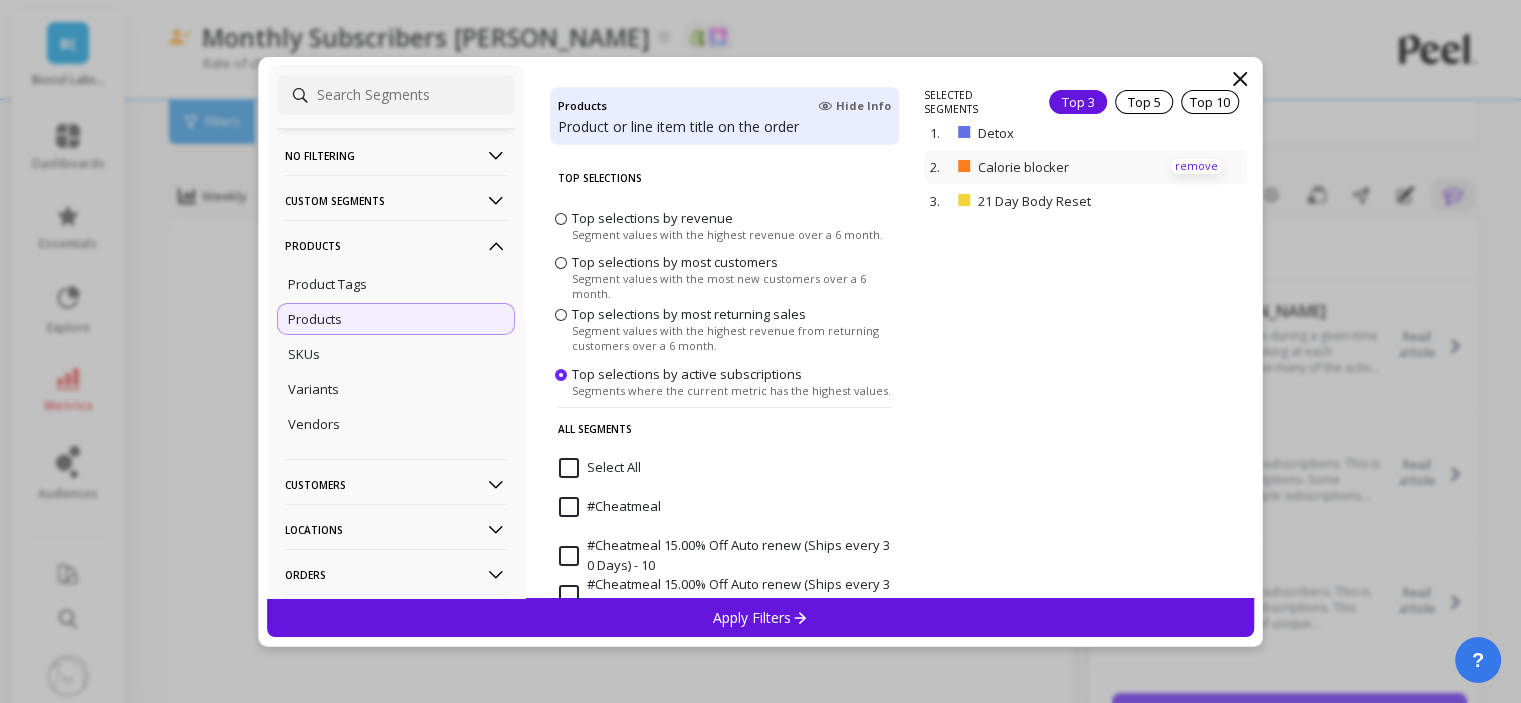 click on "remove" at bounding box center (1196, 166) 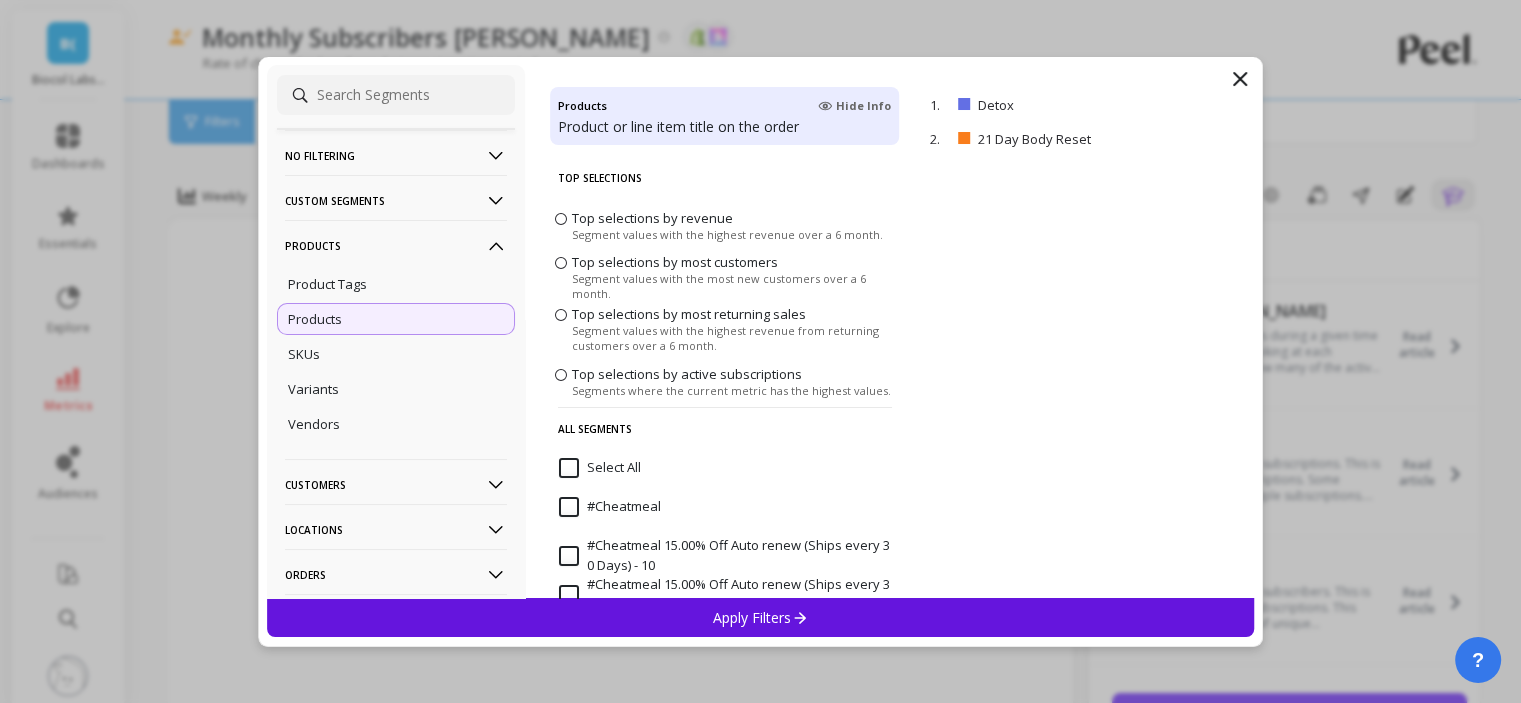 click on "Apply Filters" at bounding box center [761, 617] 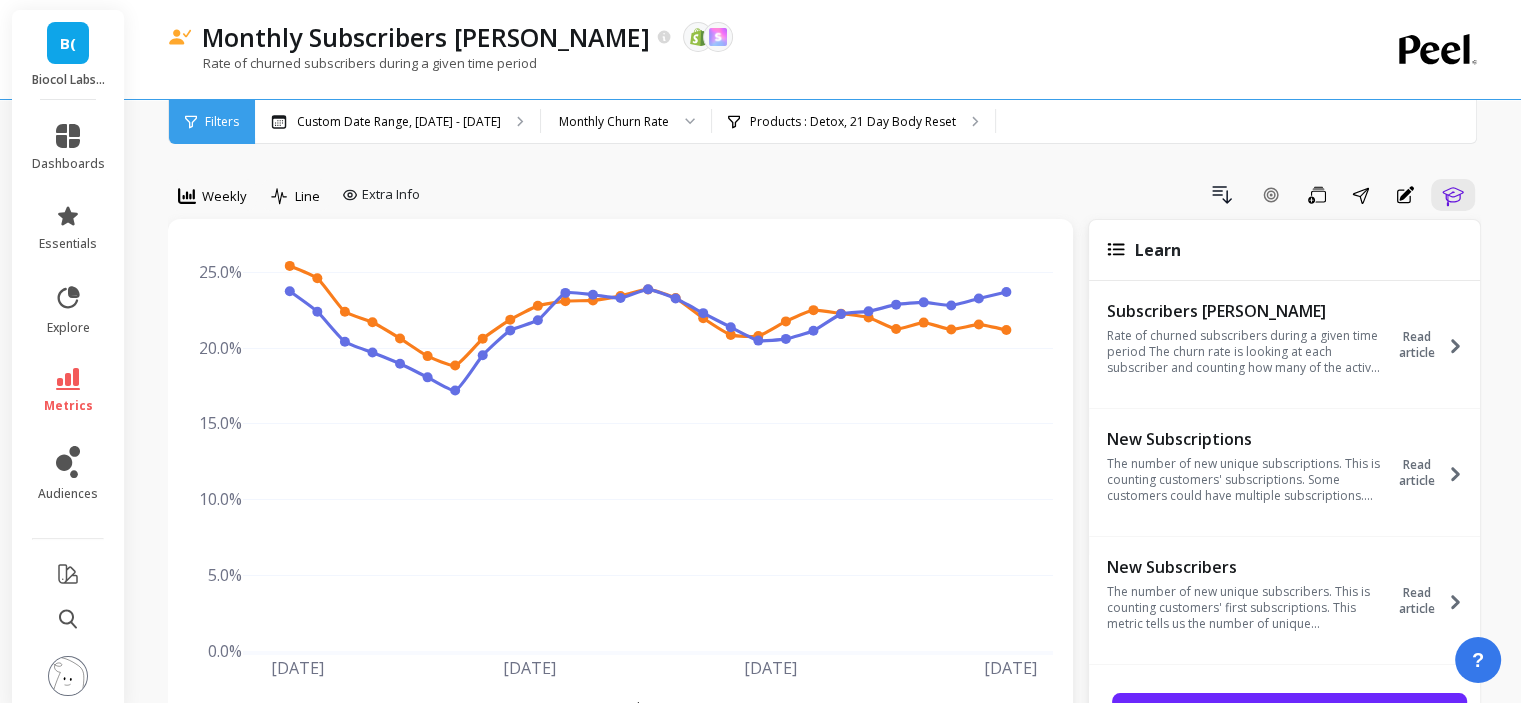 click on "Drill Down
Add Goal
Save
Share
Annotations
Learn" at bounding box center (954, 195) 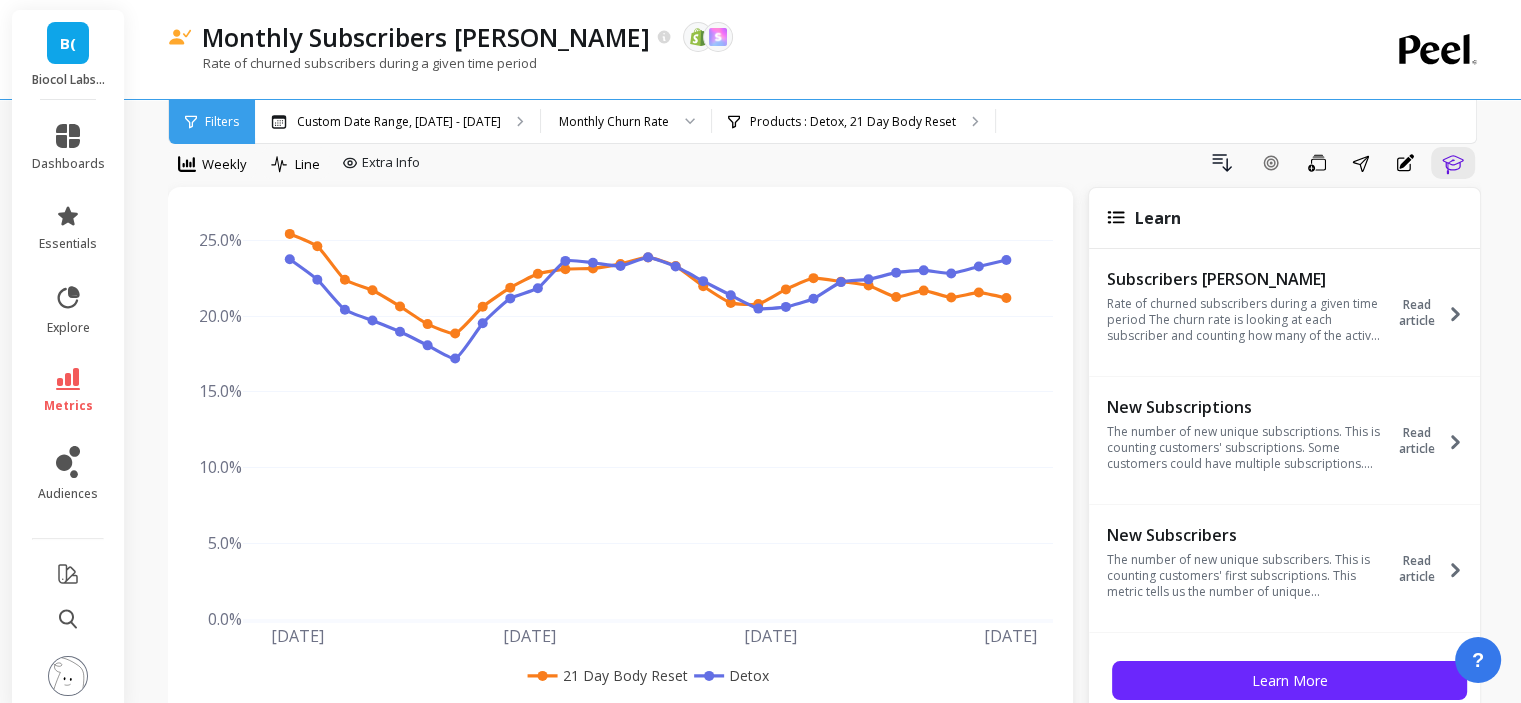 scroll, scrollTop: 0, scrollLeft: 0, axis: both 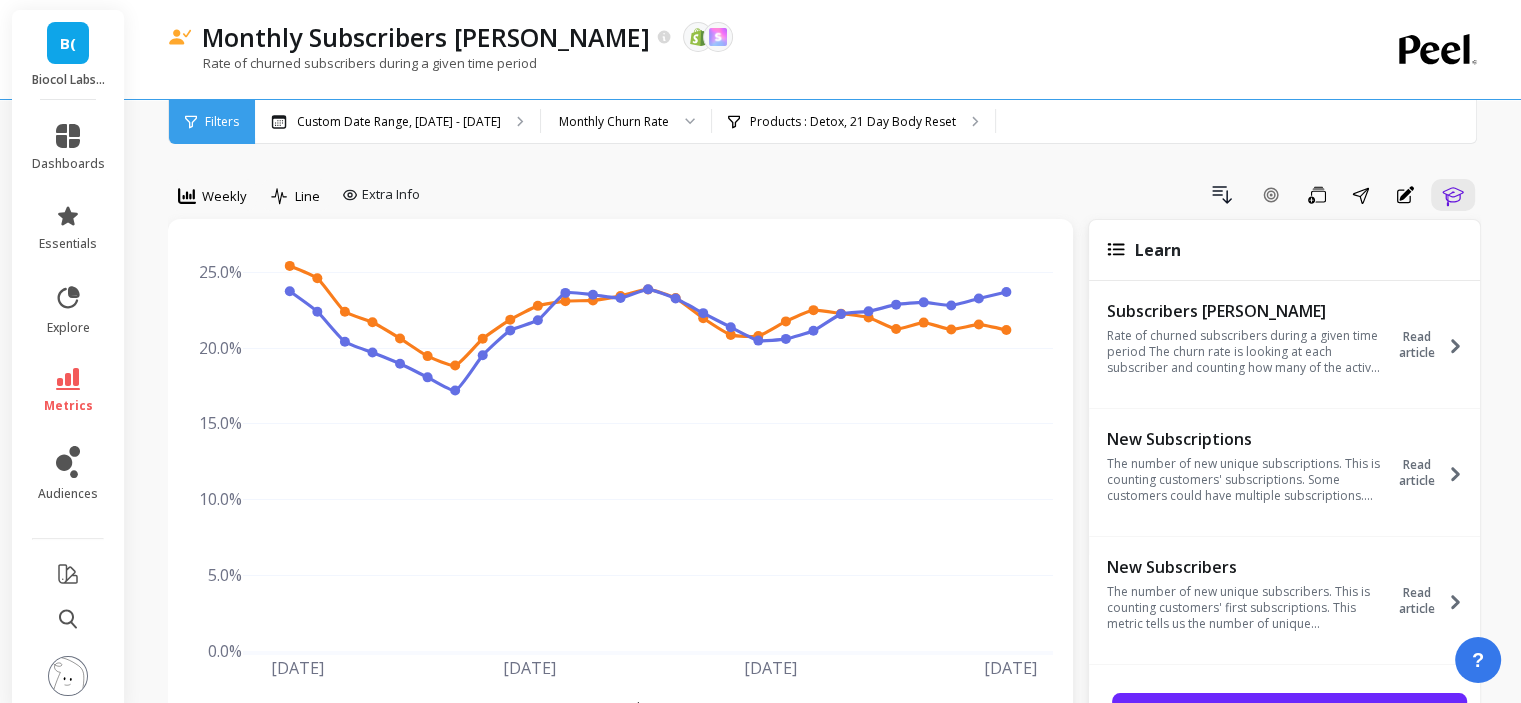 click on "metrics" at bounding box center (68, 406) 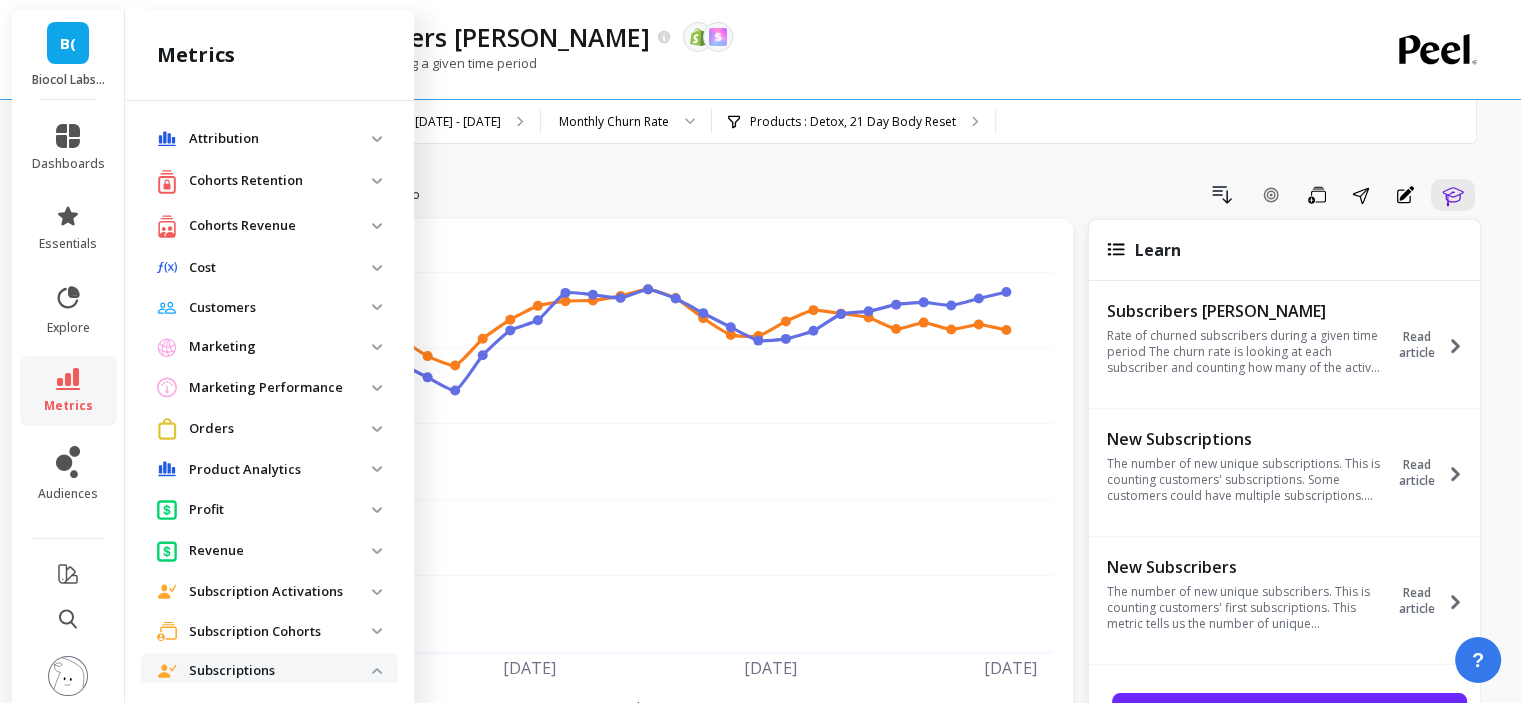 scroll, scrollTop: 808, scrollLeft: 0, axis: vertical 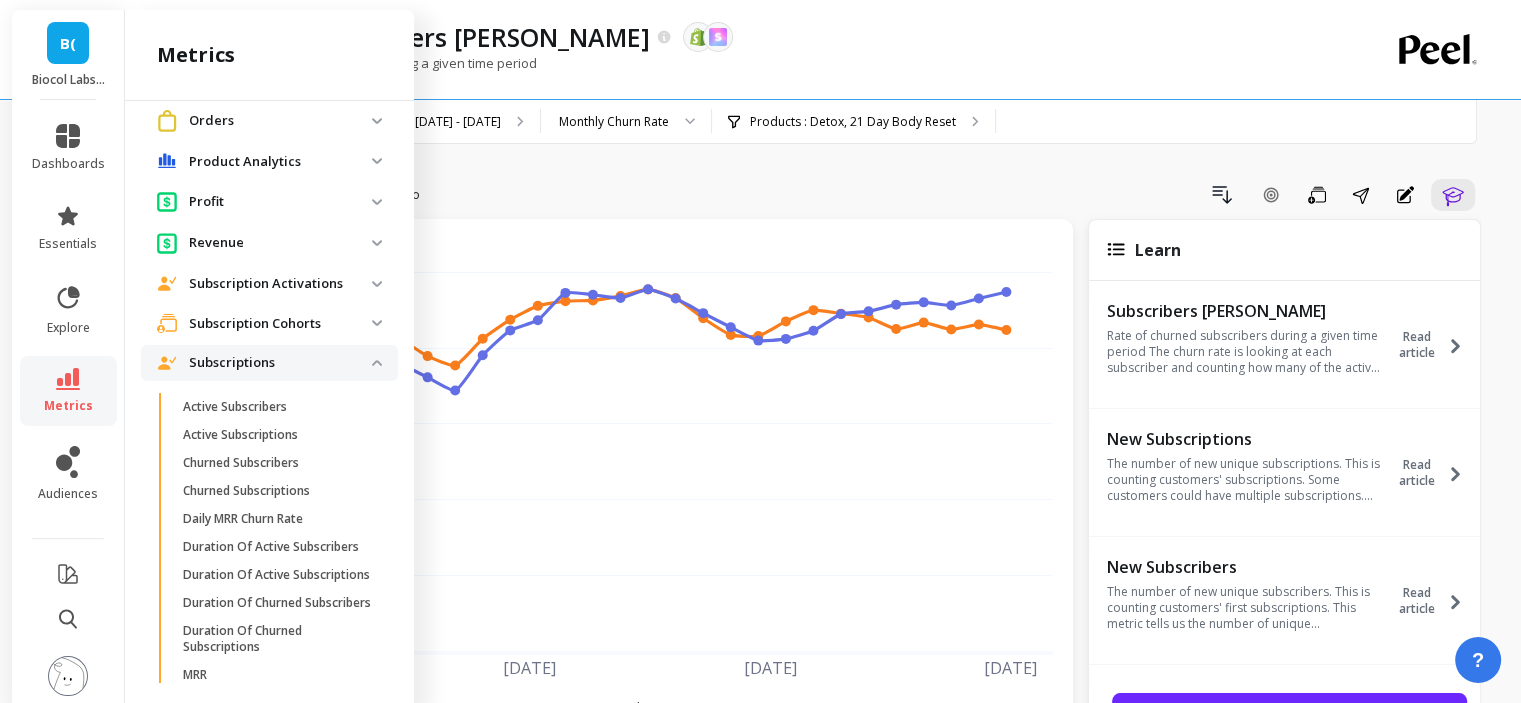 click on "Subscriptions" at bounding box center (280, 363) 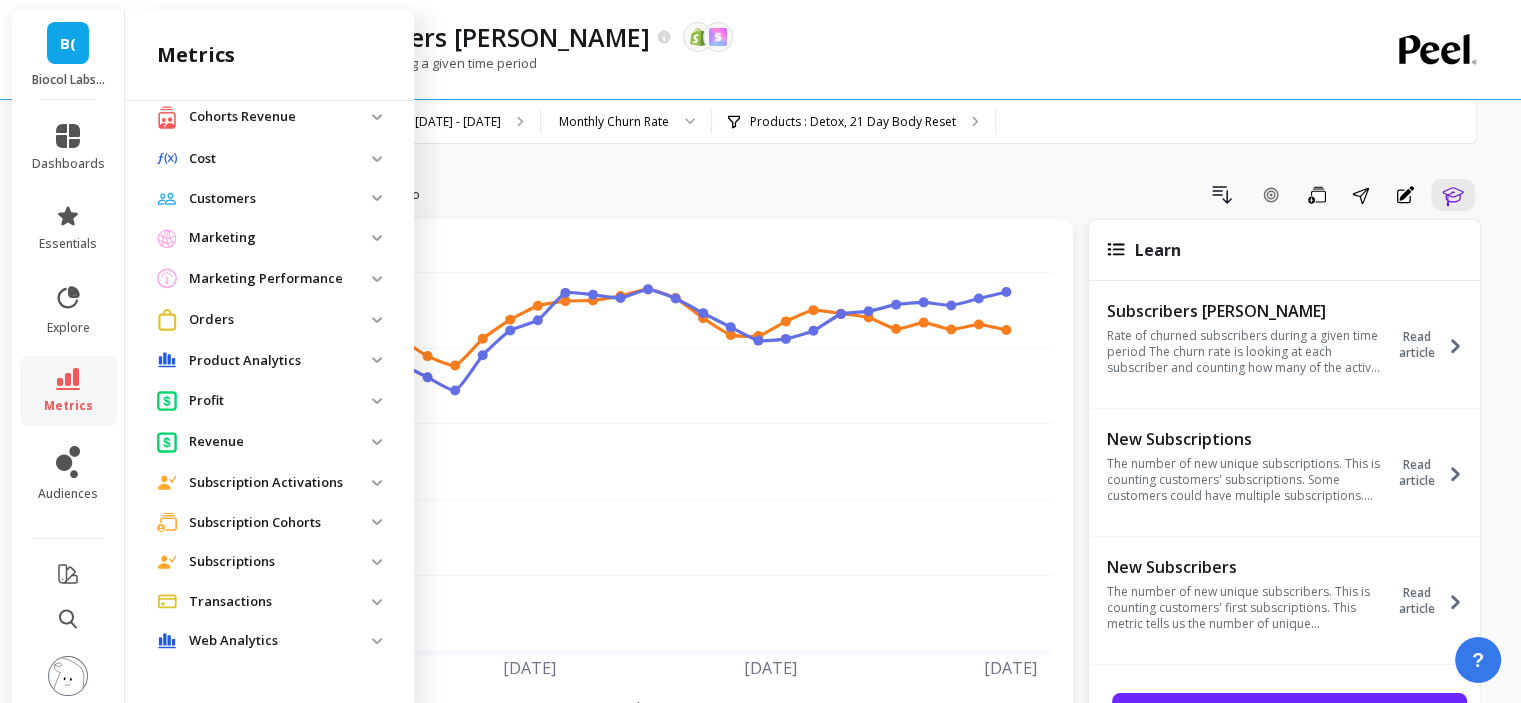 scroll, scrollTop: 108, scrollLeft: 0, axis: vertical 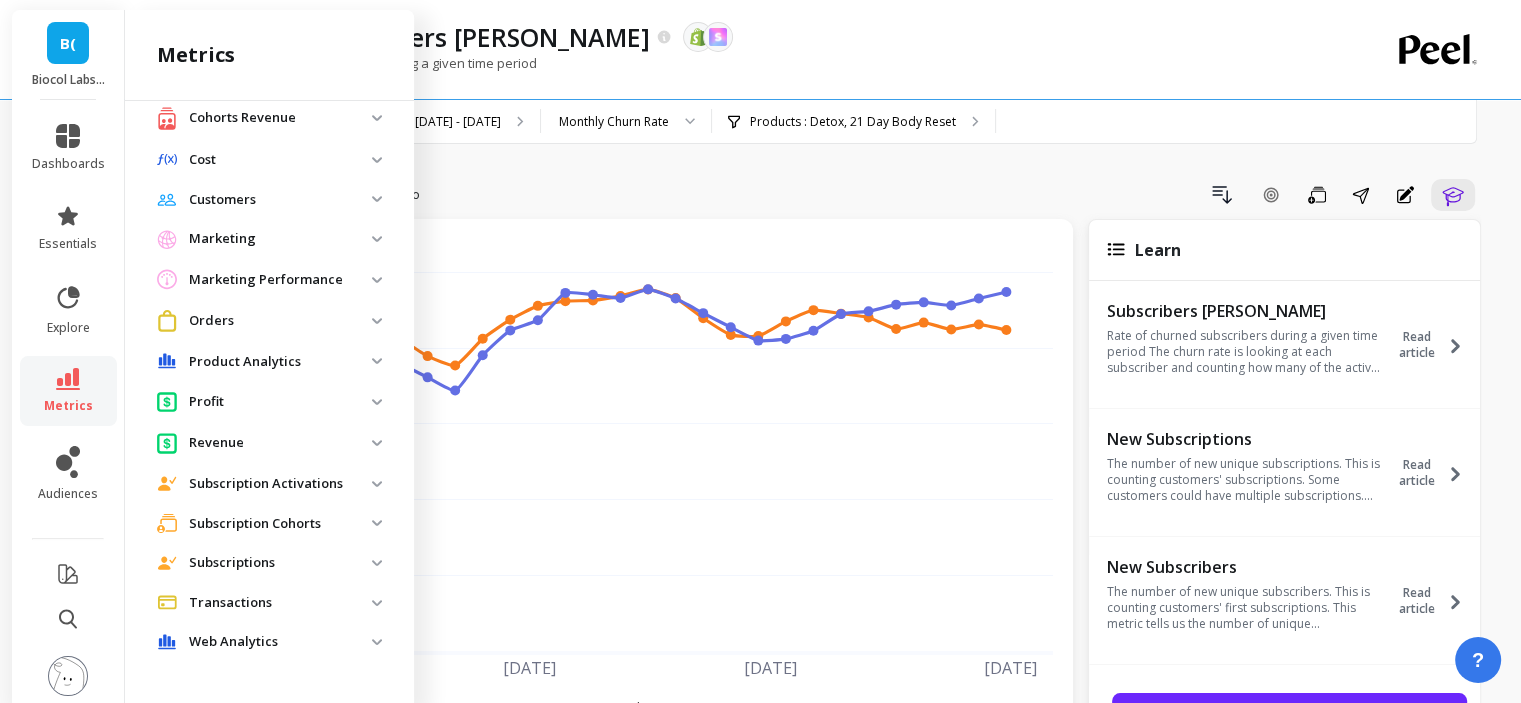 click on "Subscription Cohorts" at bounding box center [280, 524] 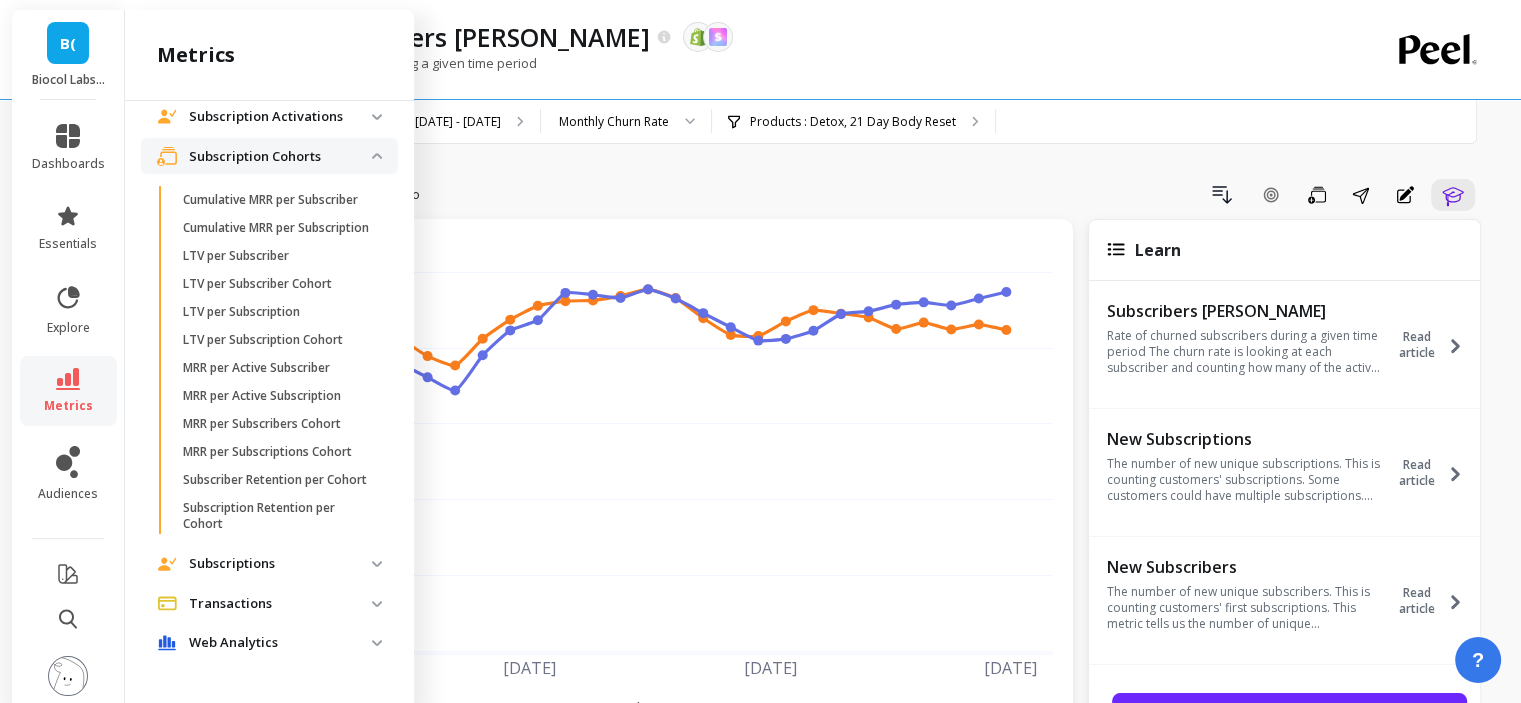 scroll, scrollTop: 508, scrollLeft: 0, axis: vertical 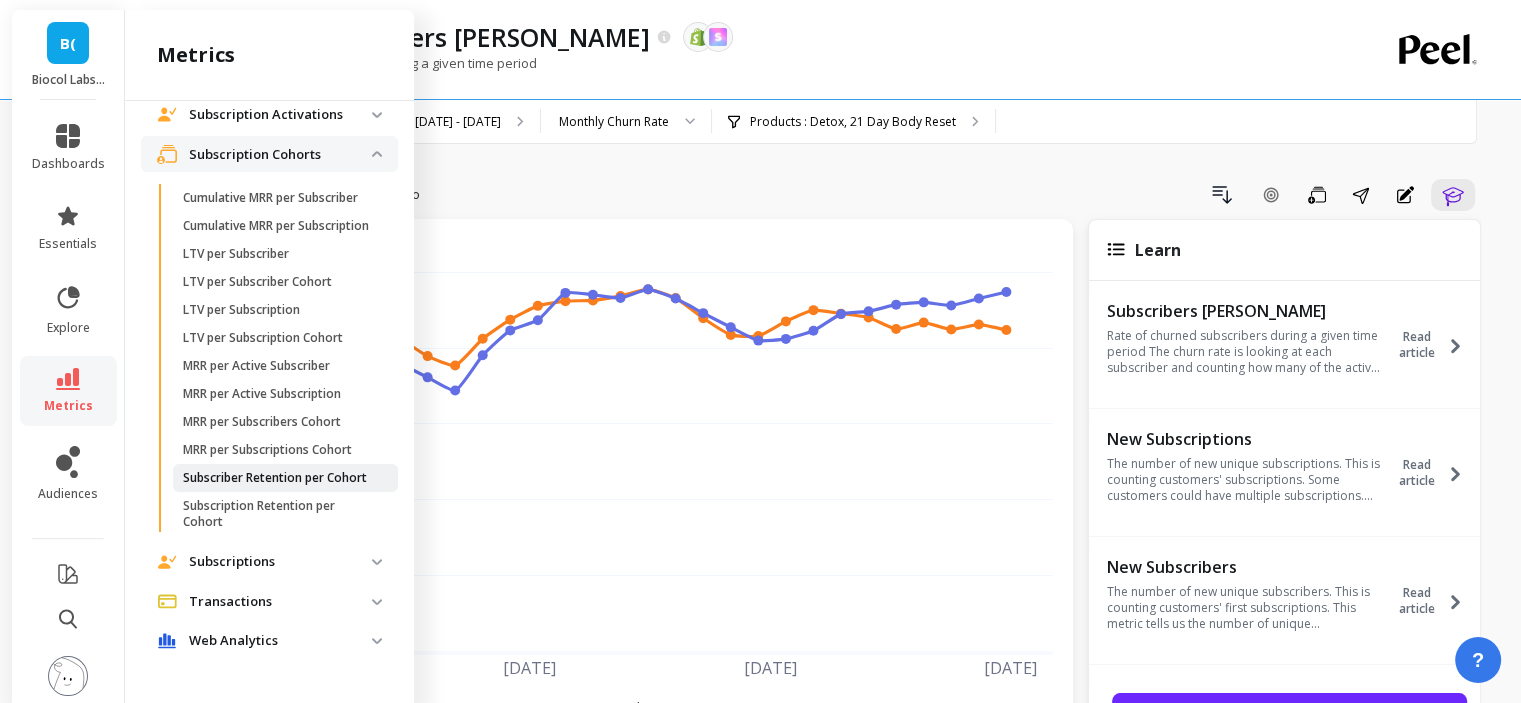click on "Subscriber Retention per Cohort" at bounding box center [275, 478] 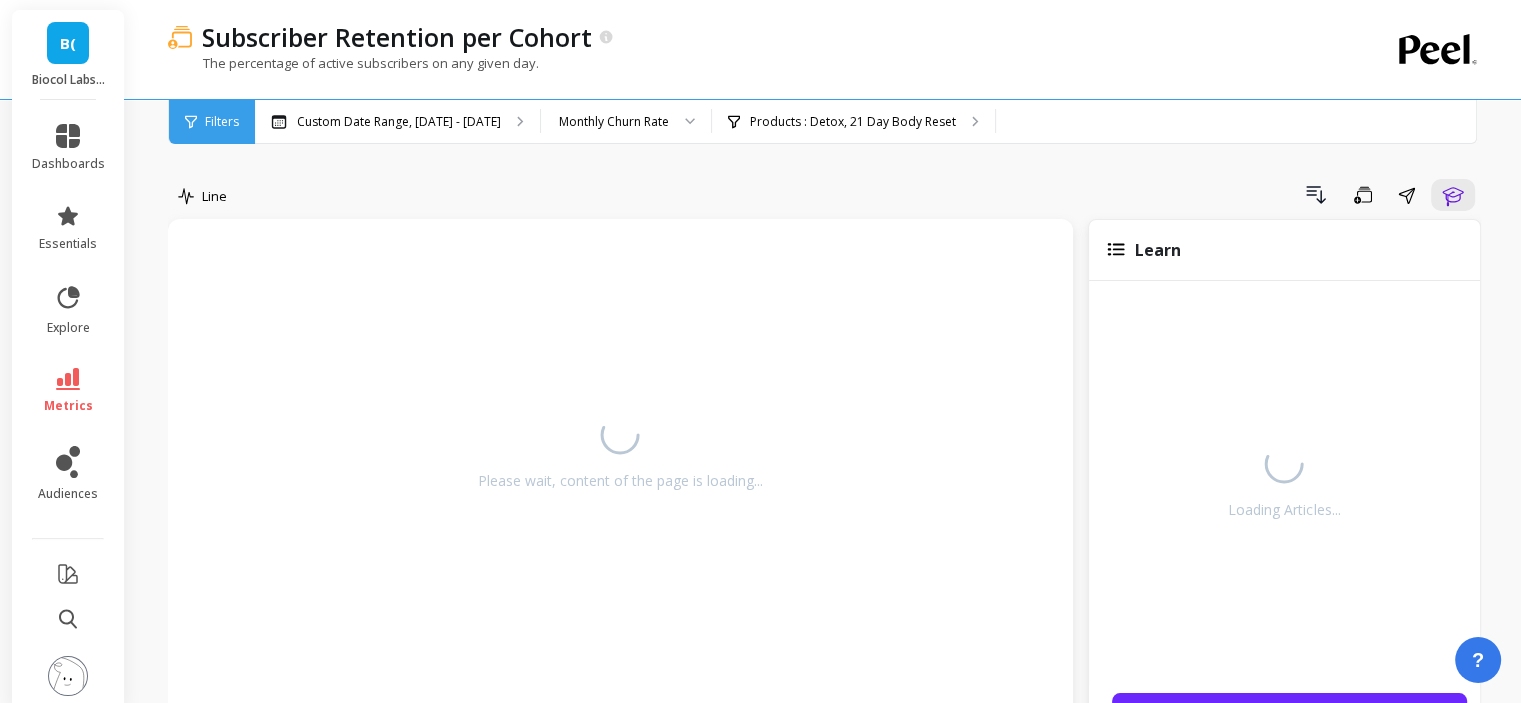 scroll, scrollTop: 0, scrollLeft: 0, axis: both 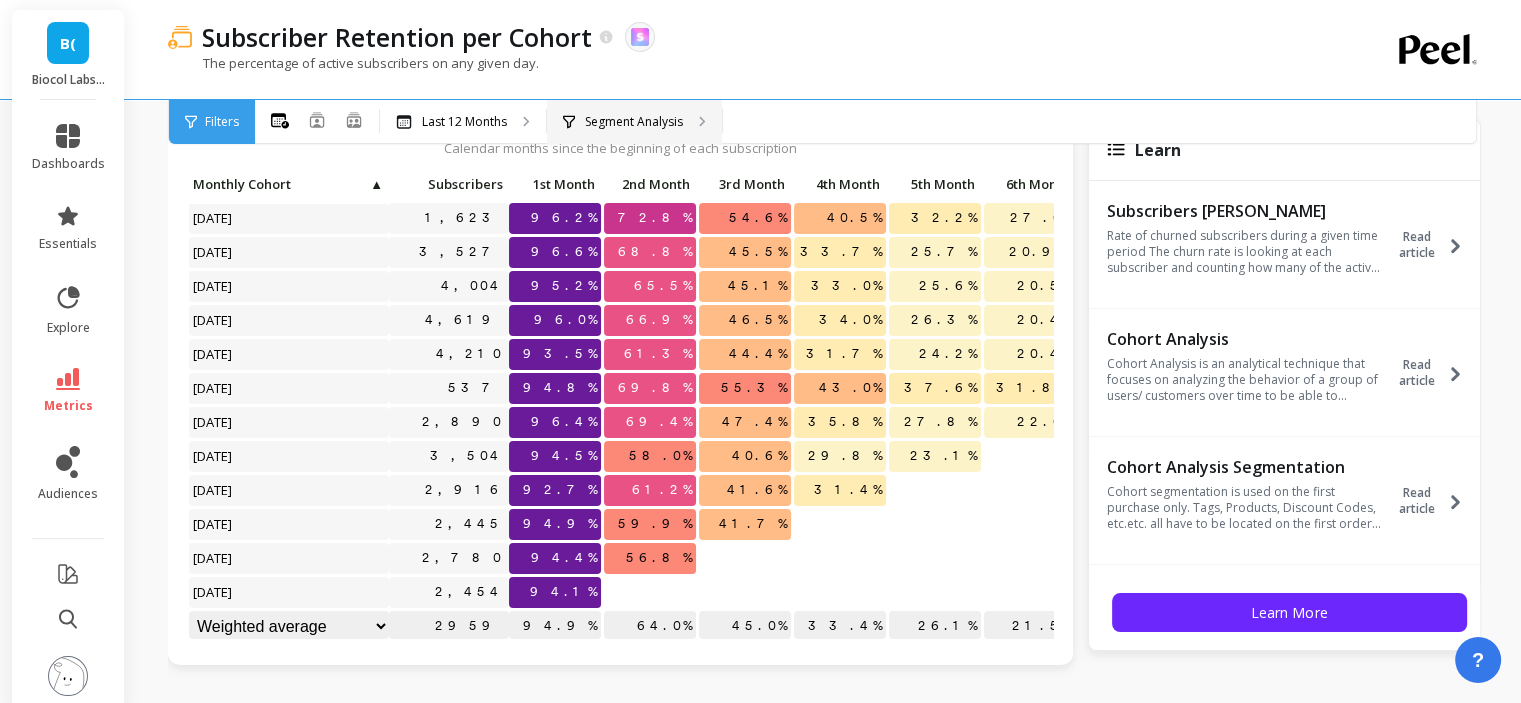 click on "Segment Analysis" at bounding box center [634, 122] 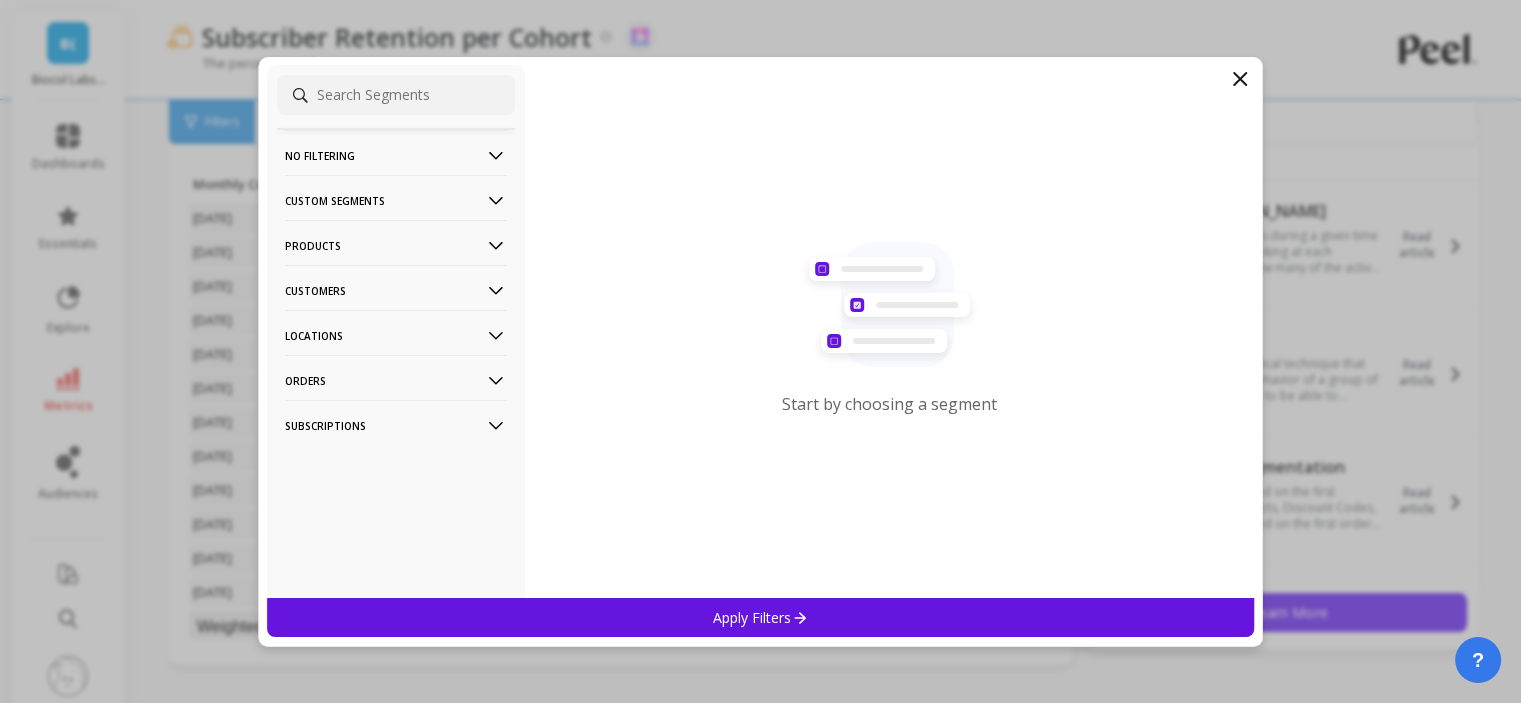 click on "Products" at bounding box center [396, 245] 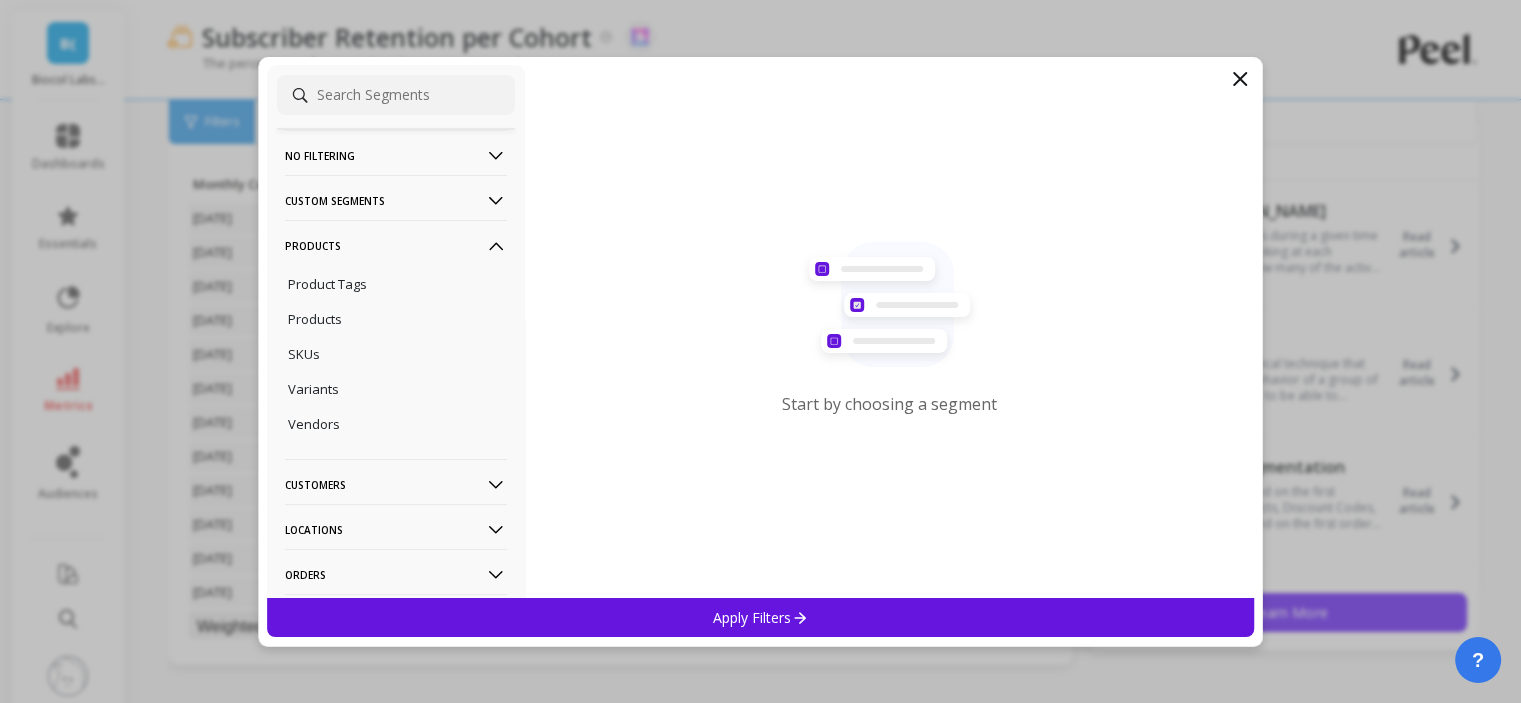 click on "Products" at bounding box center (396, 245) 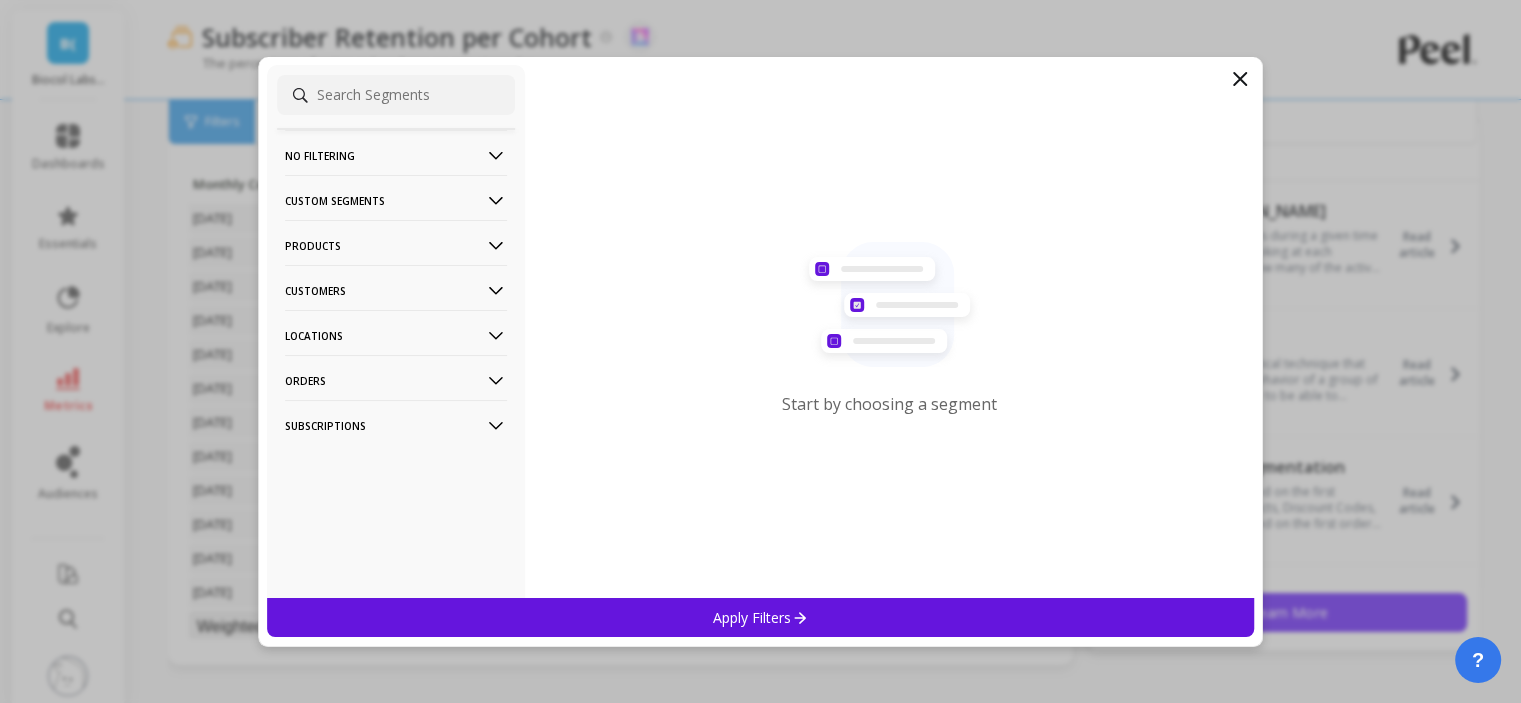 click on "Customers" at bounding box center [396, 290] 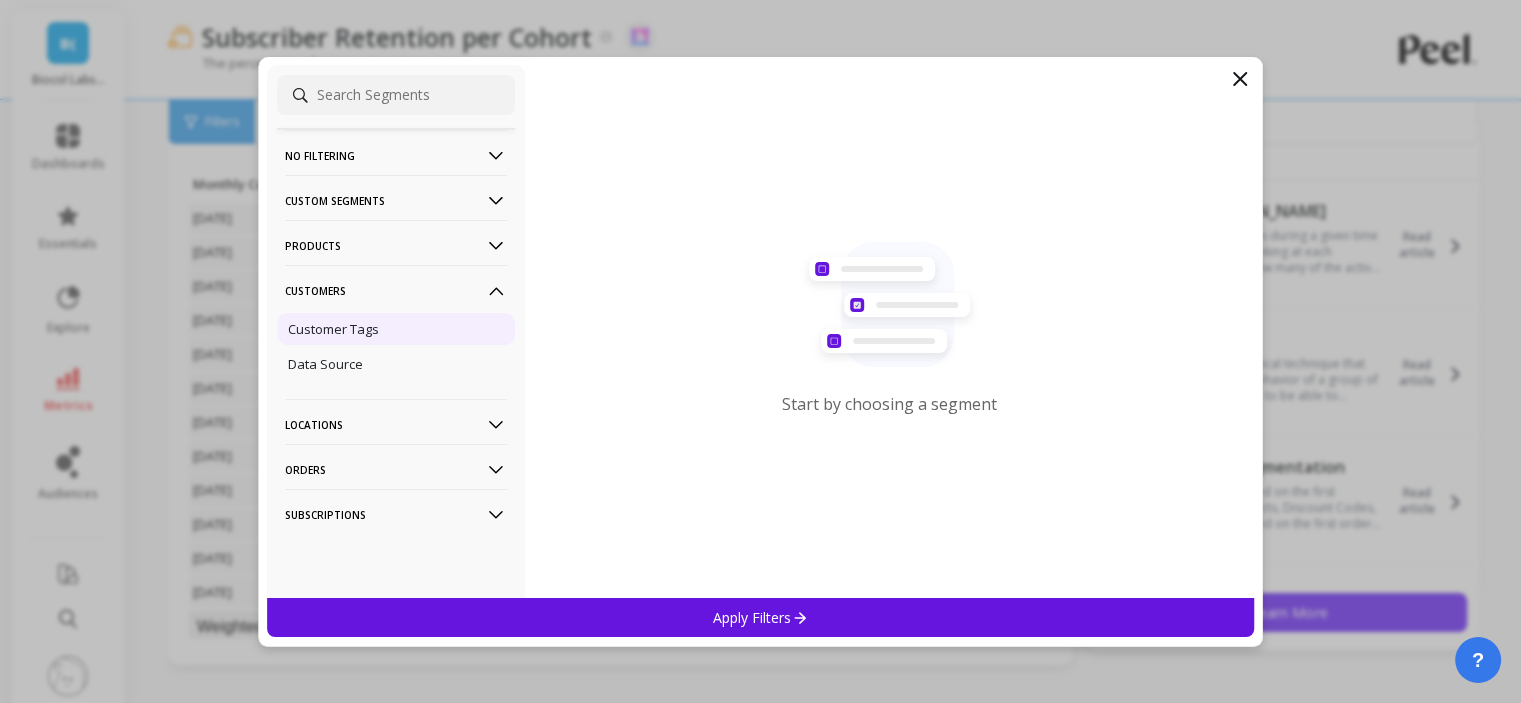 click on "Customer Tags" at bounding box center [333, 329] 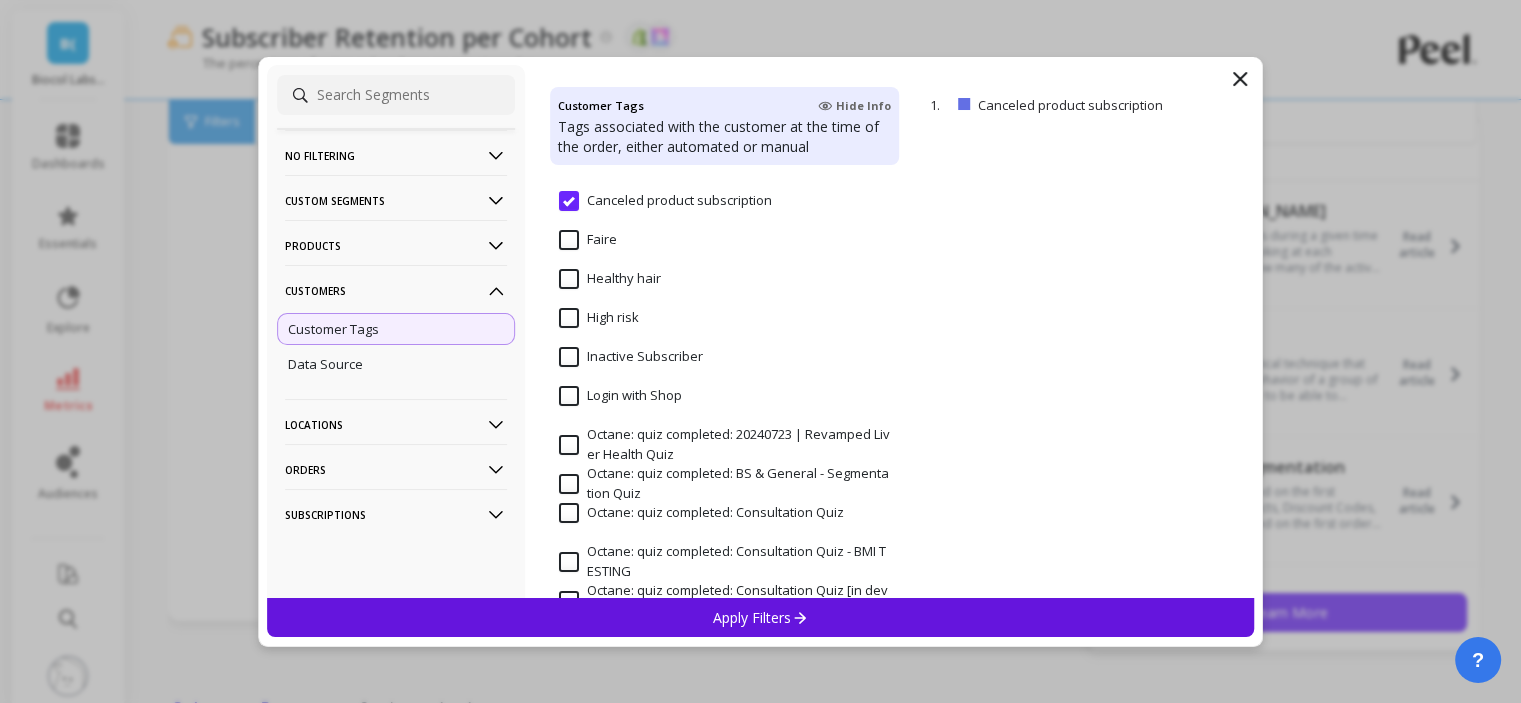 scroll, scrollTop: 100, scrollLeft: 0, axis: vertical 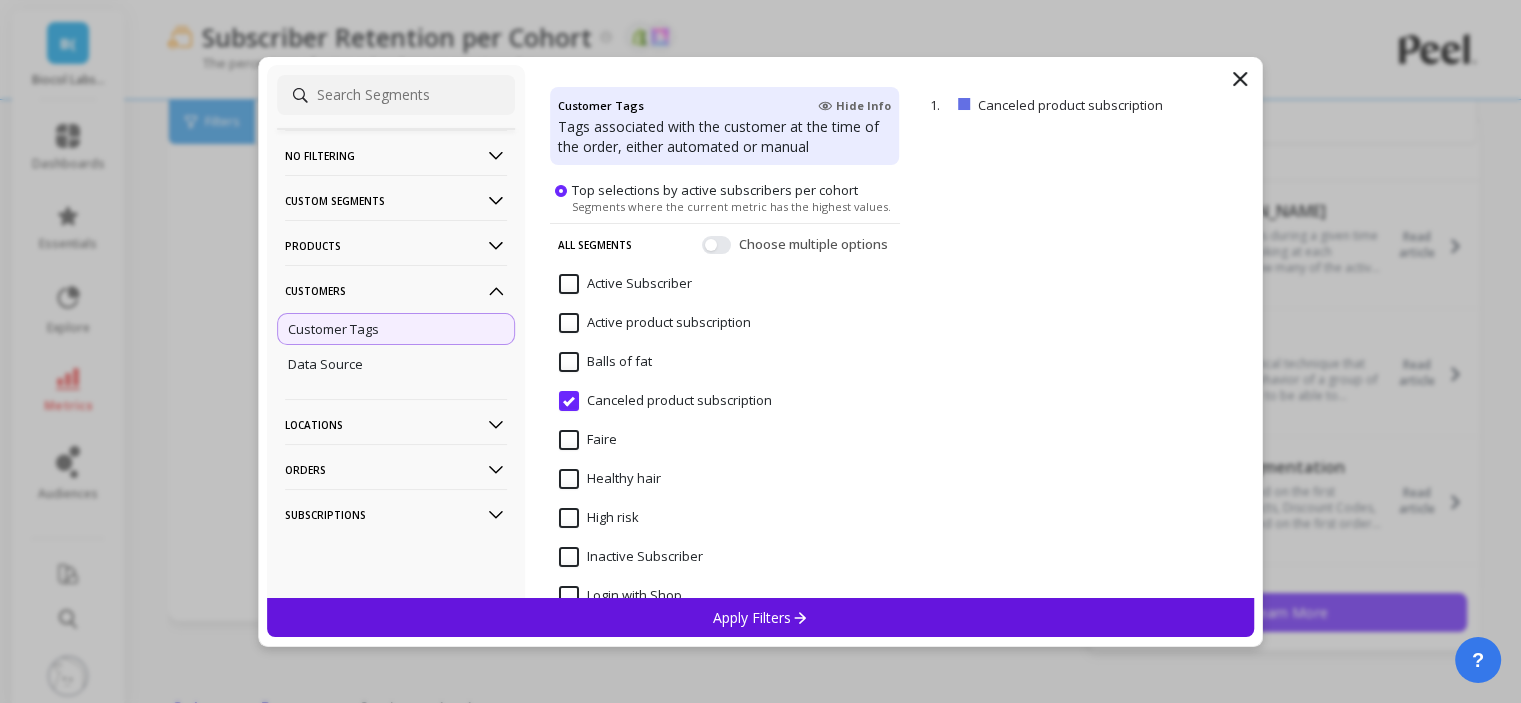 click on "Canceled product subscription" at bounding box center (665, 401) 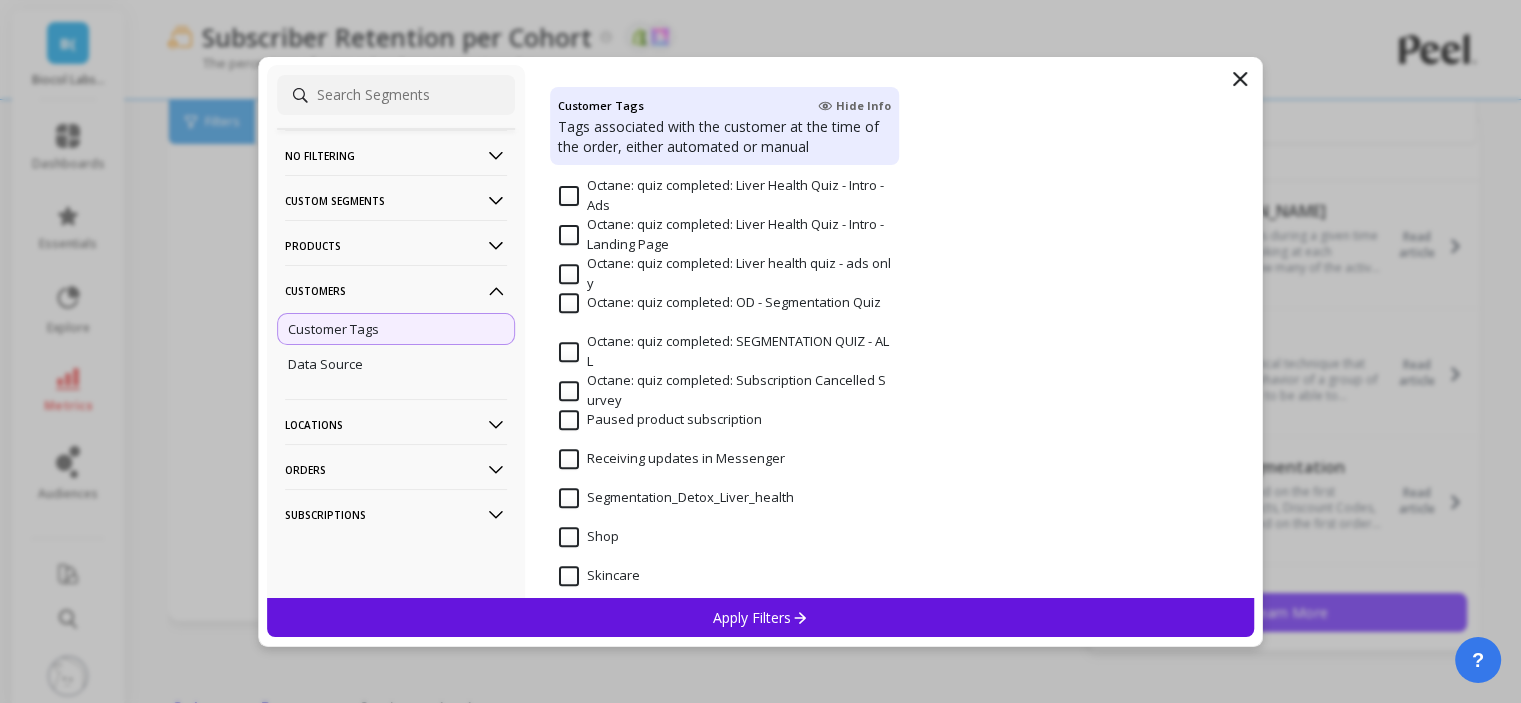 scroll, scrollTop: 1000, scrollLeft: 0, axis: vertical 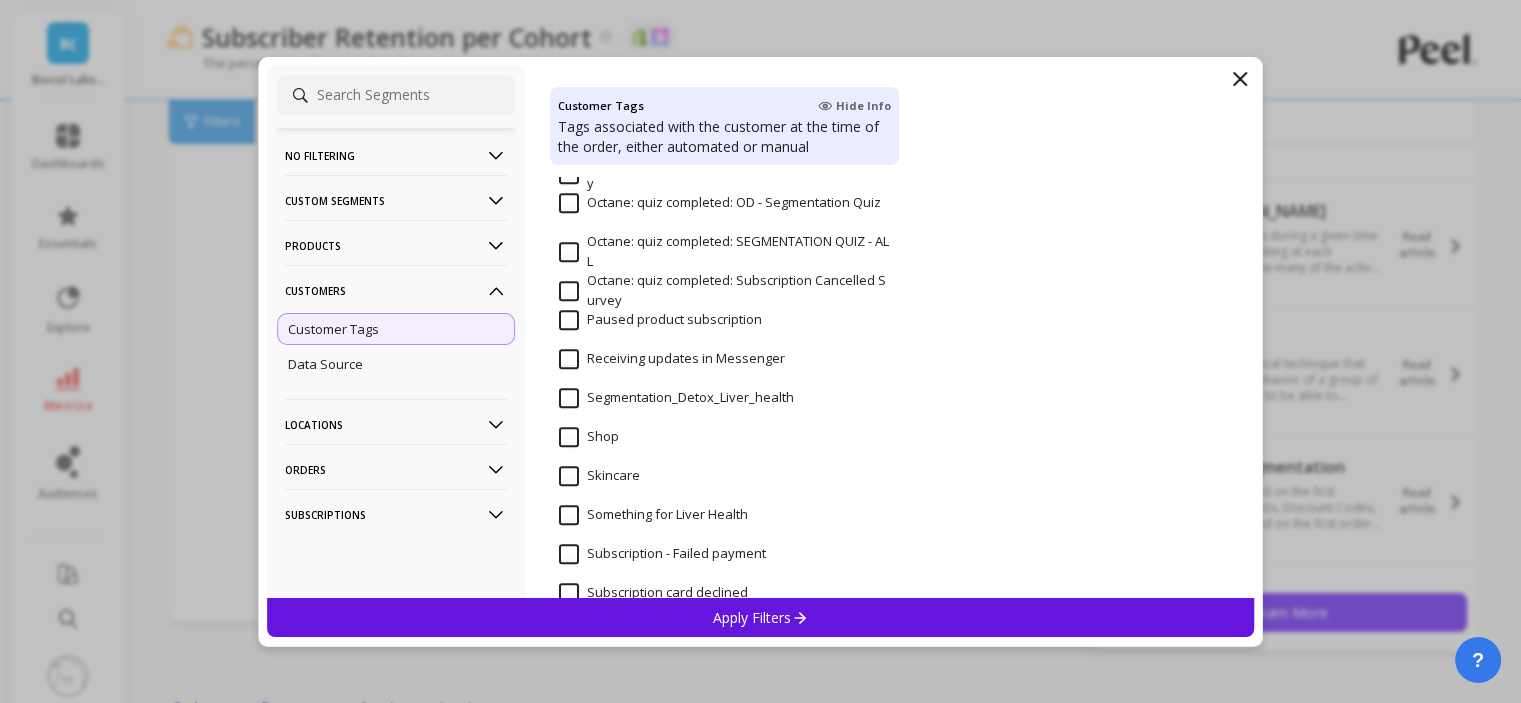 click on "Segmentation_Detox_Liver_health" at bounding box center (676, 409) 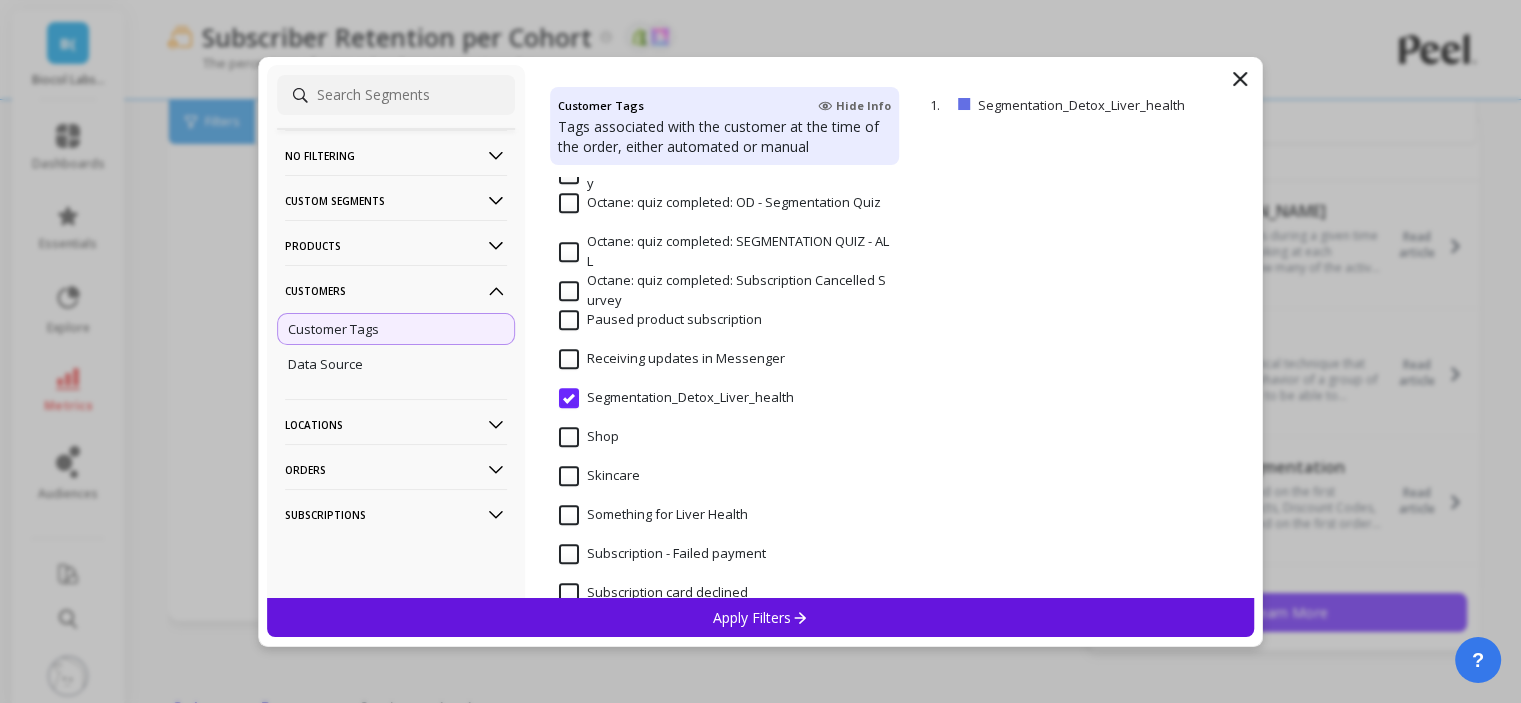 click on "Apply Filters" at bounding box center [761, 617] 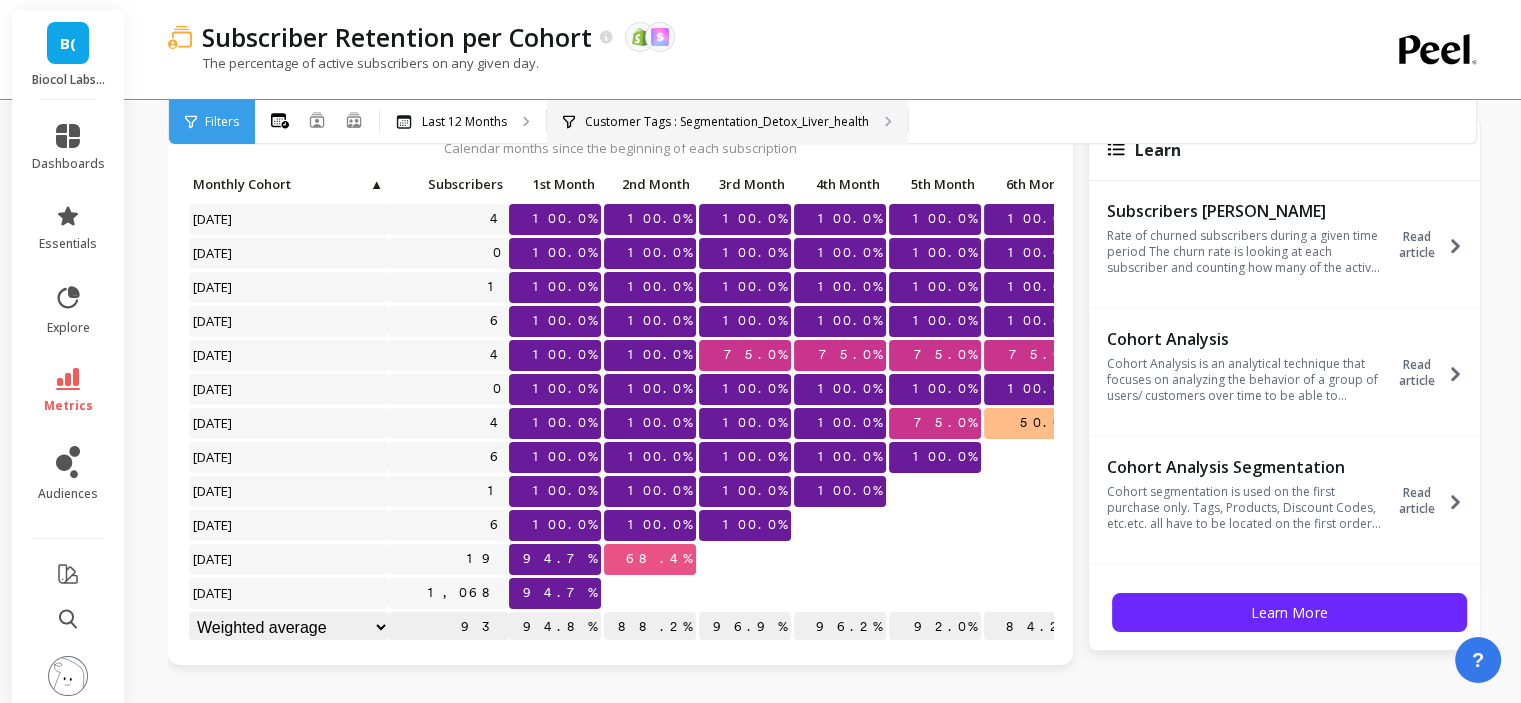 click on "Customer Tags :  Segmentation_Detox_Liver_health" at bounding box center (727, 122) 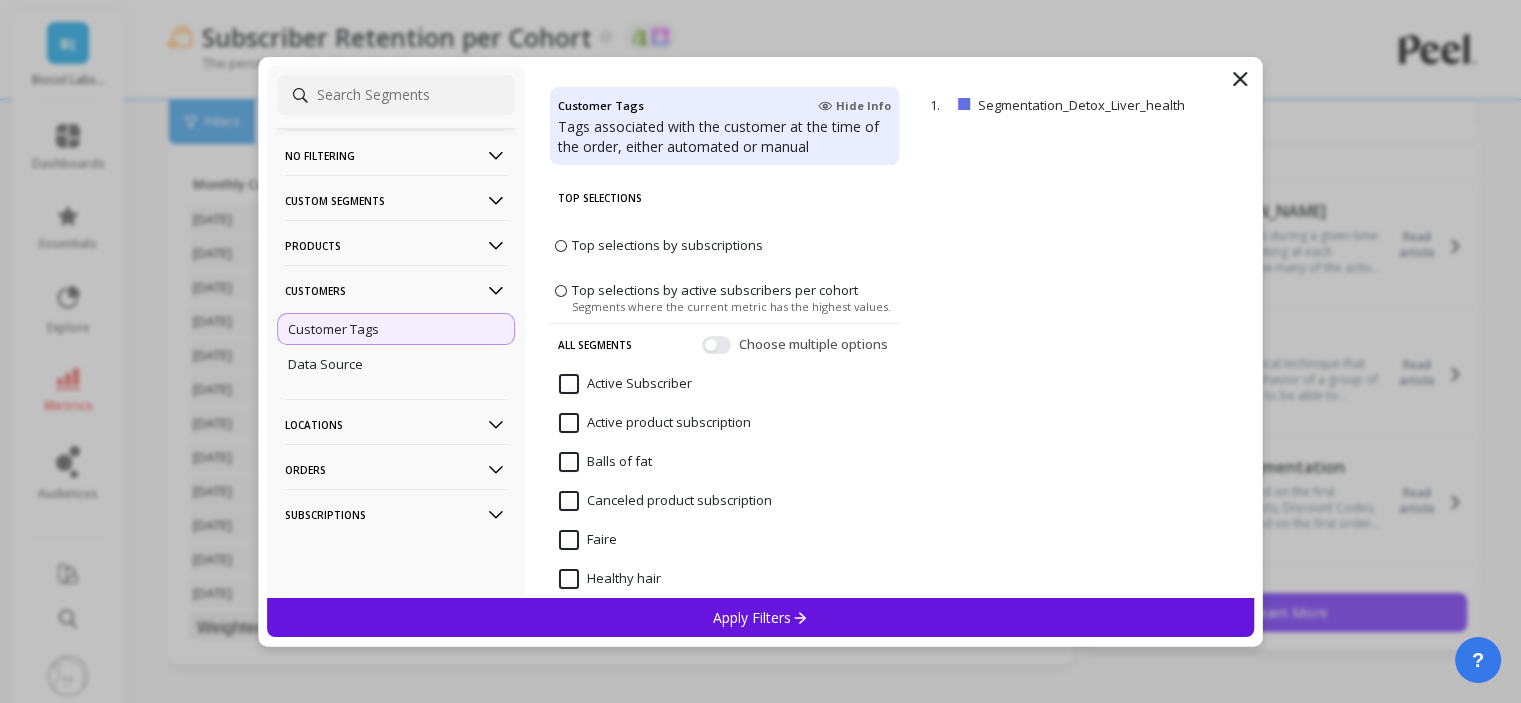 click on "Customer Tags" at bounding box center (396, 329) 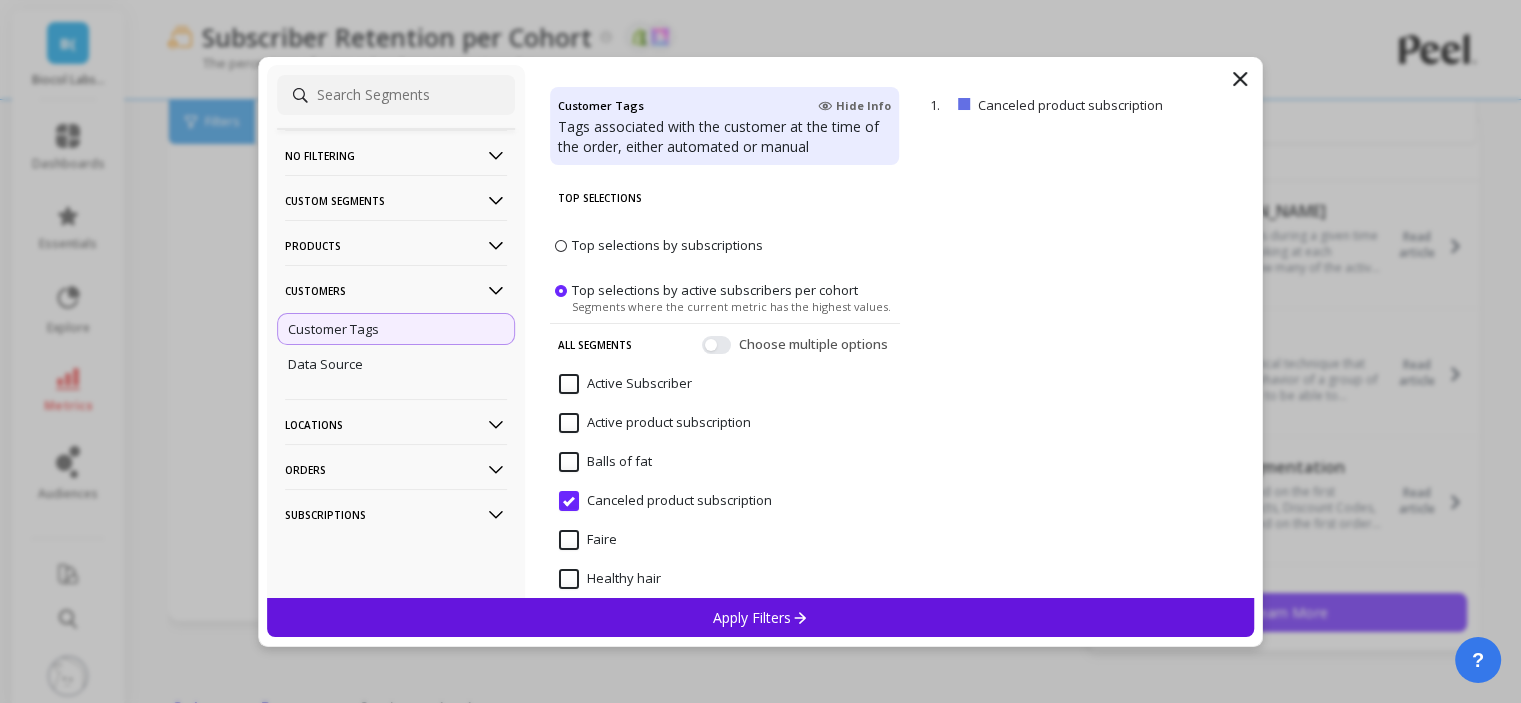 click 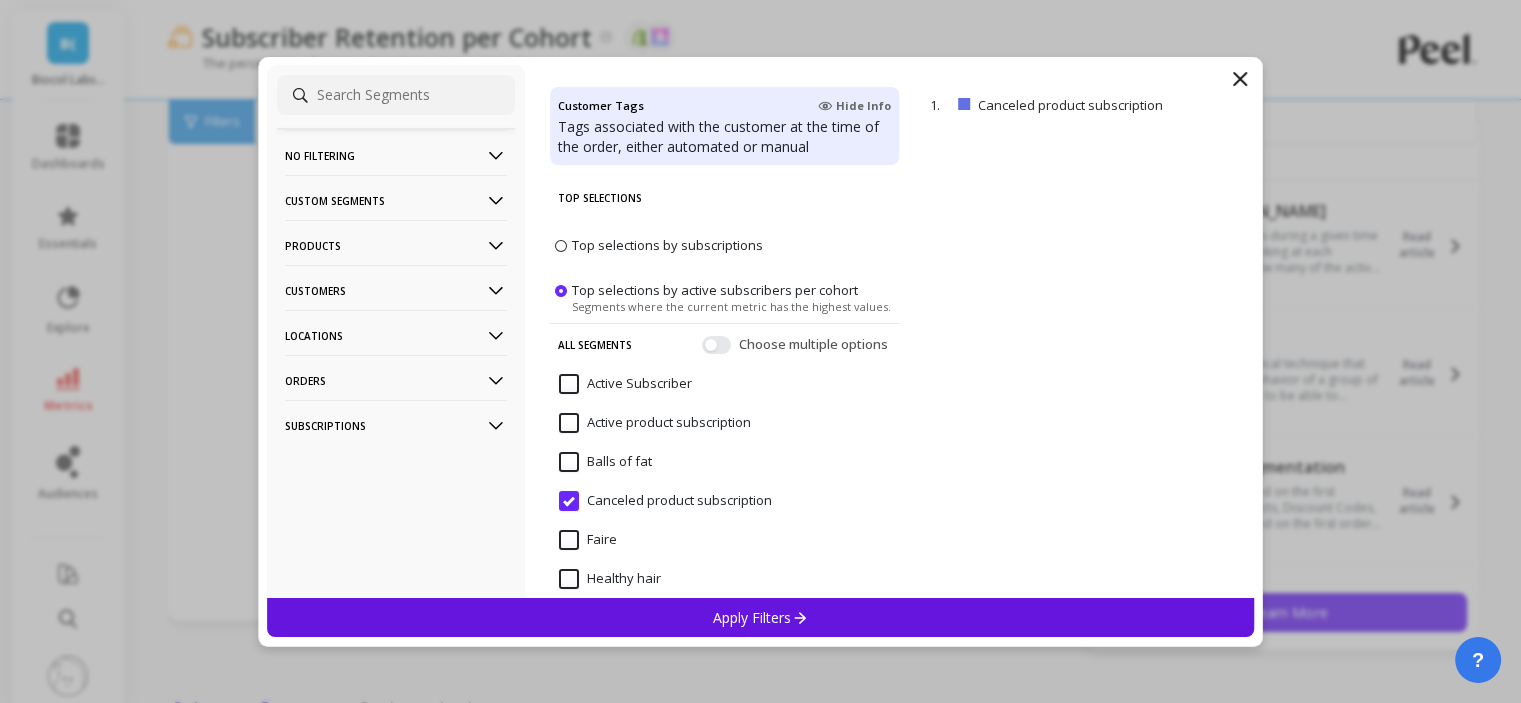 click on "Products" at bounding box center (396, 245) 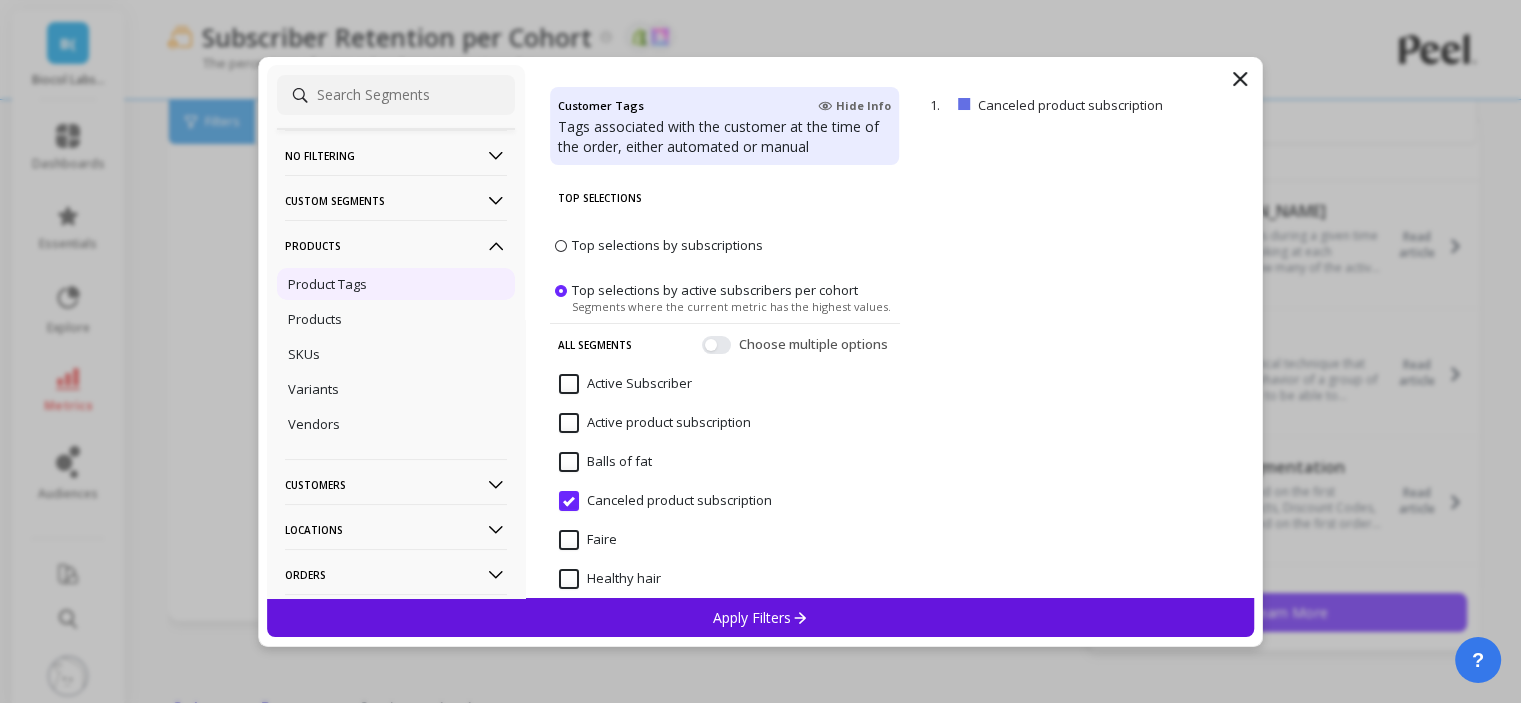 click on "Product Tags" at bounding box center [396, 284] 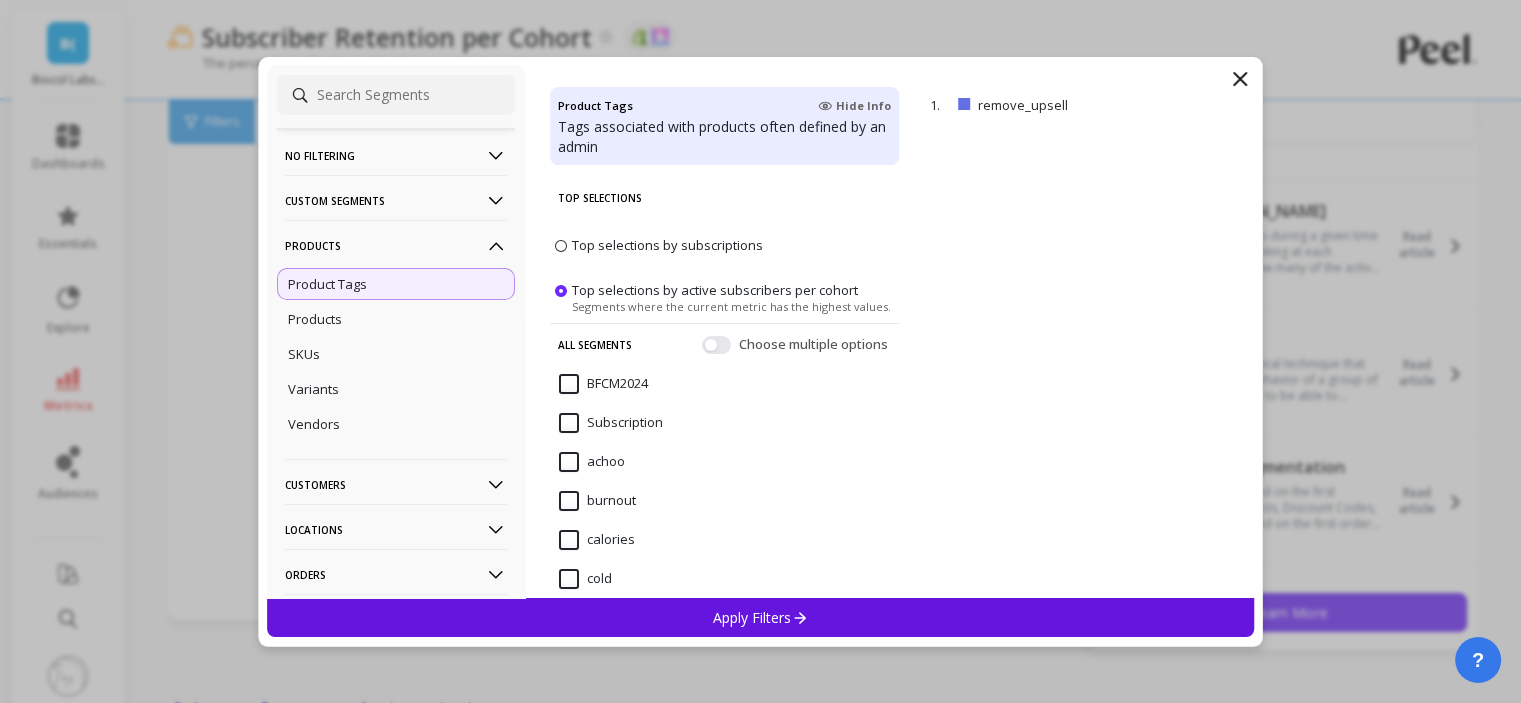 click on "Product Tags" at bounding box center (396, 284) 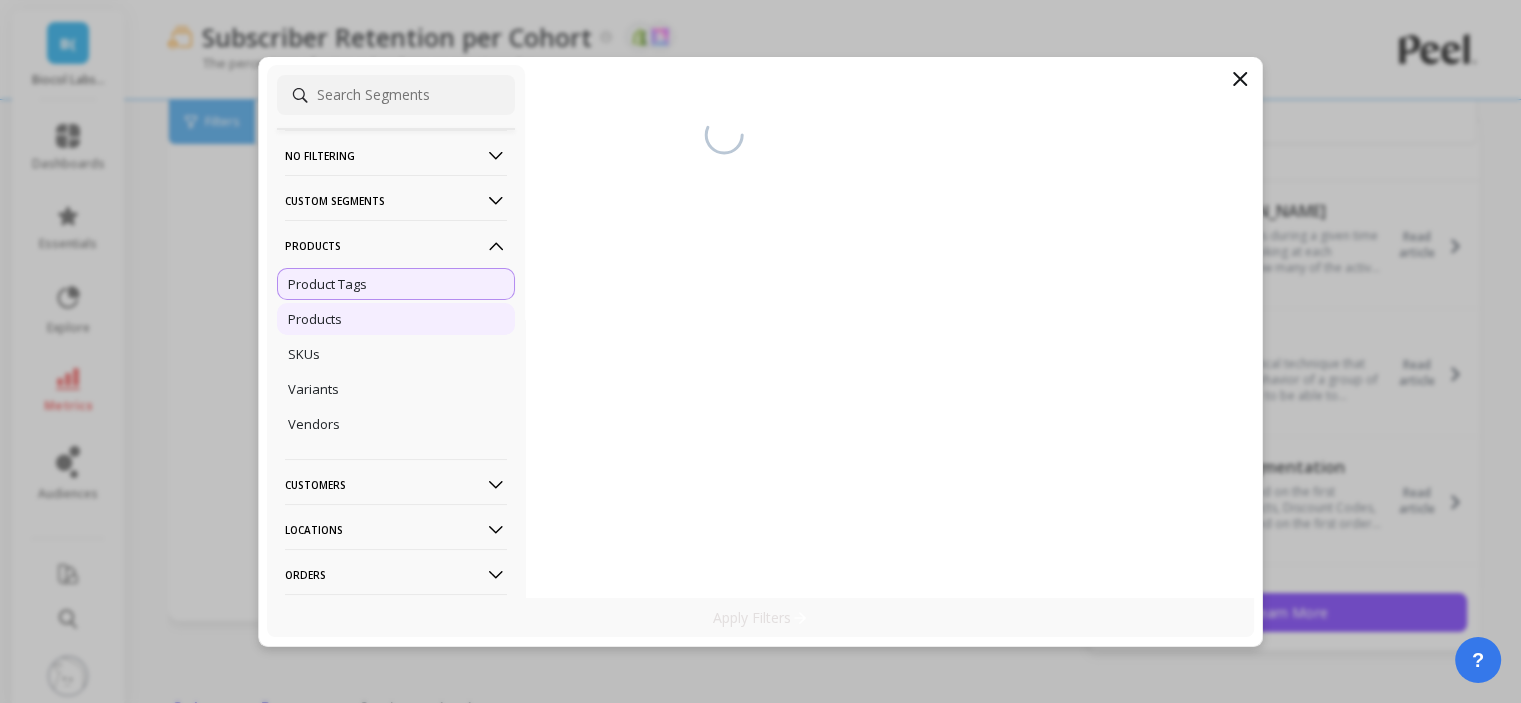 click on "Products" at bounding box center [396, 319] 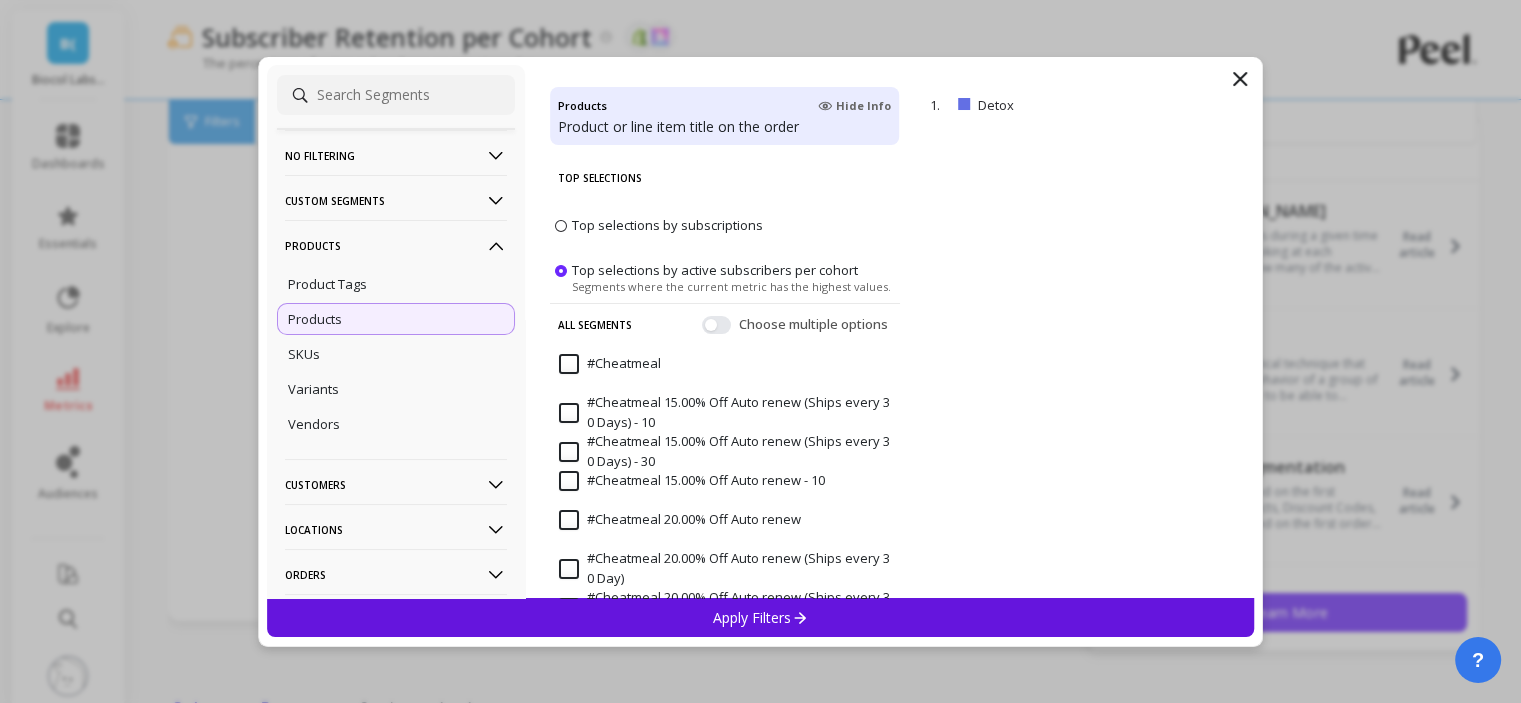 click on "Top selections by subscriptions" at bounding box center [725, 225] 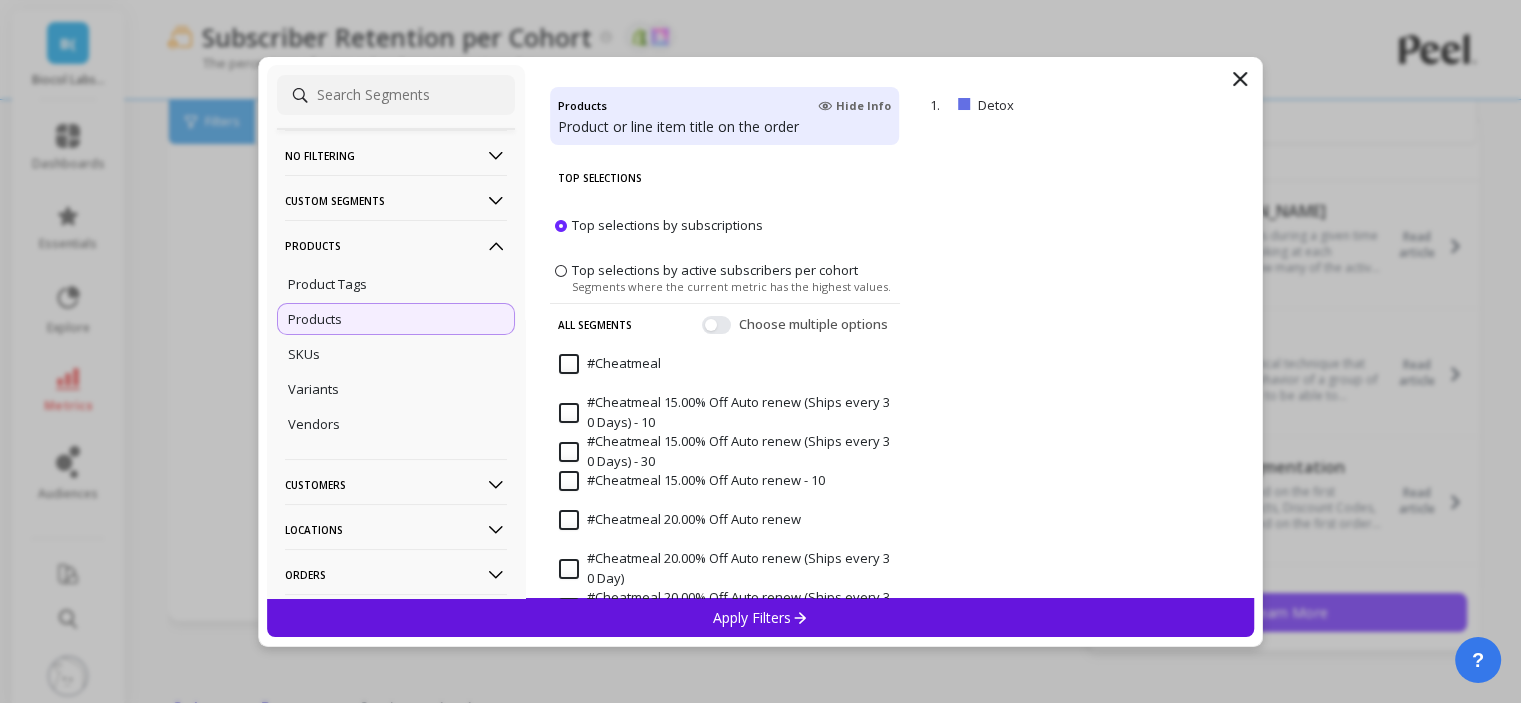 click on "Apply Filters" at bounding box center (761, 617) 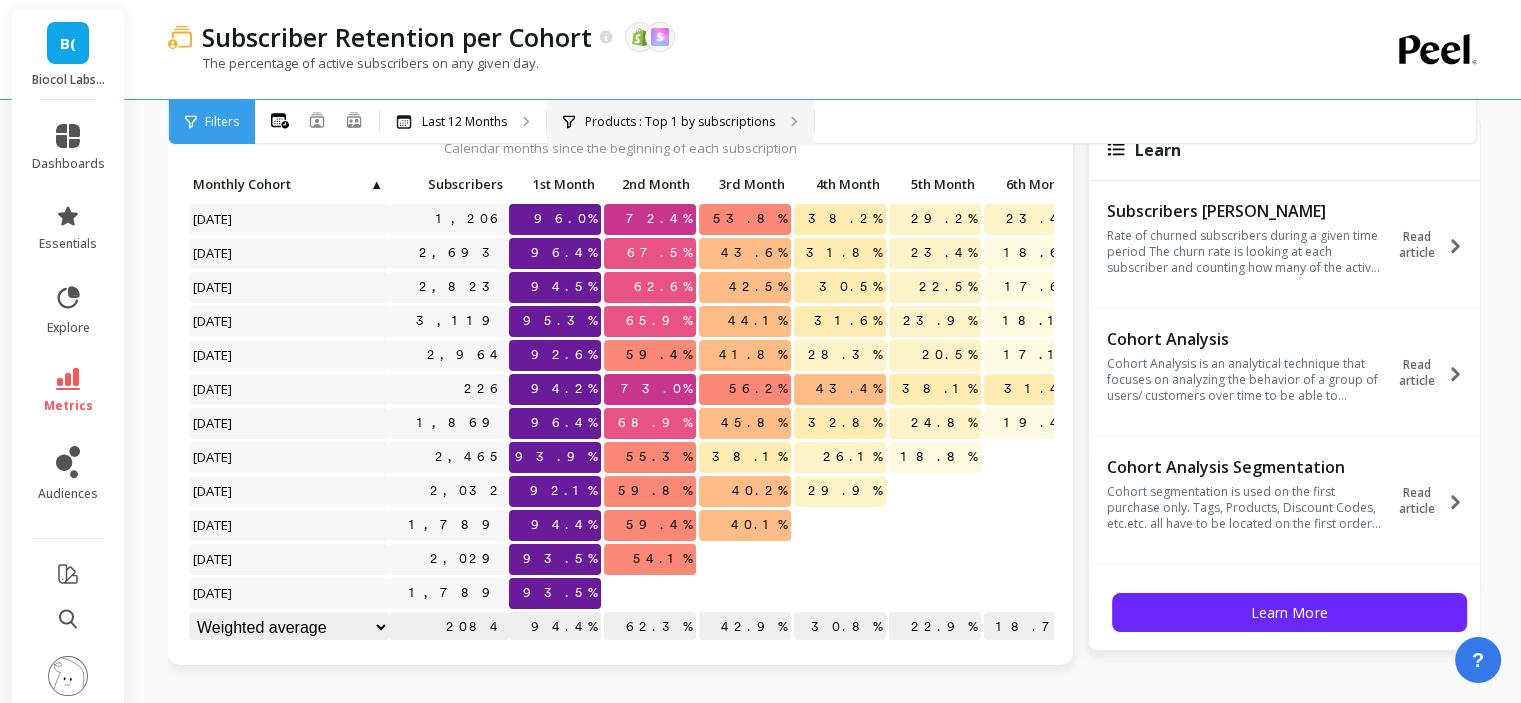 click on "Products : Top 1 by subscriptions" at bounding box center (680, 122) 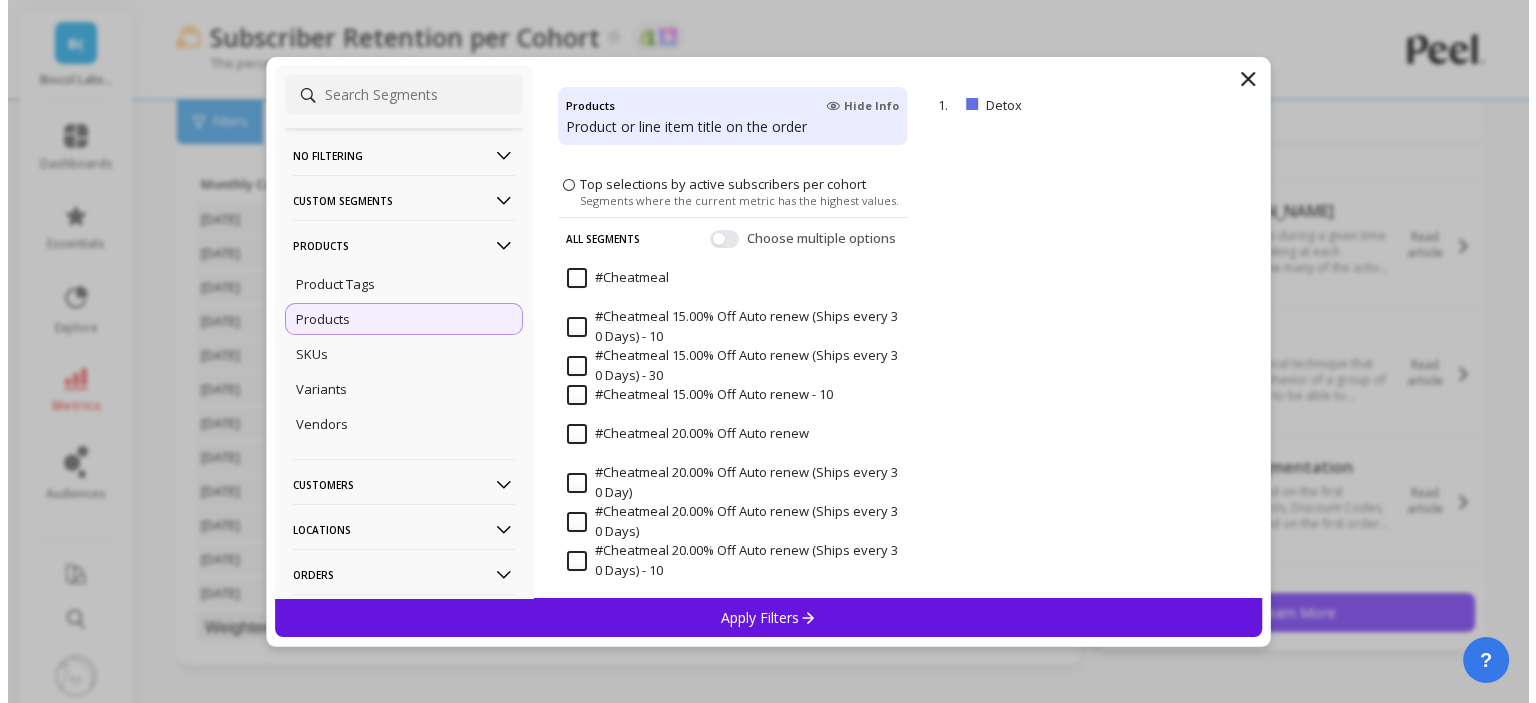 scroll, scrollTop: 0, scrollLeft: 0, axis: both 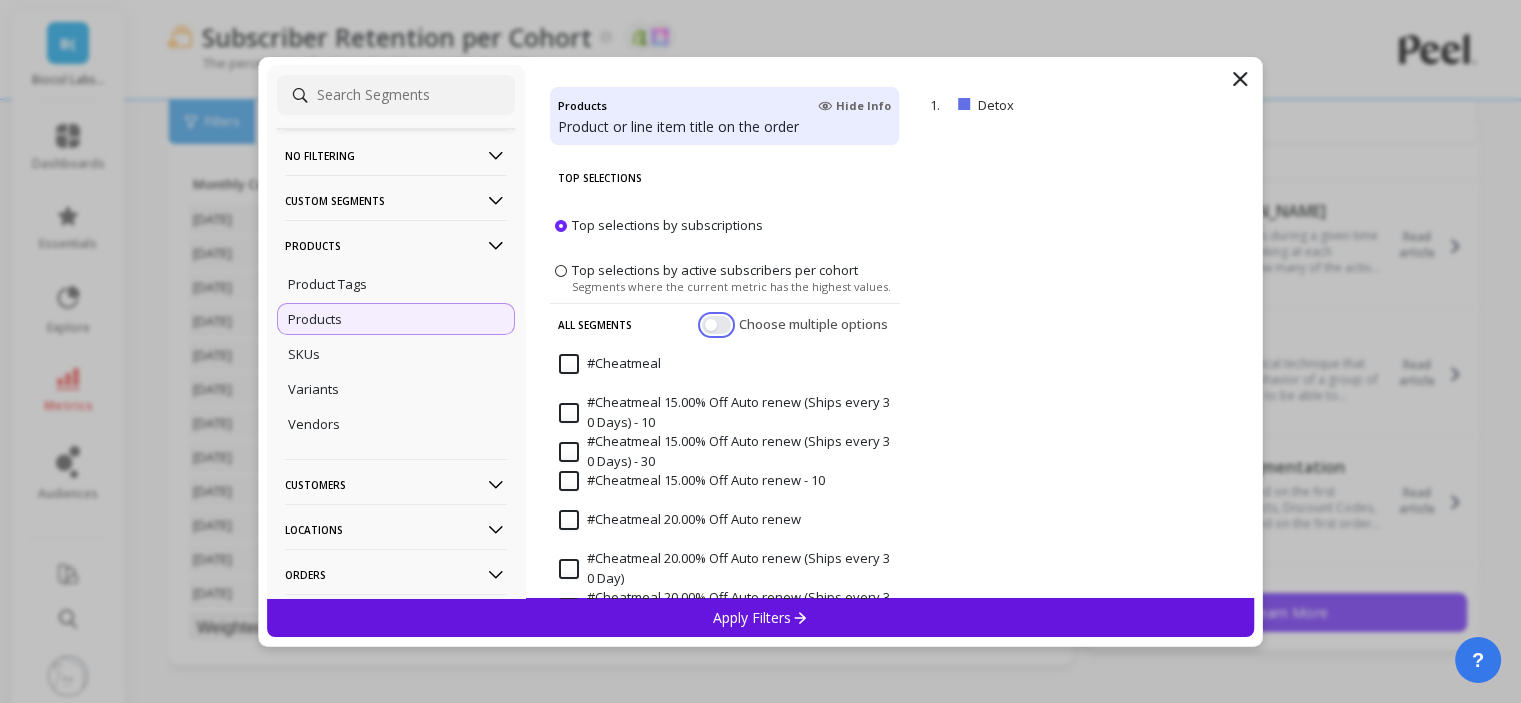 click at bounding box center (716, 324) 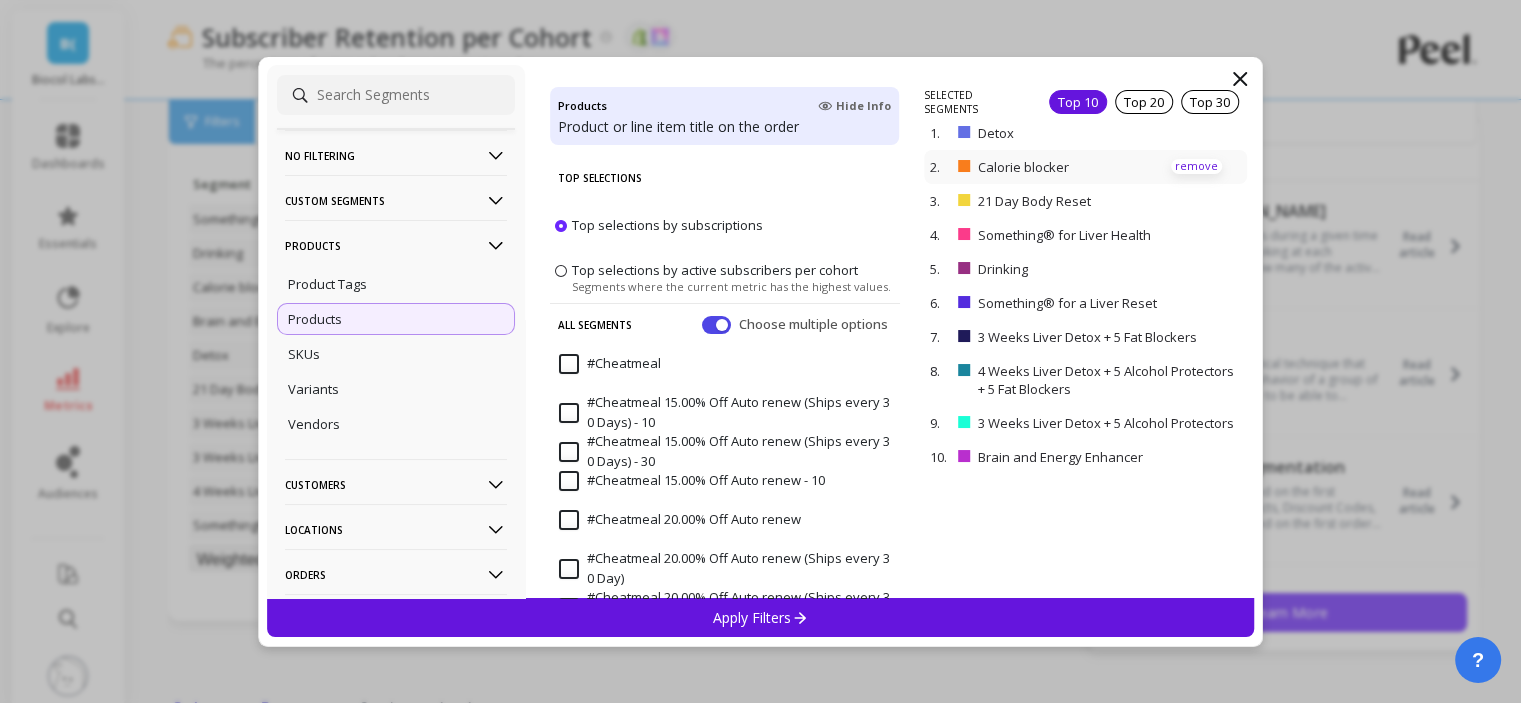 click on "remove" at bounding box center (1196, 166) 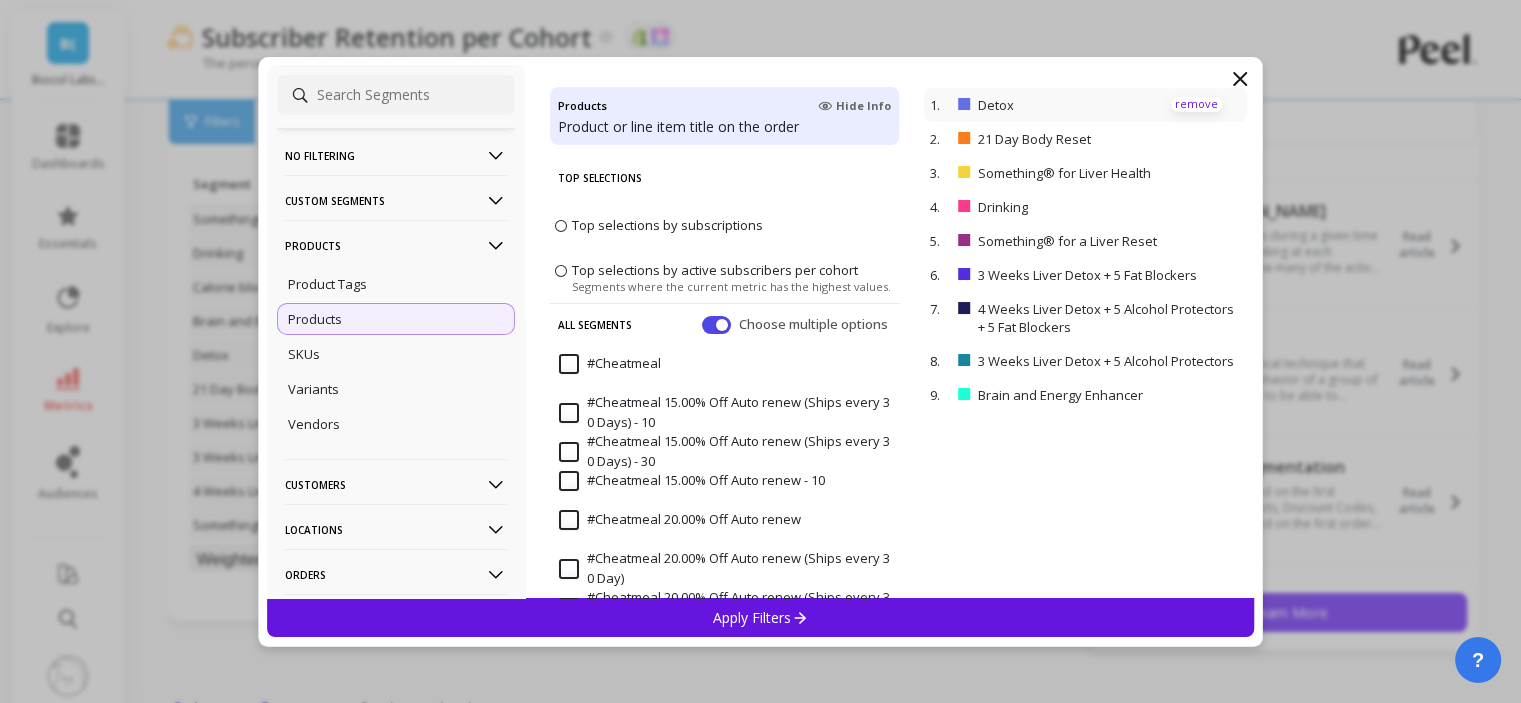 click on "remove" at bounding box center (1196, 104) 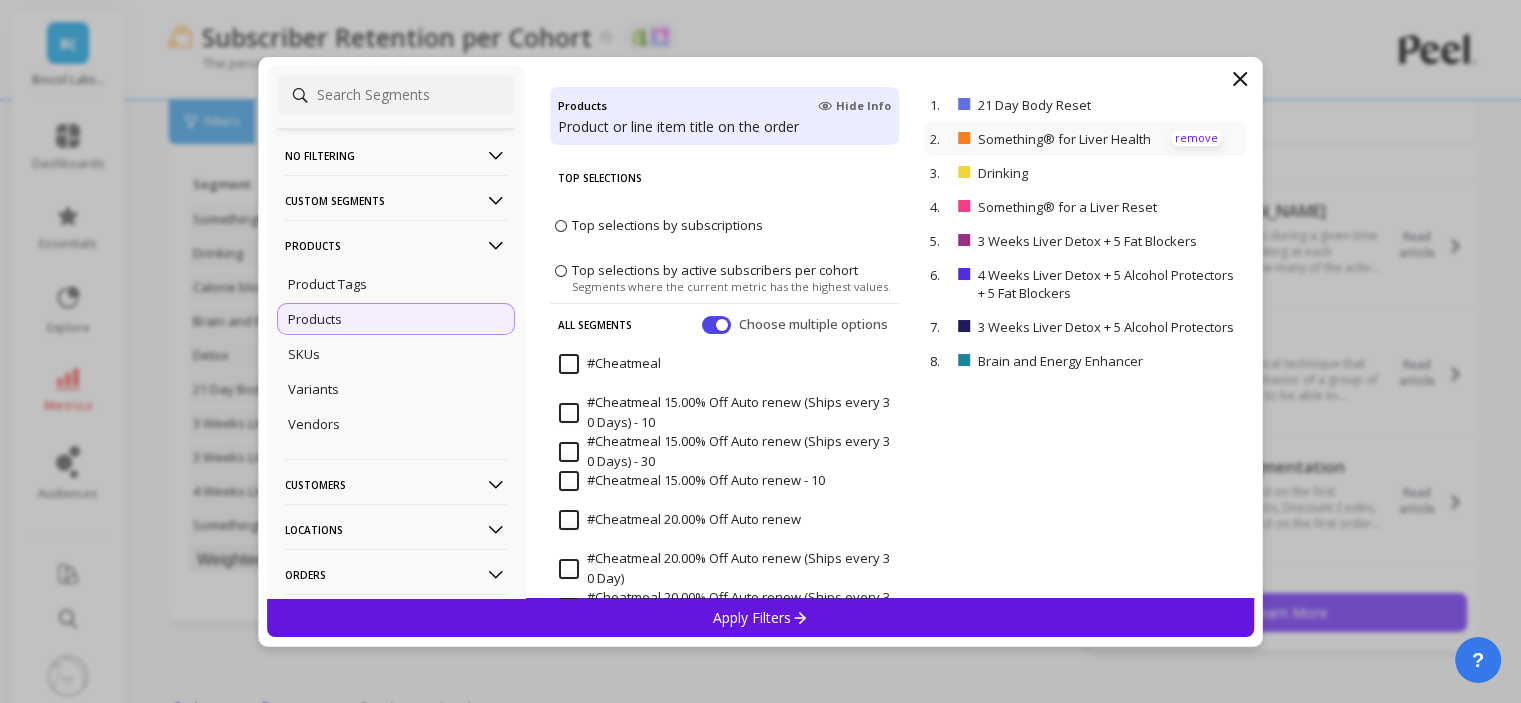click on "remove" at bounding box center (1196, 138) 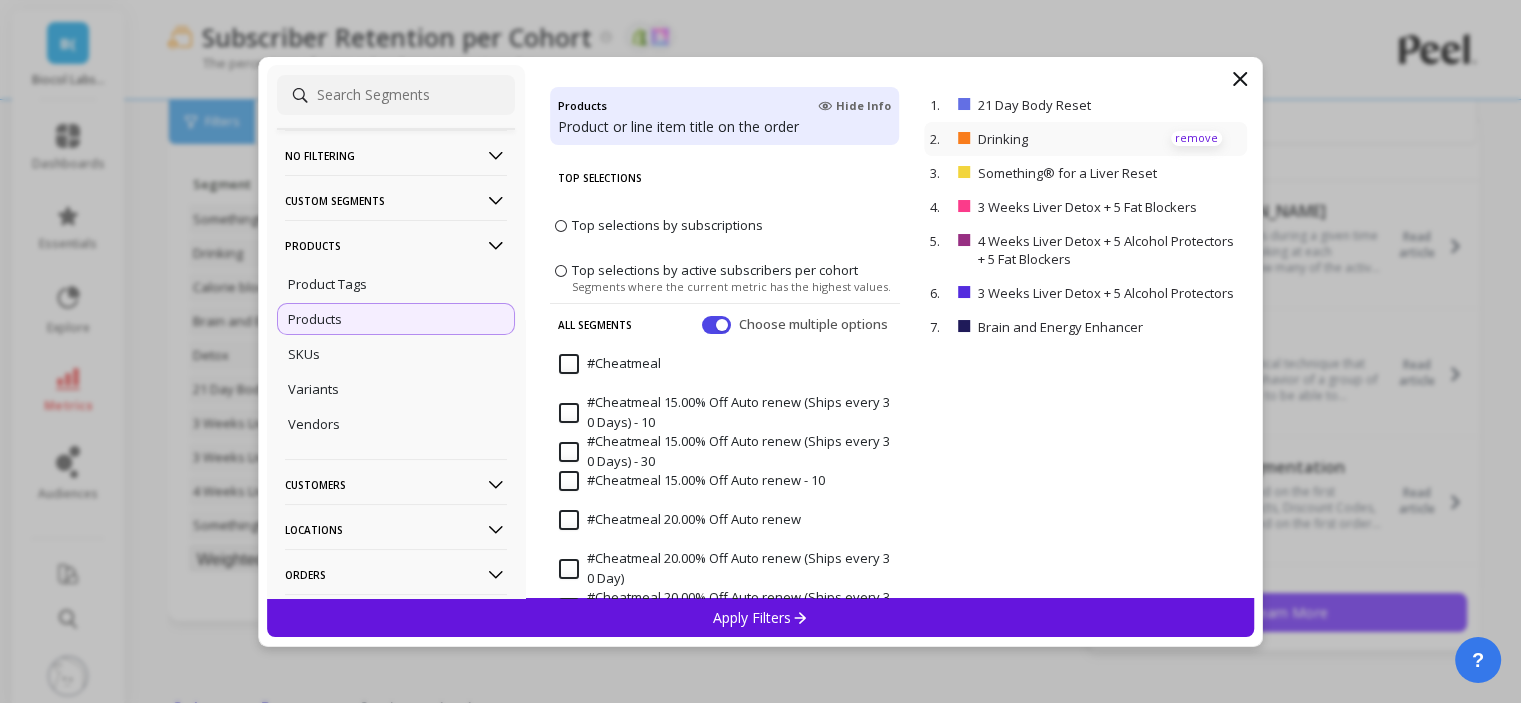 click on "remove" at bounding box center [1196, 138] 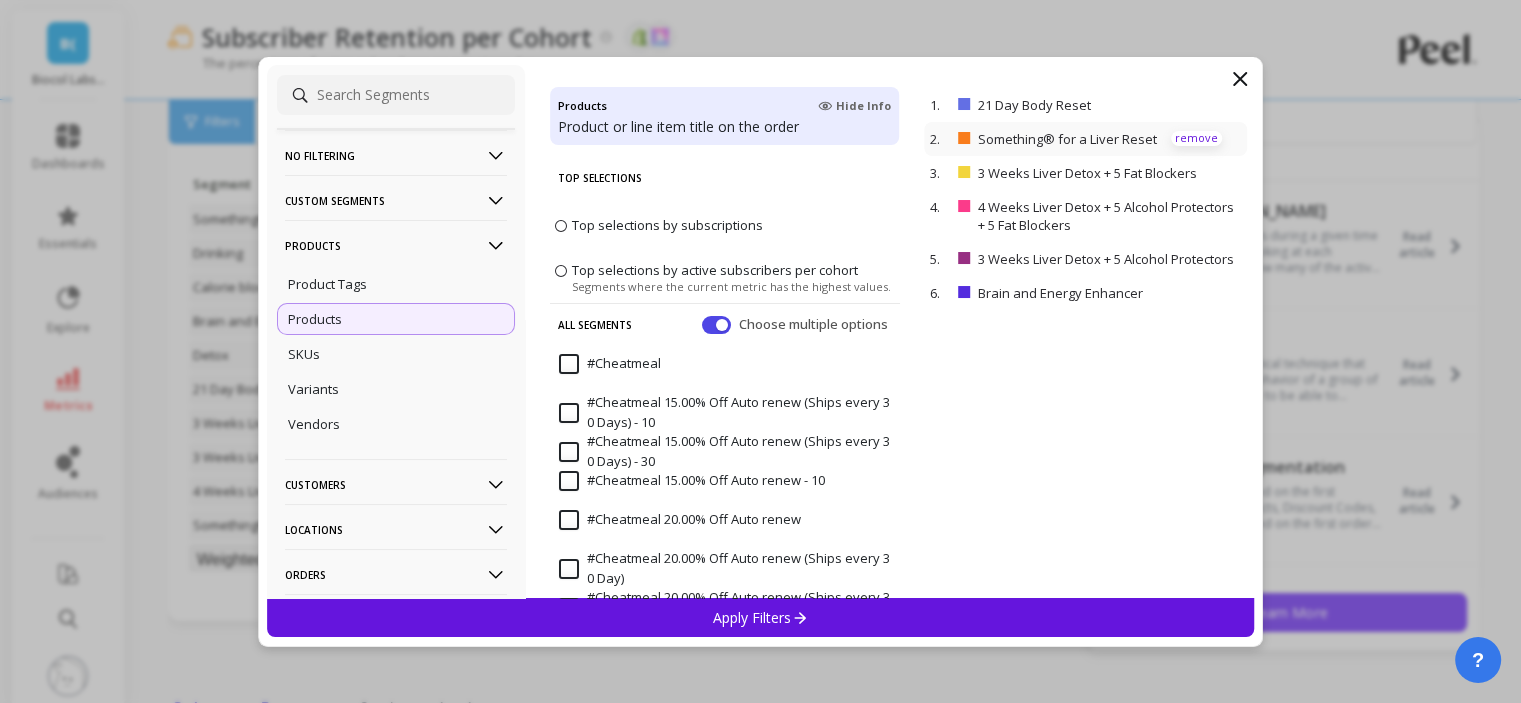 click on "remove" at bounding box center (1196, 138) 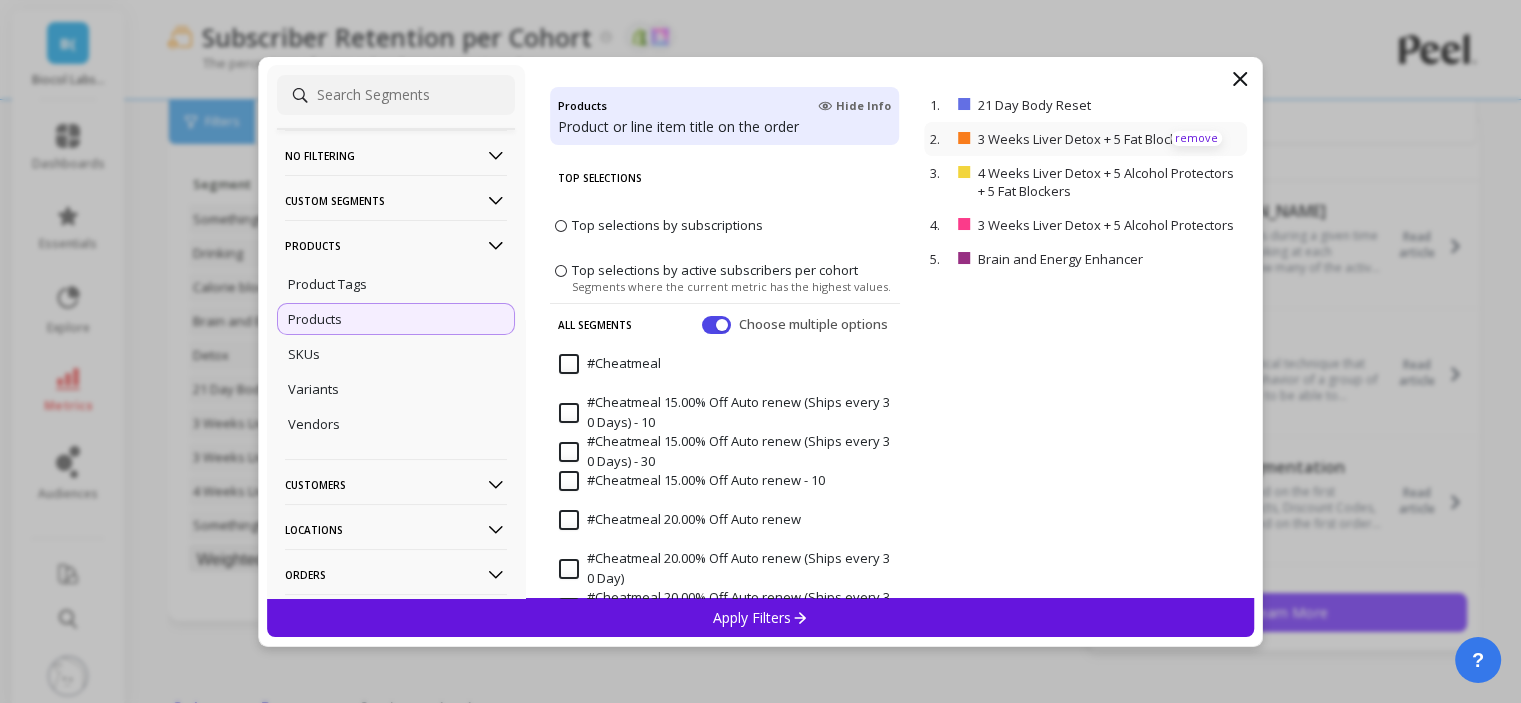 click on "remove" at bounding box center (1196, 138) 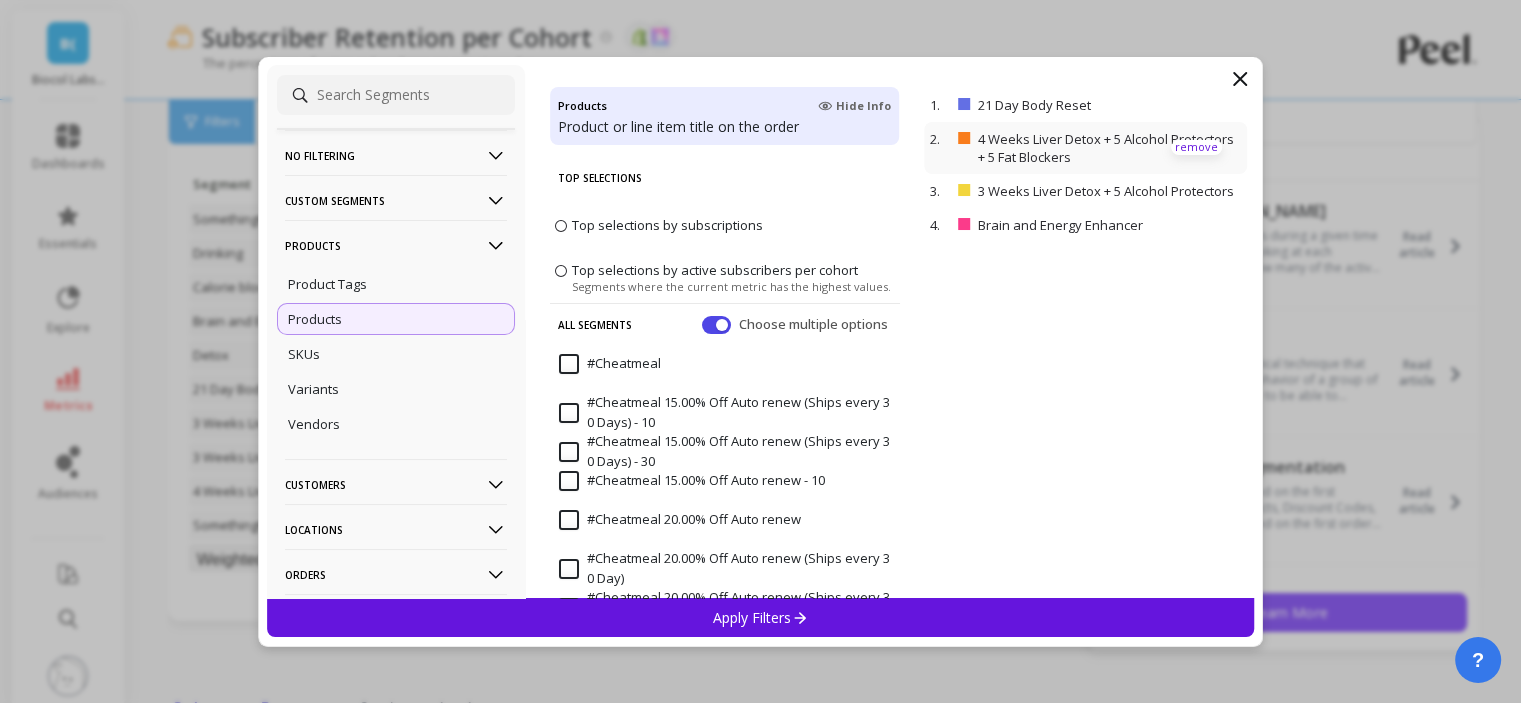 click on "remove" at bounding box center (1196, 147) 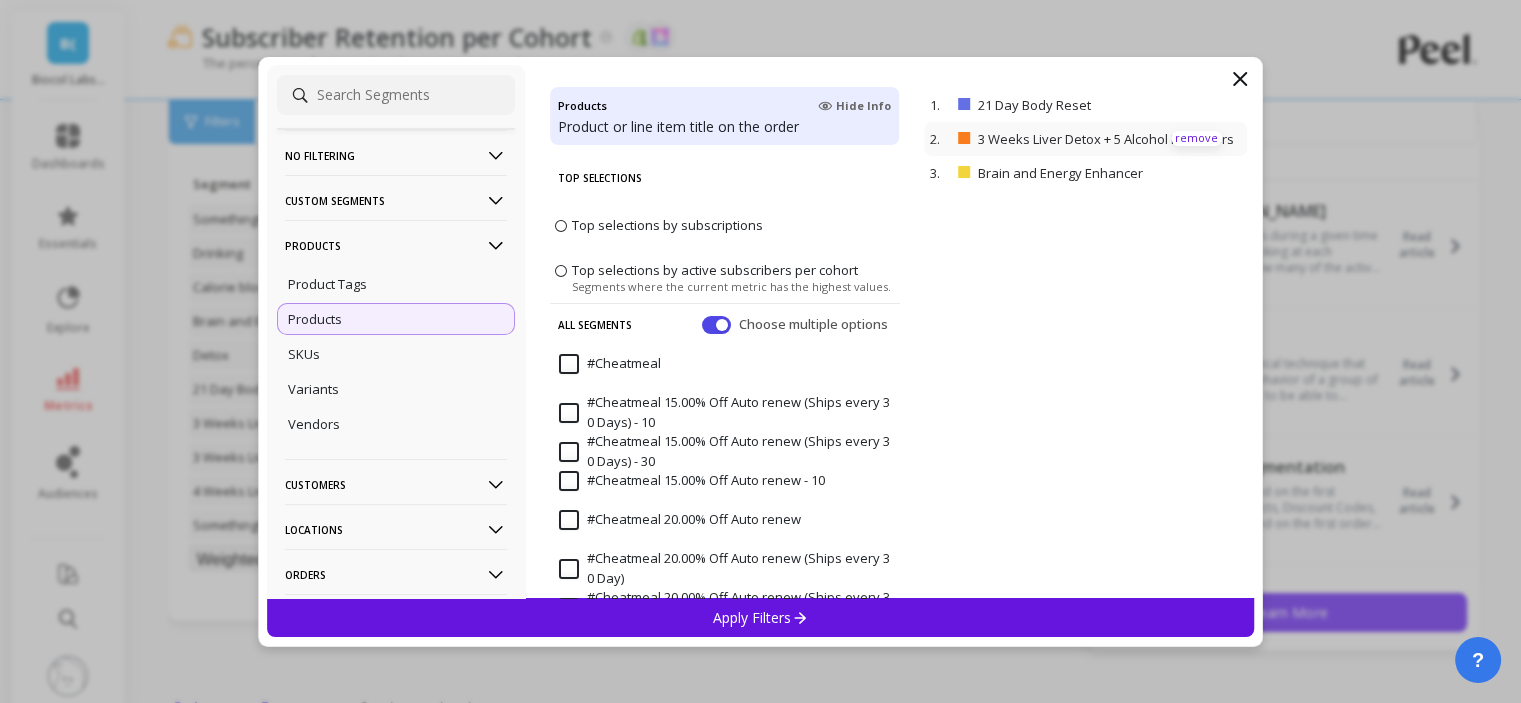click on "remove" at bounding box center (1196, 138) 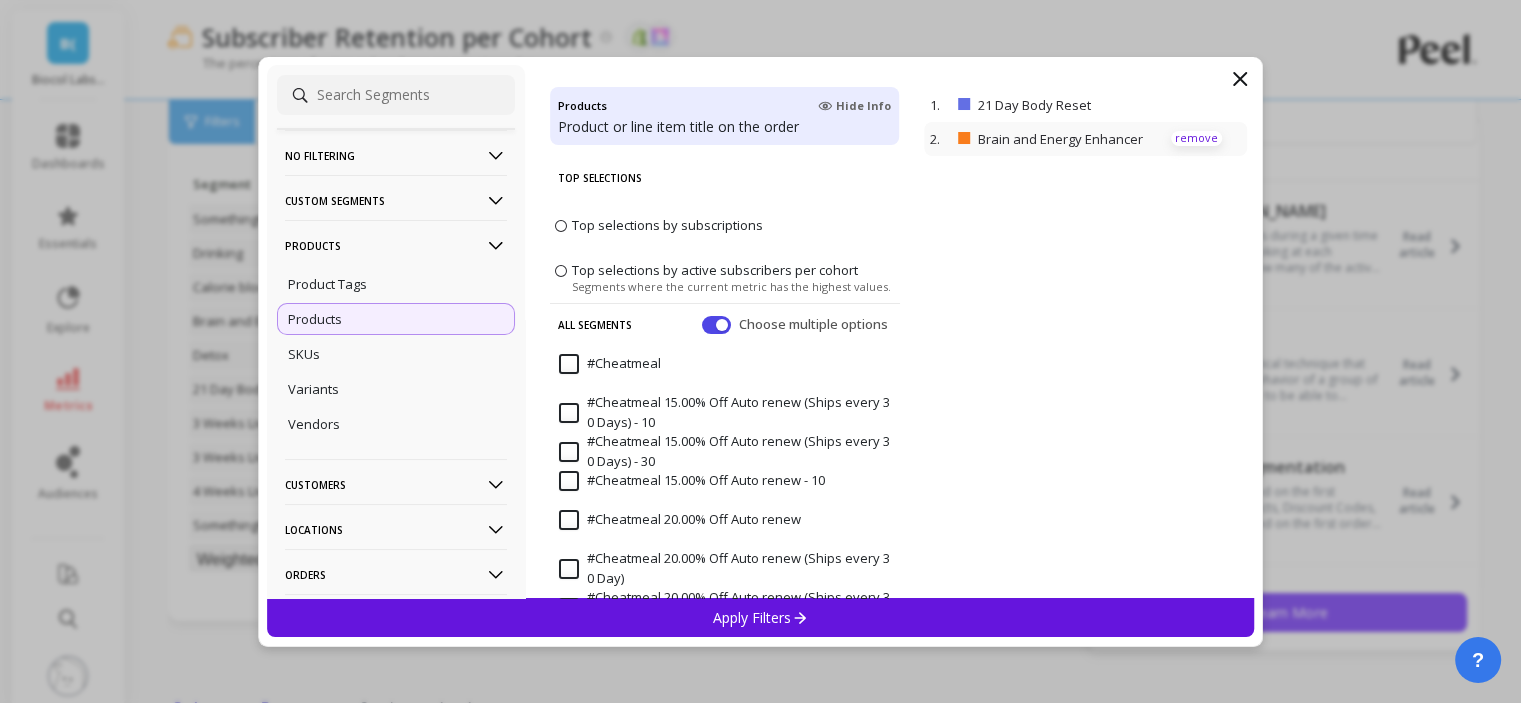 click on "2. Brain and Energy Enhancer remove" at bounding box center (1085, 139) 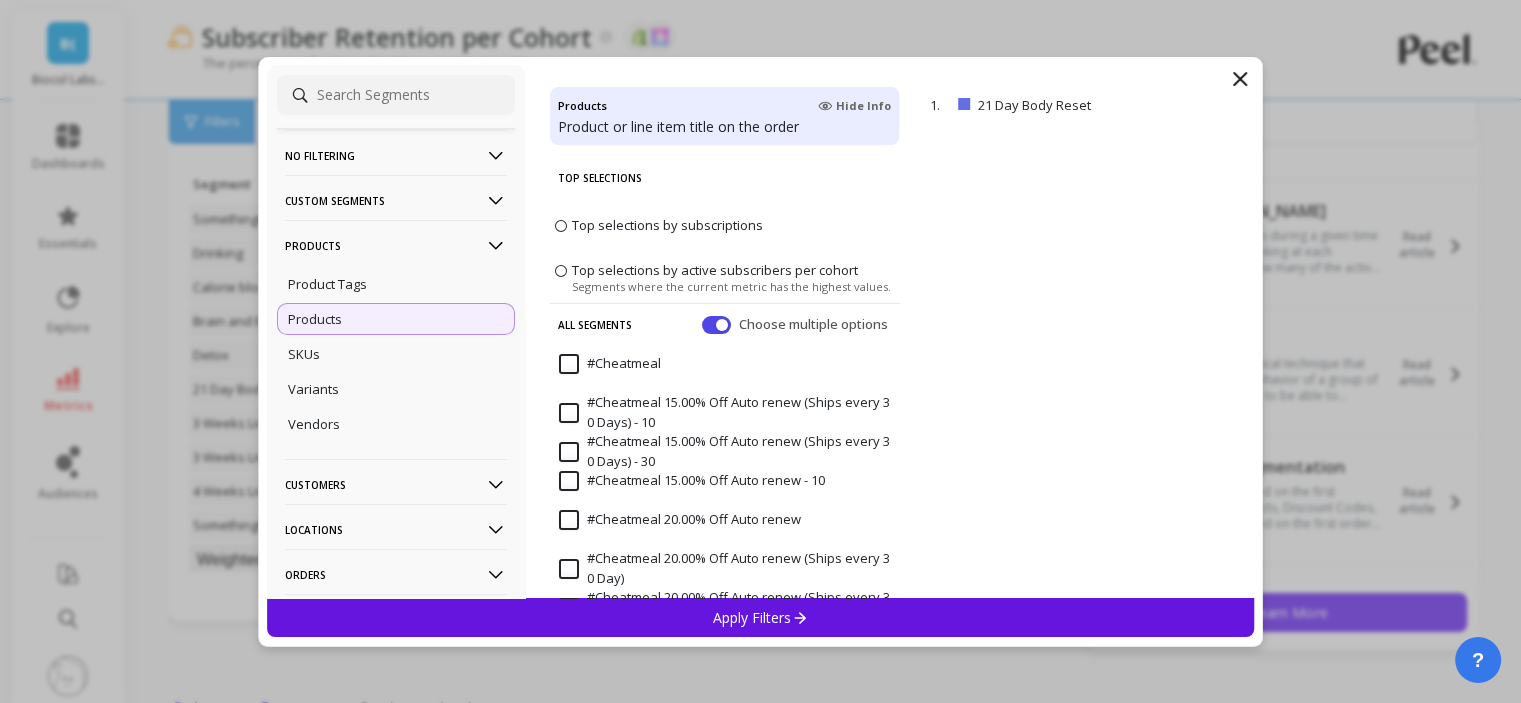 click on "Apply Filters" at bounding box center [760, 617] 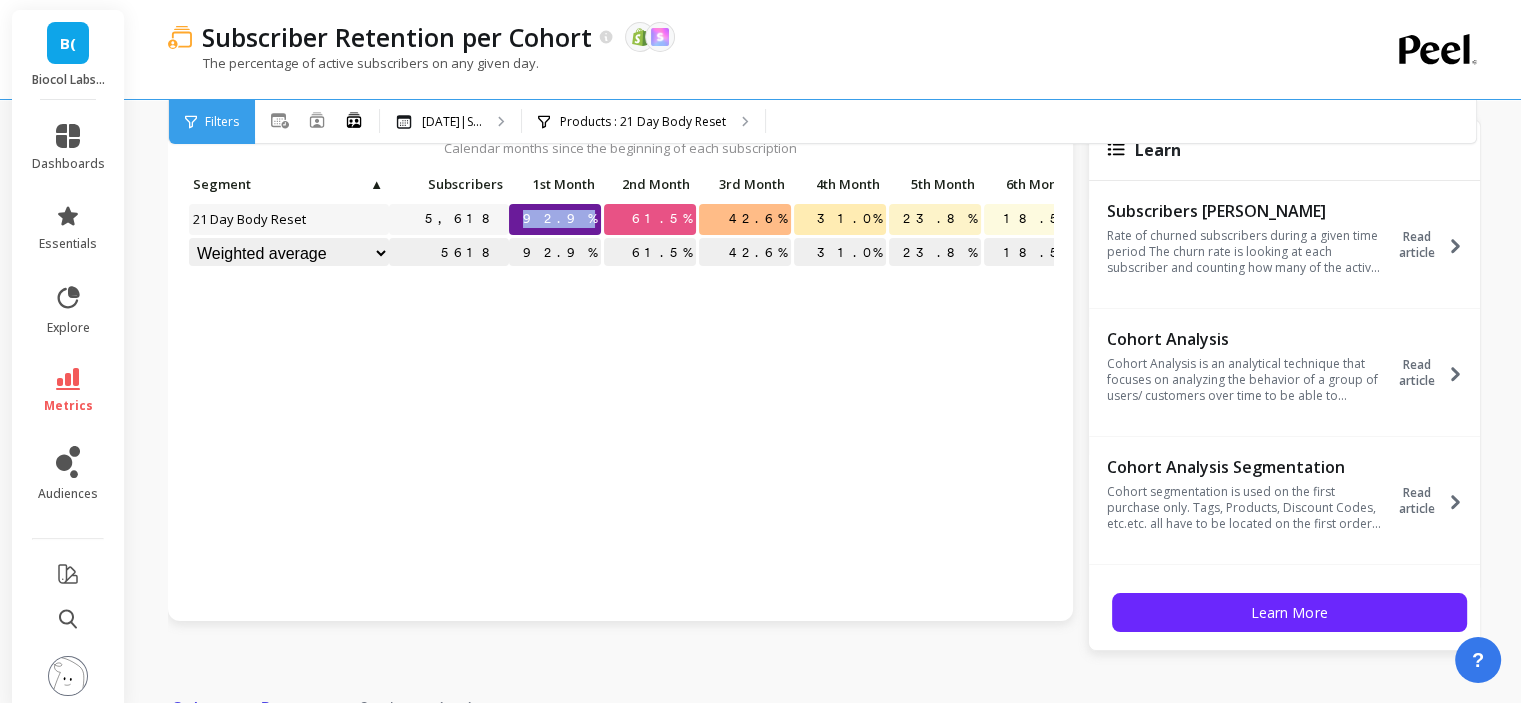 drag, startPoint x: 590, startPoint y: 214, endPoint x: 545, endPoint y: 210, distance: 45.17743 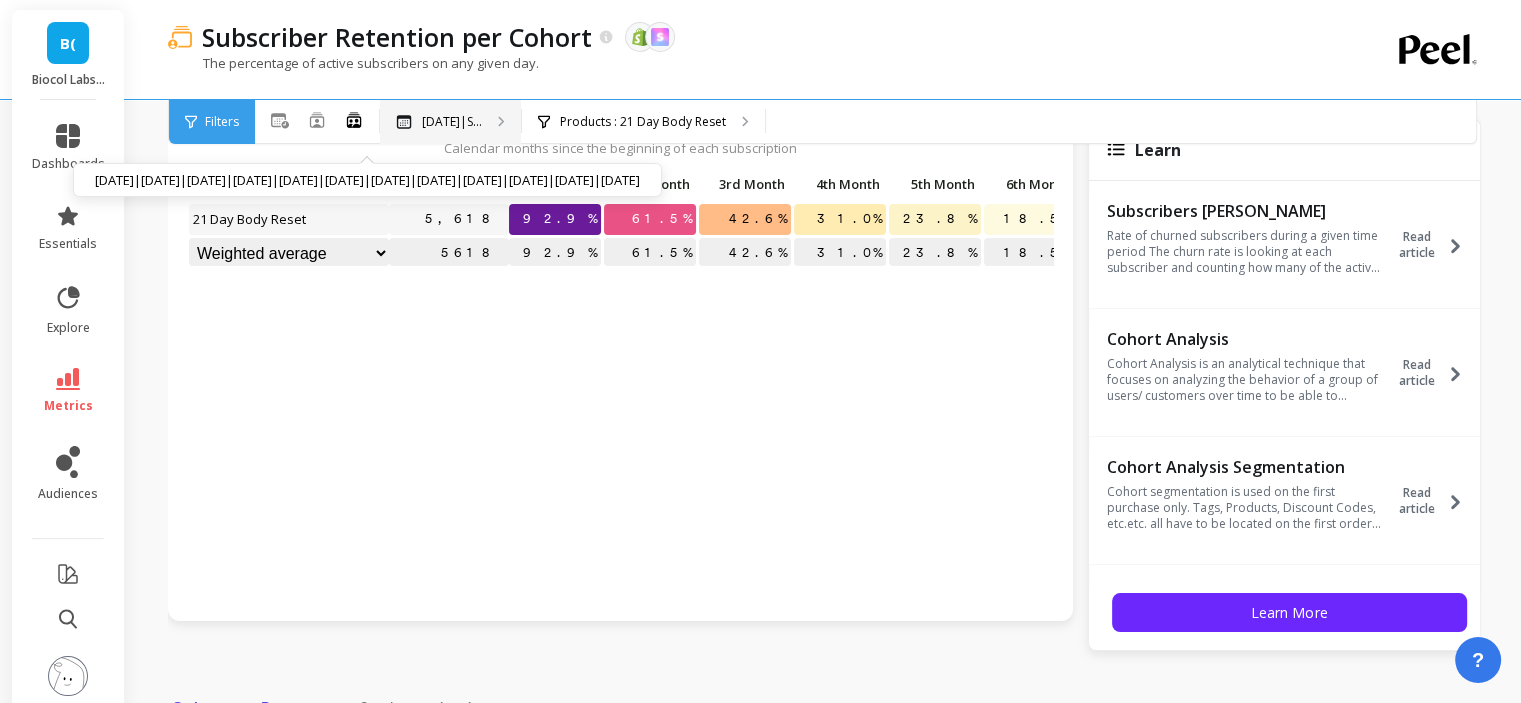 click on "[DATE]|S... [DATE]|[DATE]|[DATE]|[DATE]|[DATE]|[DATE]|[DATE]|[DATE]|[DATE]|[DATE]|[DATE]|[DATE]" at bounding box center [450, 122] 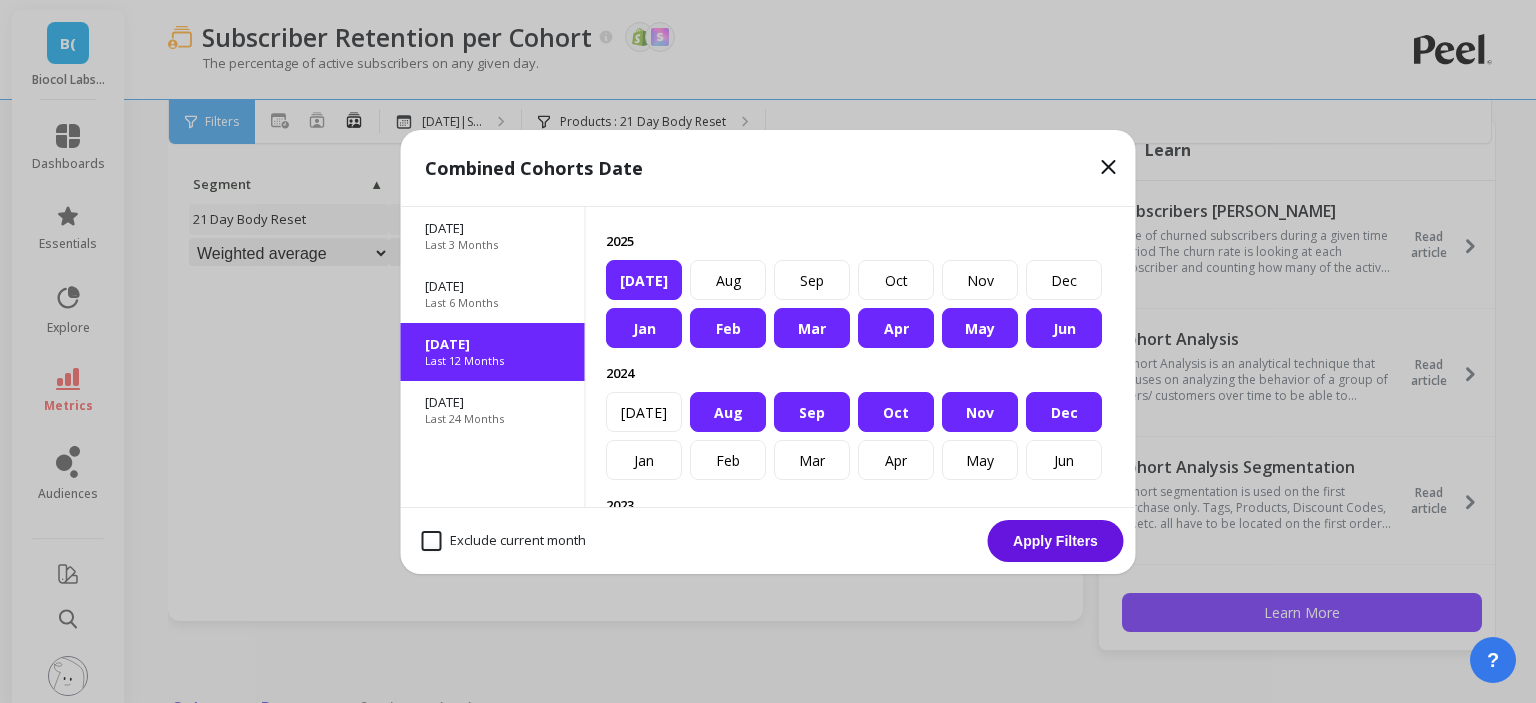 click on "Jun" at bounding box center (1064, 328) 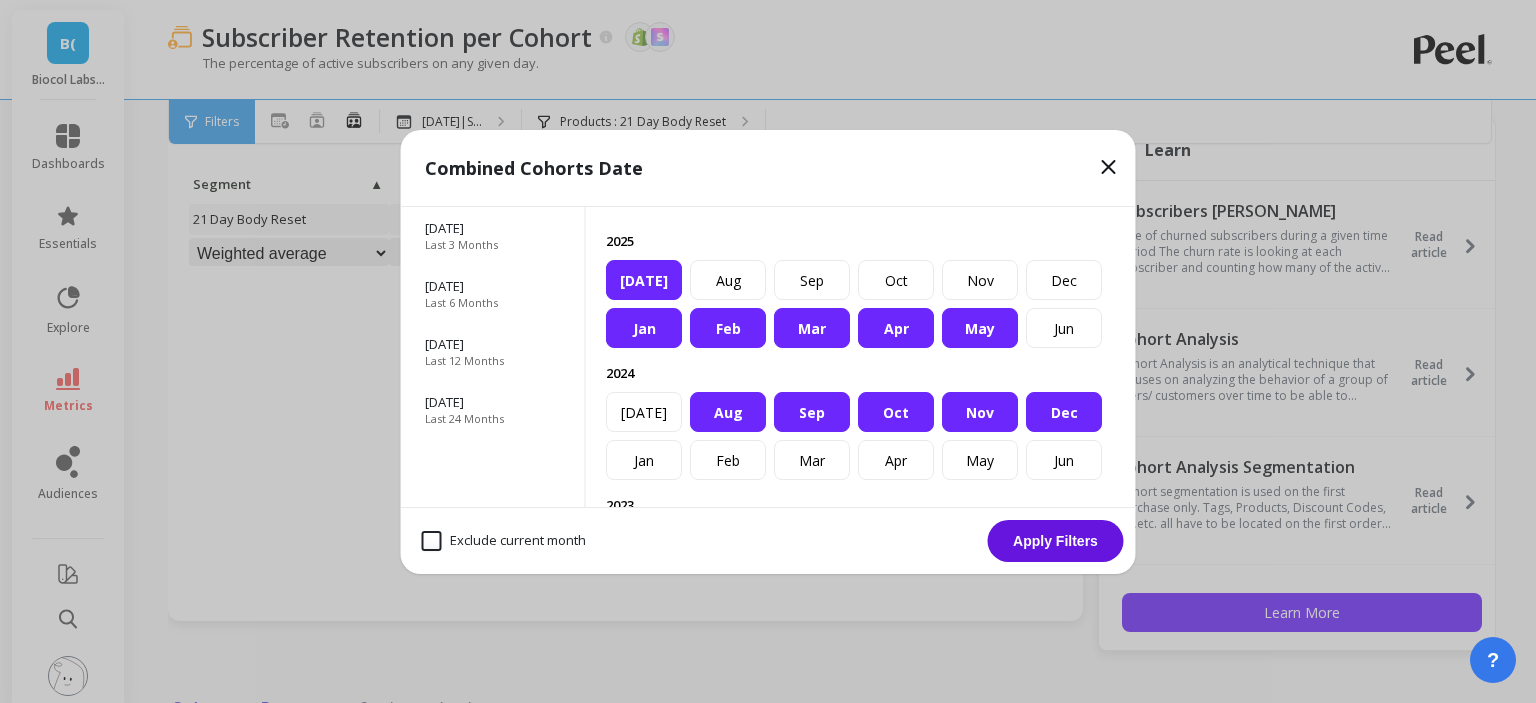 click on "[DATE]" at bounding box center [644, 280] 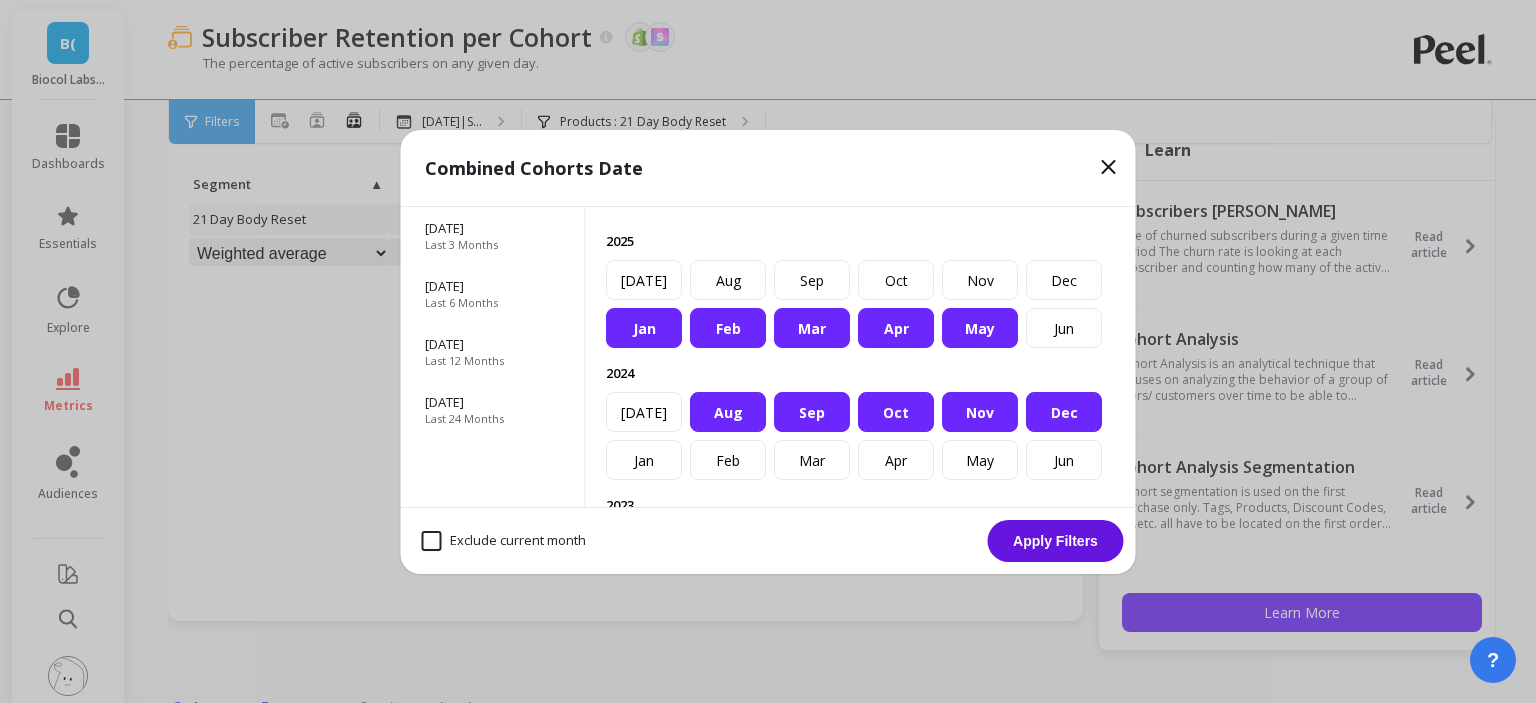 click on "Jan" at bounding box center [644, 328] 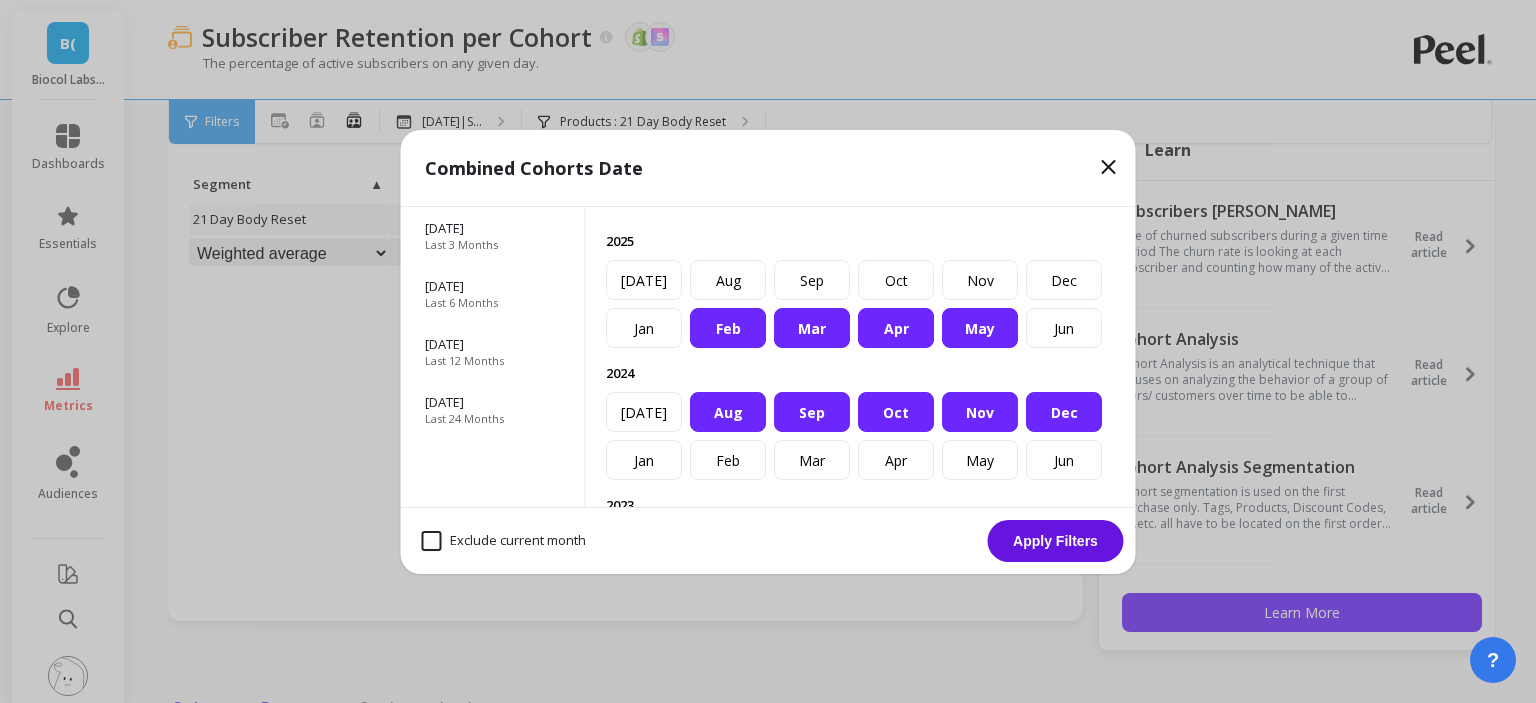 click on "Feb" at bounding box center (728, 328) 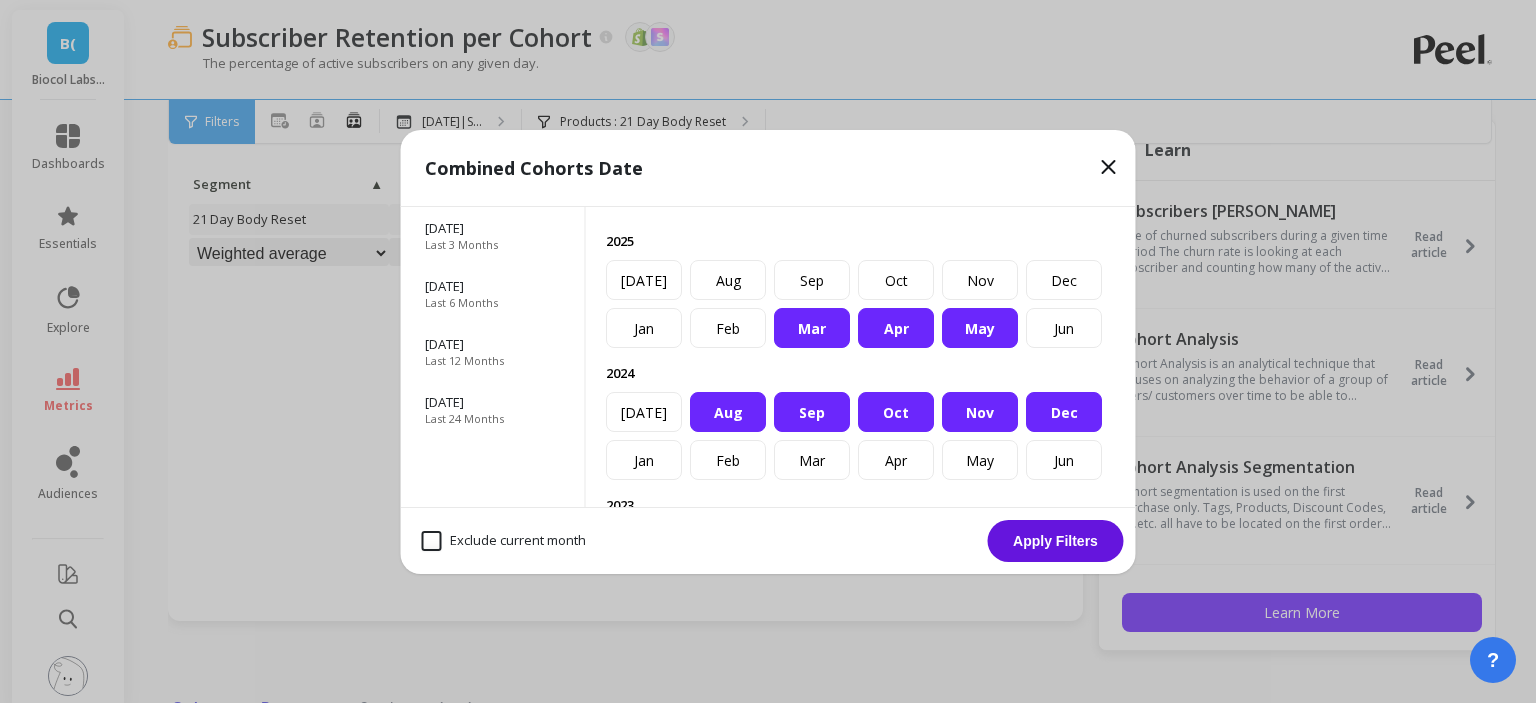 click on "Mar" at bounding box center (812, 328) 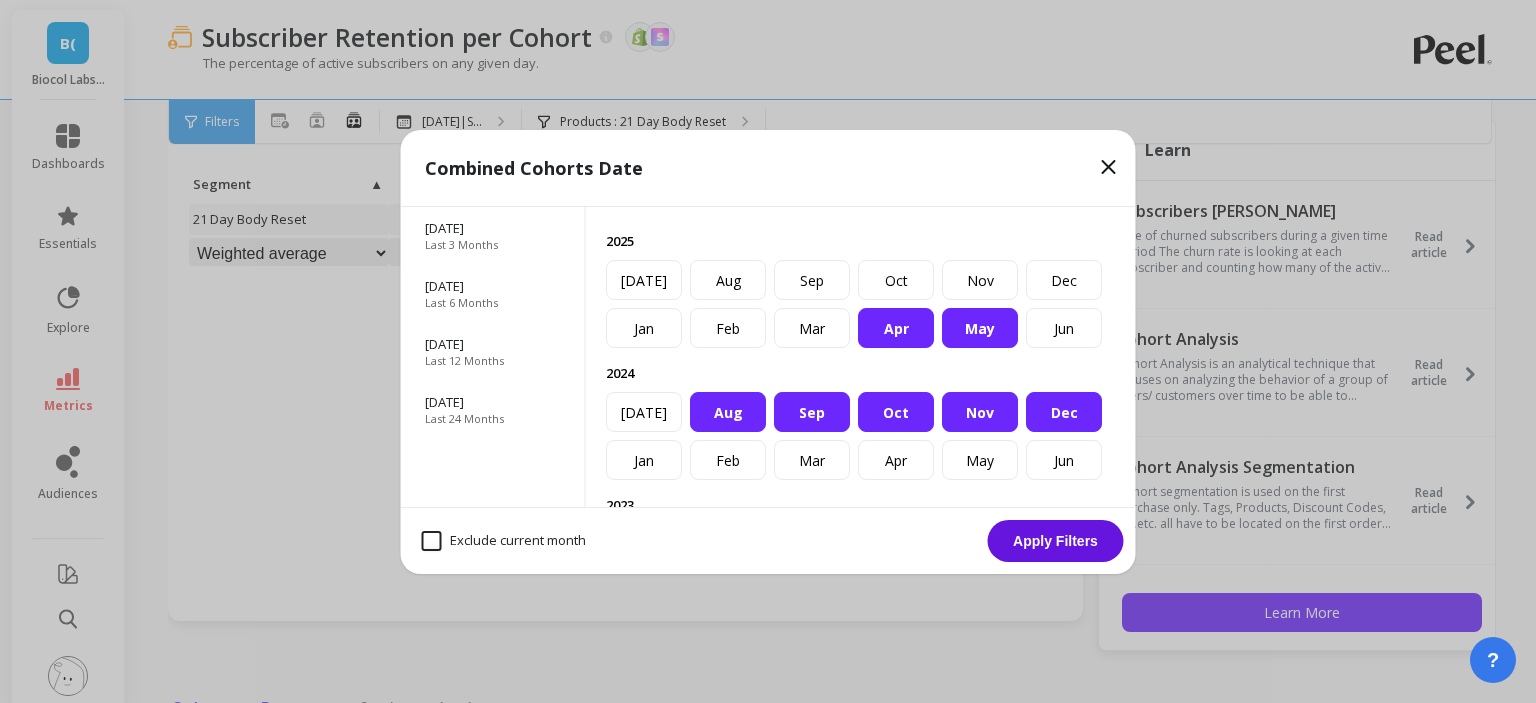 click on "[DATE] Feb Mar Apr May Jun [DATE] Aug Sep Oct Nov [DATE] Jan Feb Mar Apr May Jun [DATE] Aug Sep Oct Nov [DATE] Jan Feb Mar Apr May Jun [DATE] Aug Sep Oct Nov [DATE] Jan Feb Mar Apr May Jun [DATE] Aug Sep Oct Nov [DATE] Jan Feb Mar Apr May Jun [DATE] Aug Sep Oct Nov [DATE] Jan Feb Mar Apr May Jun [DATE] Aug Sep Oct Nov [DATE] Jan Feb Mar Apr May Jun [DATE] Aug Sep Oct Nov [DATE] Jan Feb Mar Apr May Jun [DATE] Aug Sep Oct Nov [DATE] Jan Feb Mar Apr May Jun [DATE] Aug Sep Oct Nov [DATE] Jan Feb Mar Apr May Jun [DATE] Aug Sep Oct Nov Dec" at bounding box center (861, 357) 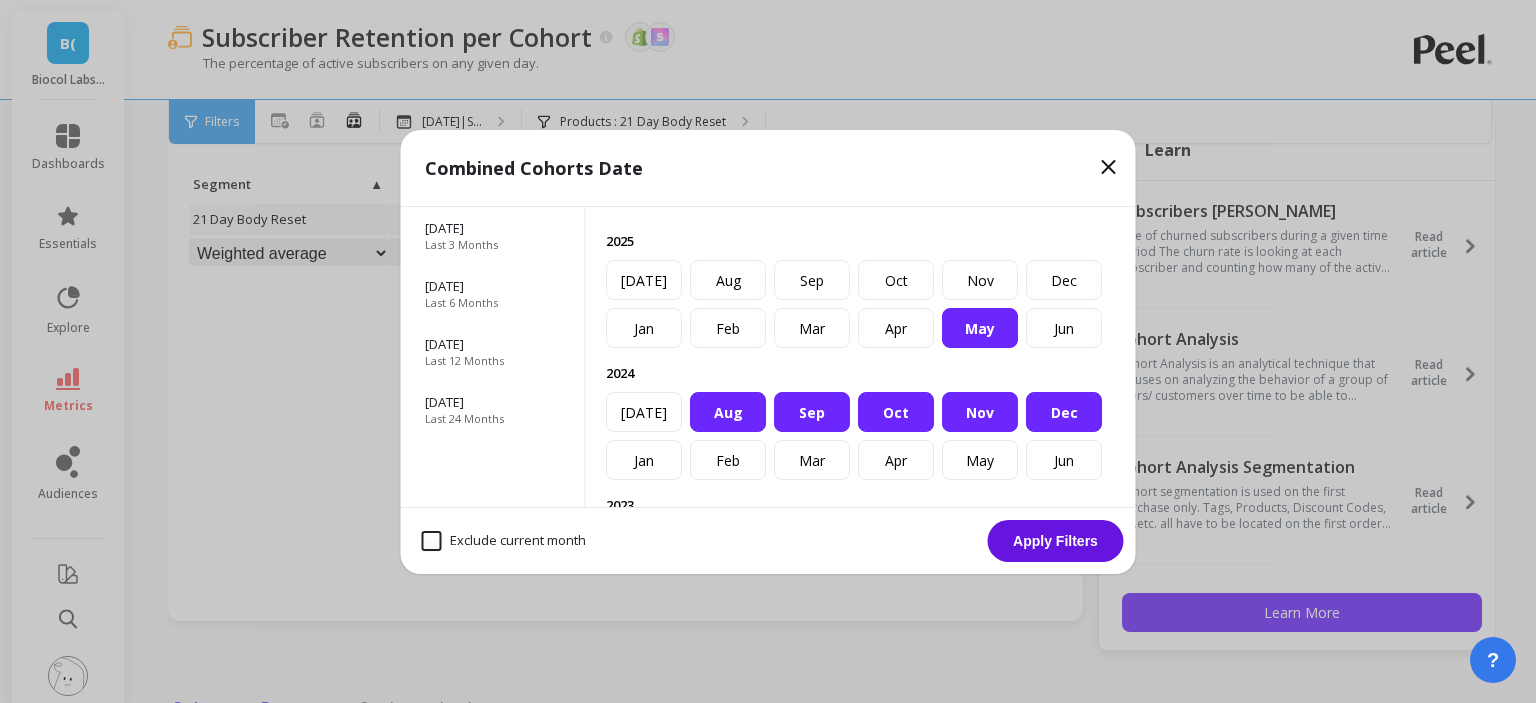 click on "May" at bounding box center (980, 328) 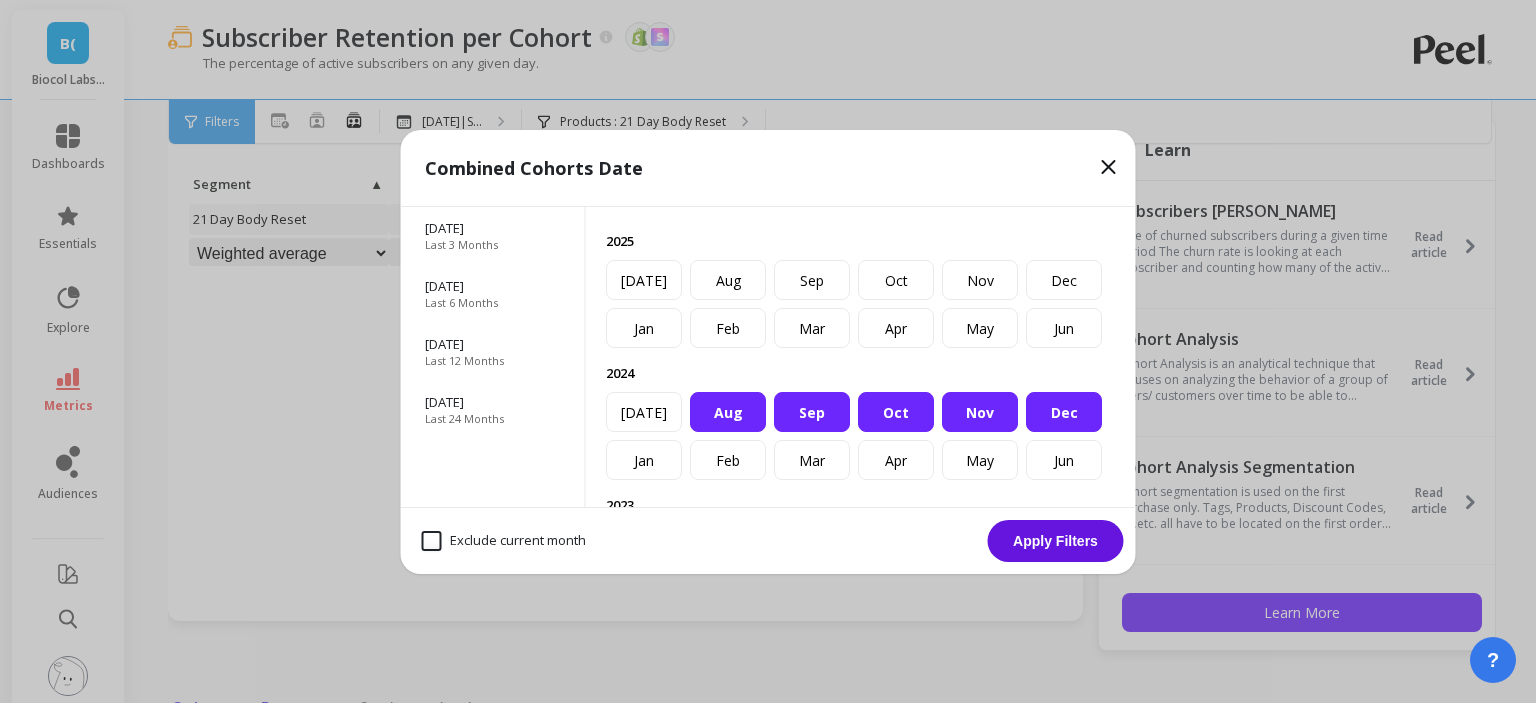 click on "Nov" at bounding box center (980, 412) 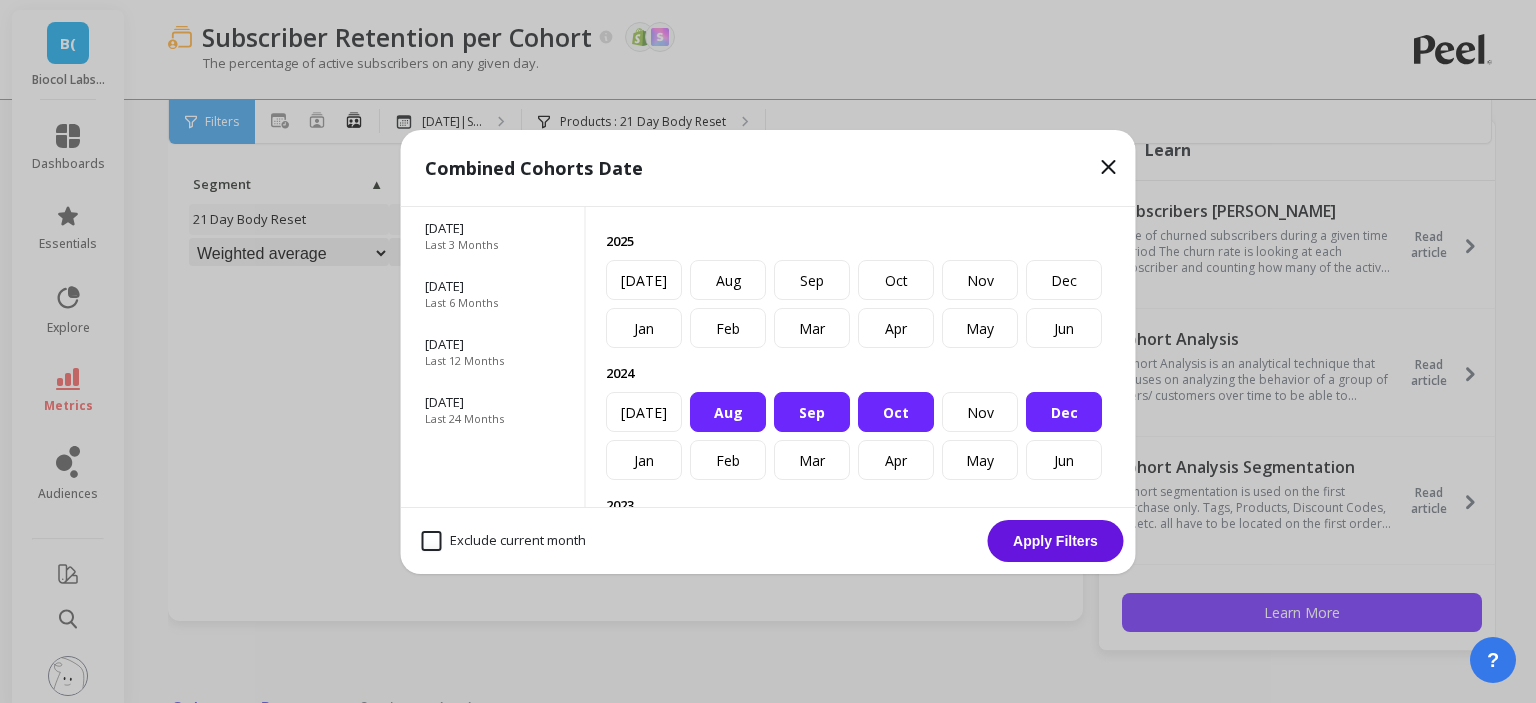 click on "Dec" at bounding box center [1064, 412] 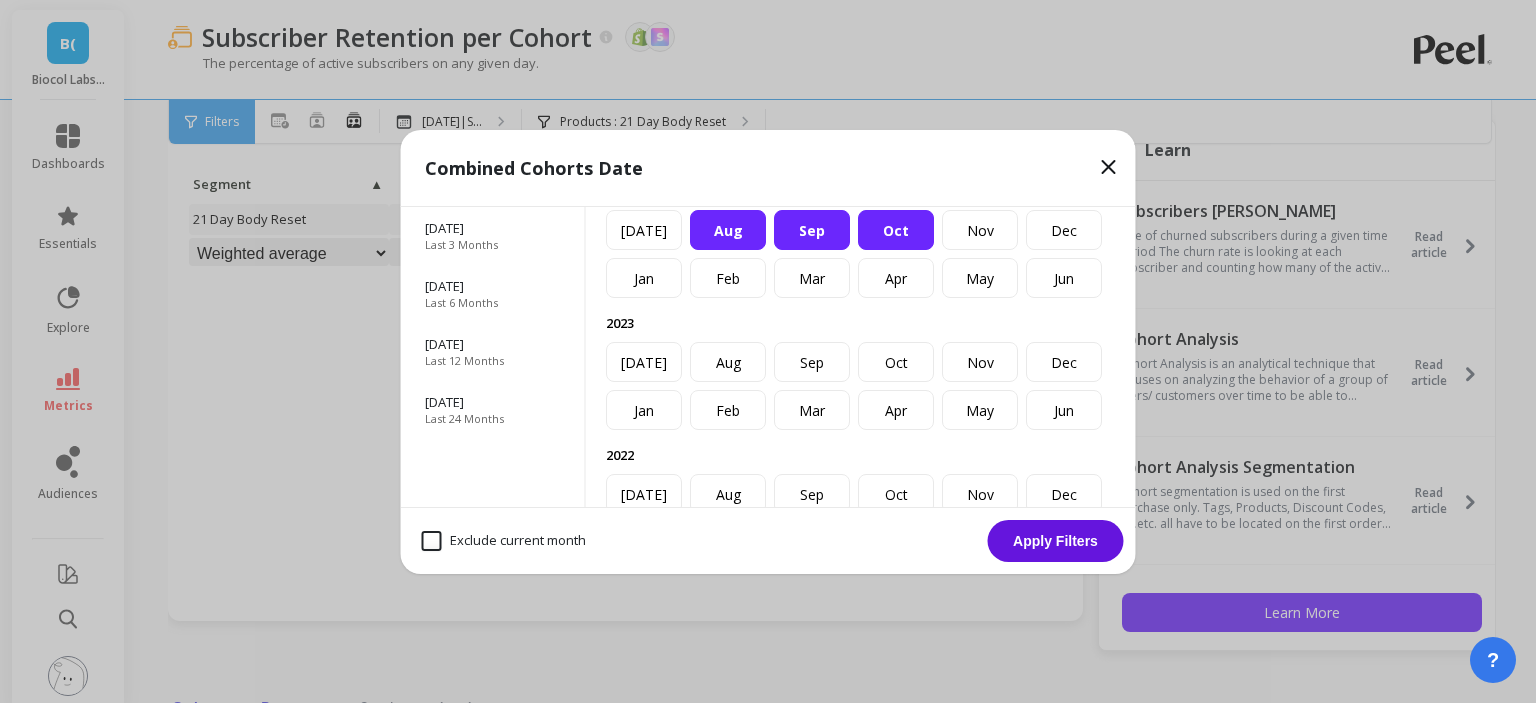 scroll, scrollTop: 200, scrollLeft: 0, axis: vertical 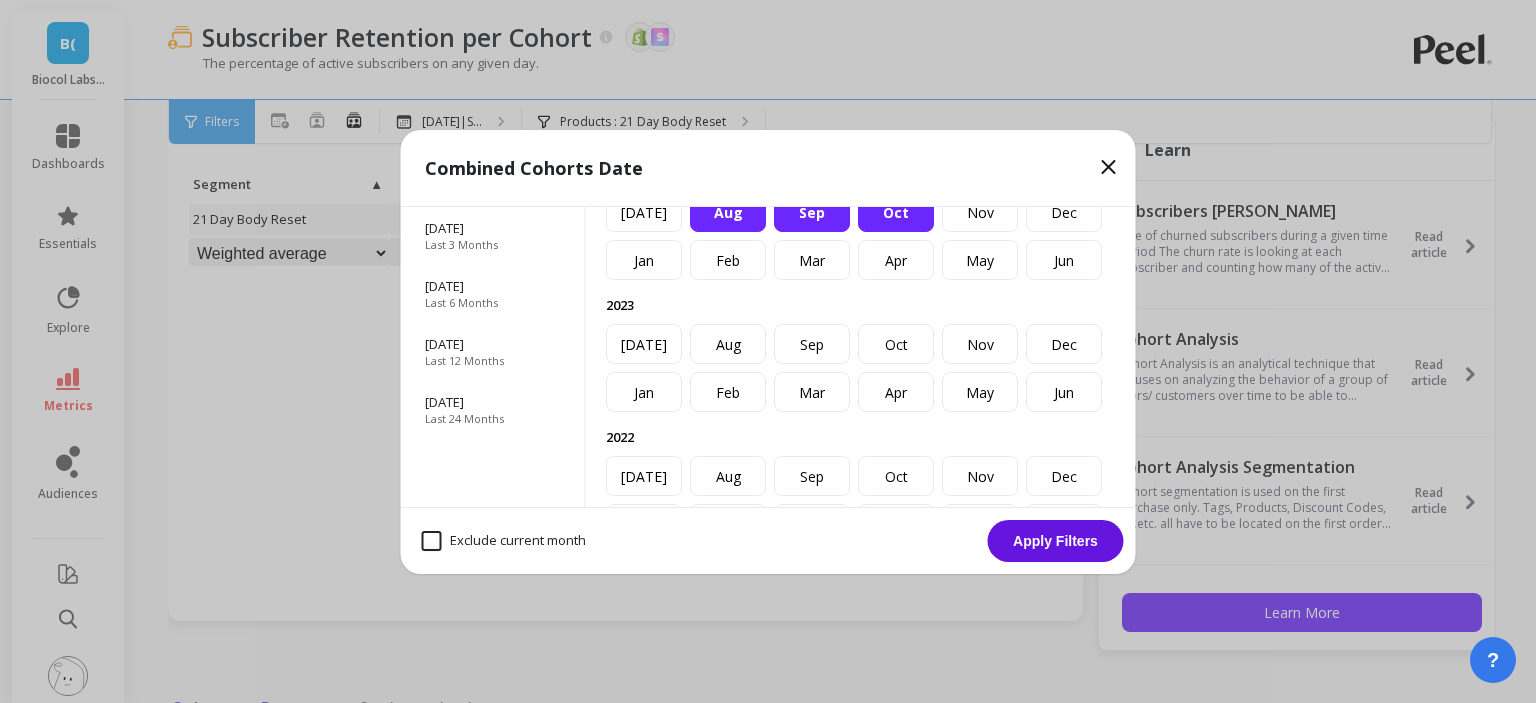 click on "Aug" at bounding box center (728, 212) 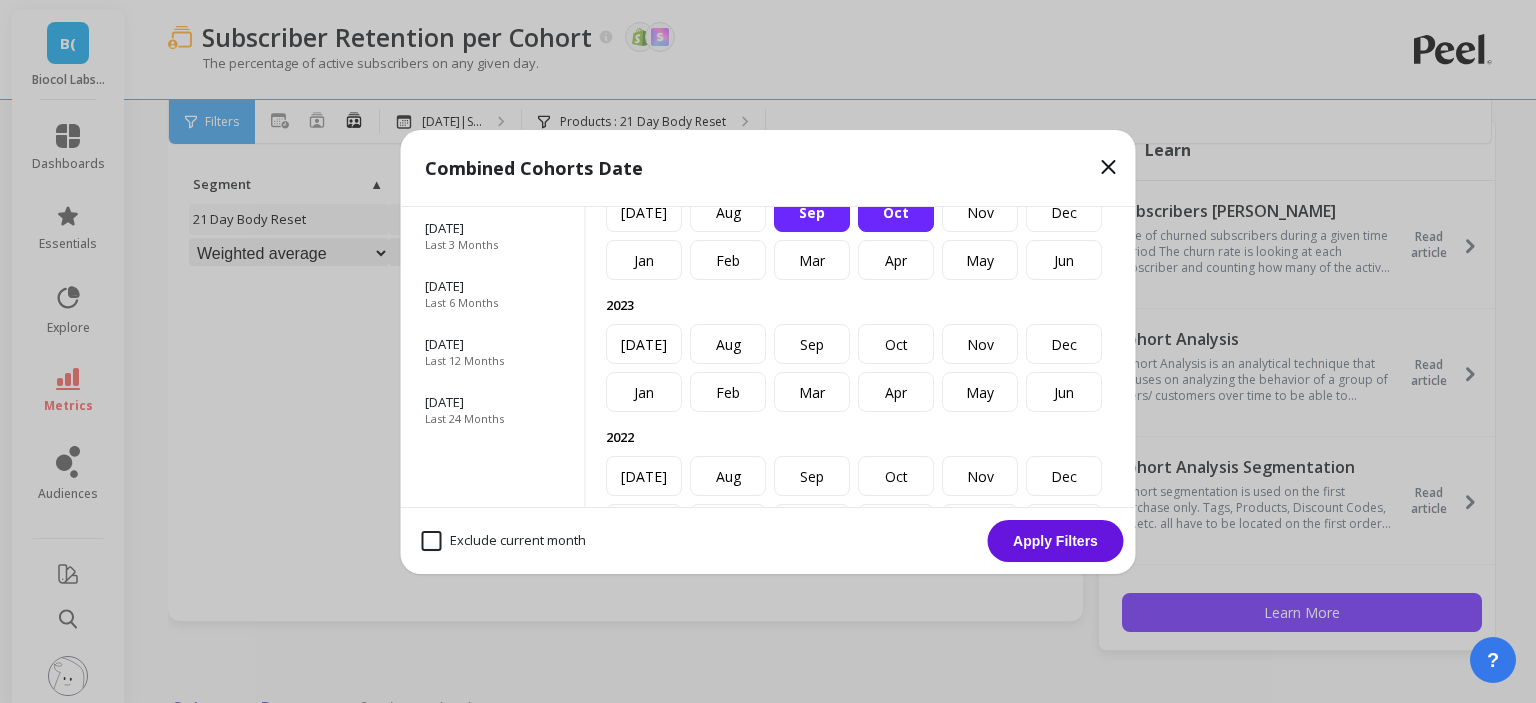 click on "Sep" at bounding box center [812, 212] 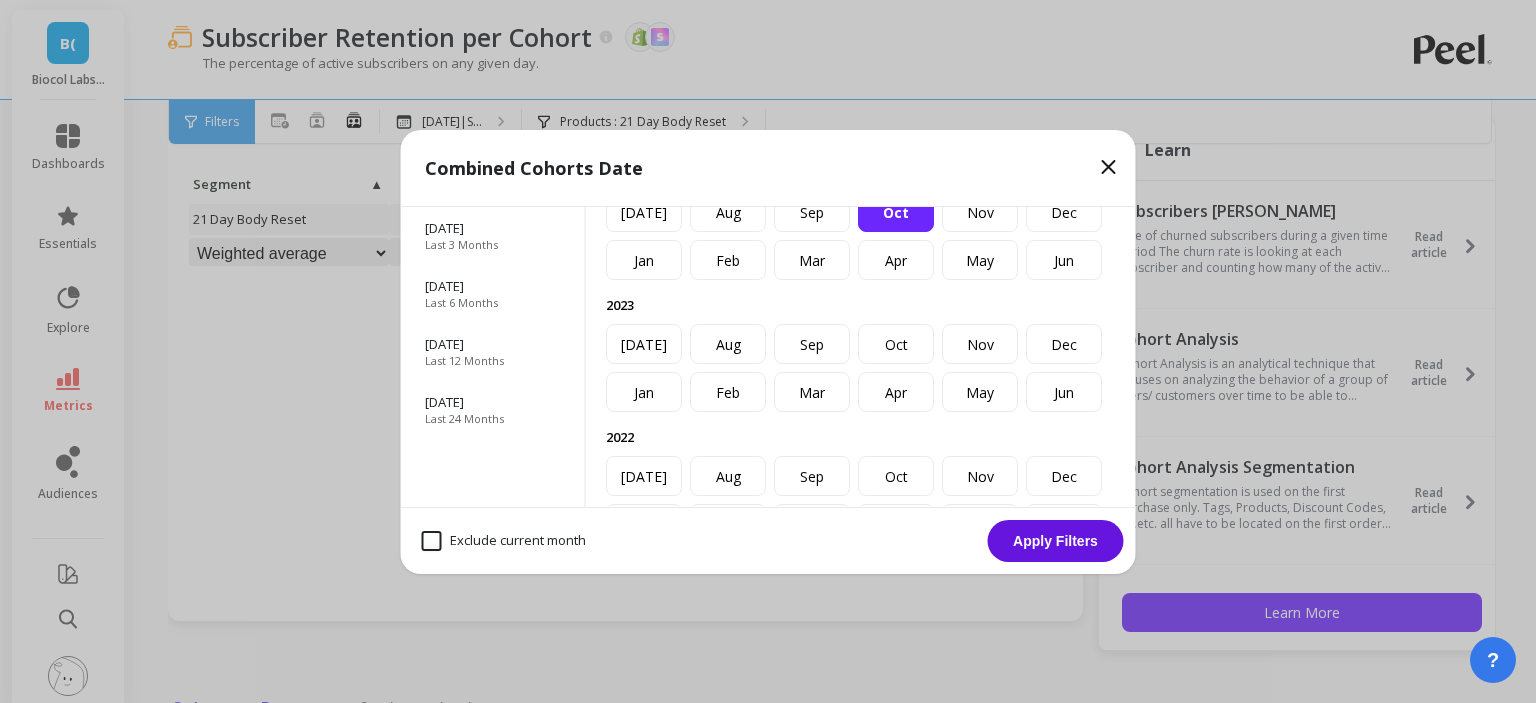 click on "Oct" at bounding box center [896, 212] 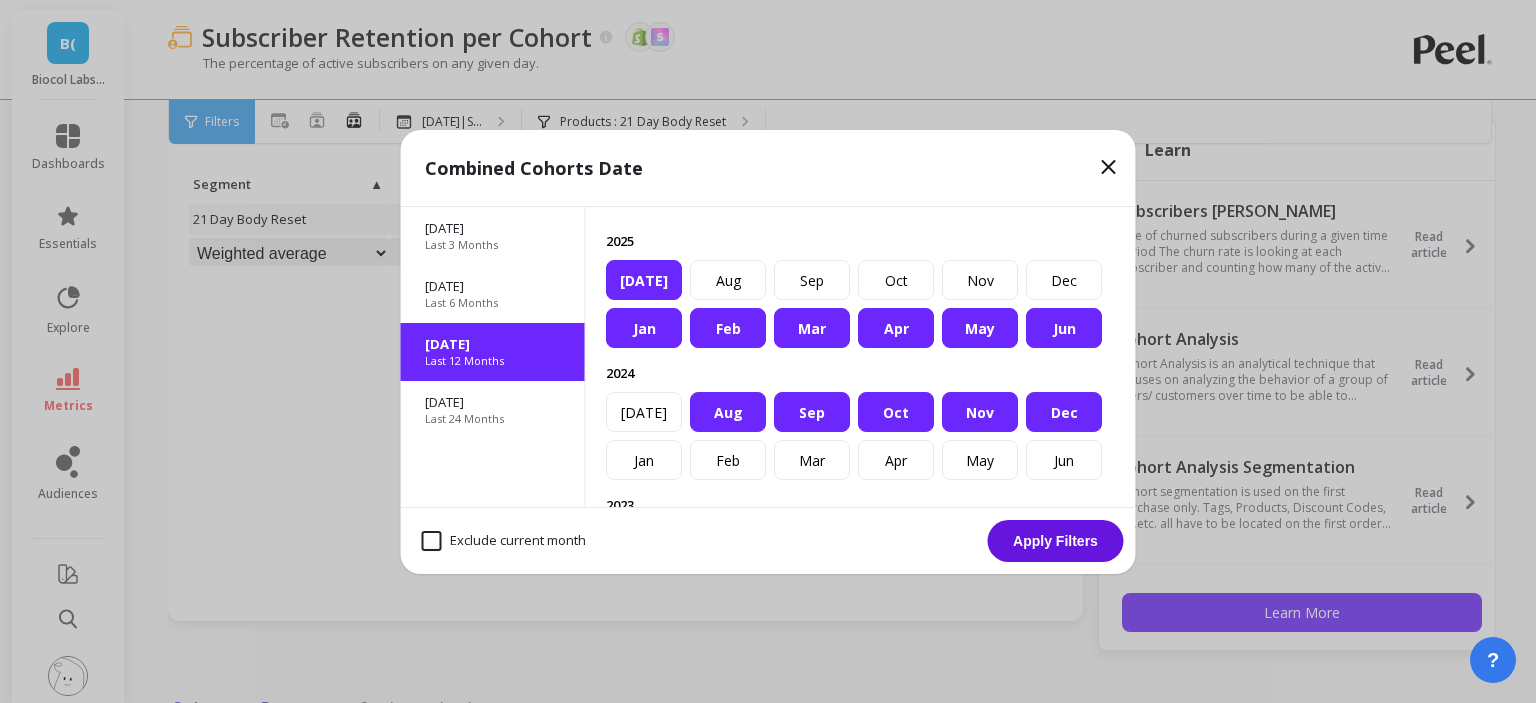 scroll, scrollTop: 200, scrollLeft: 0, axis: vertical 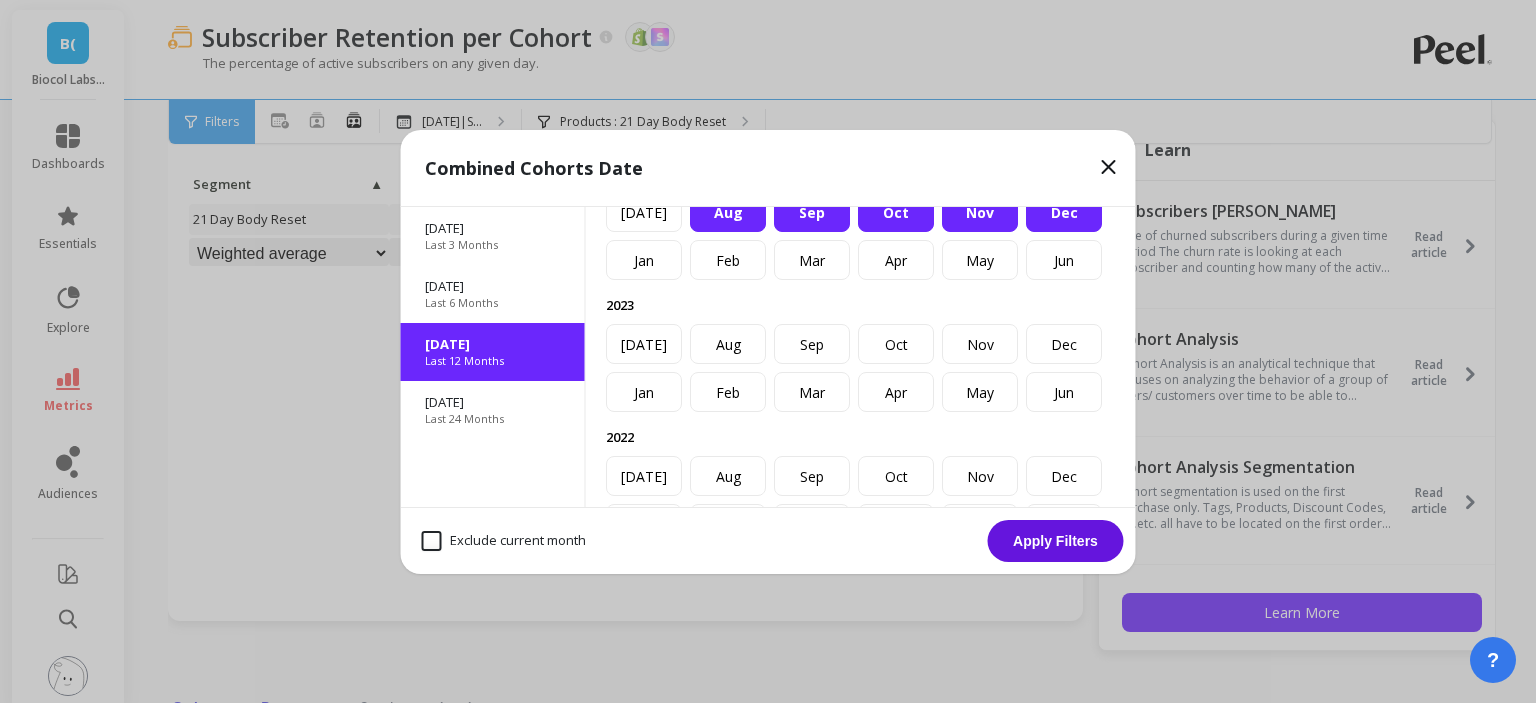click on "Nov" at bounding box center (980, 212) 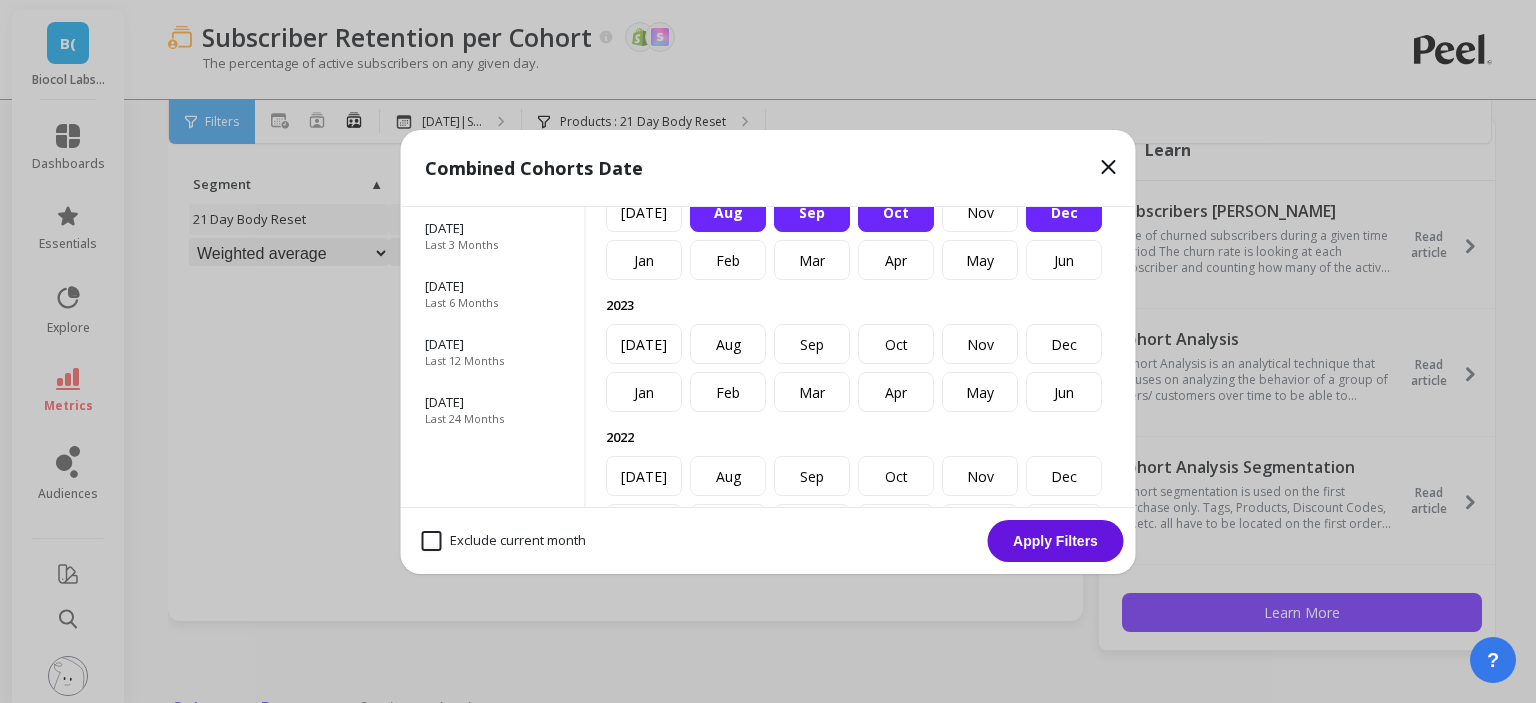 click on "Dec" at bounding box center (1064, 212) 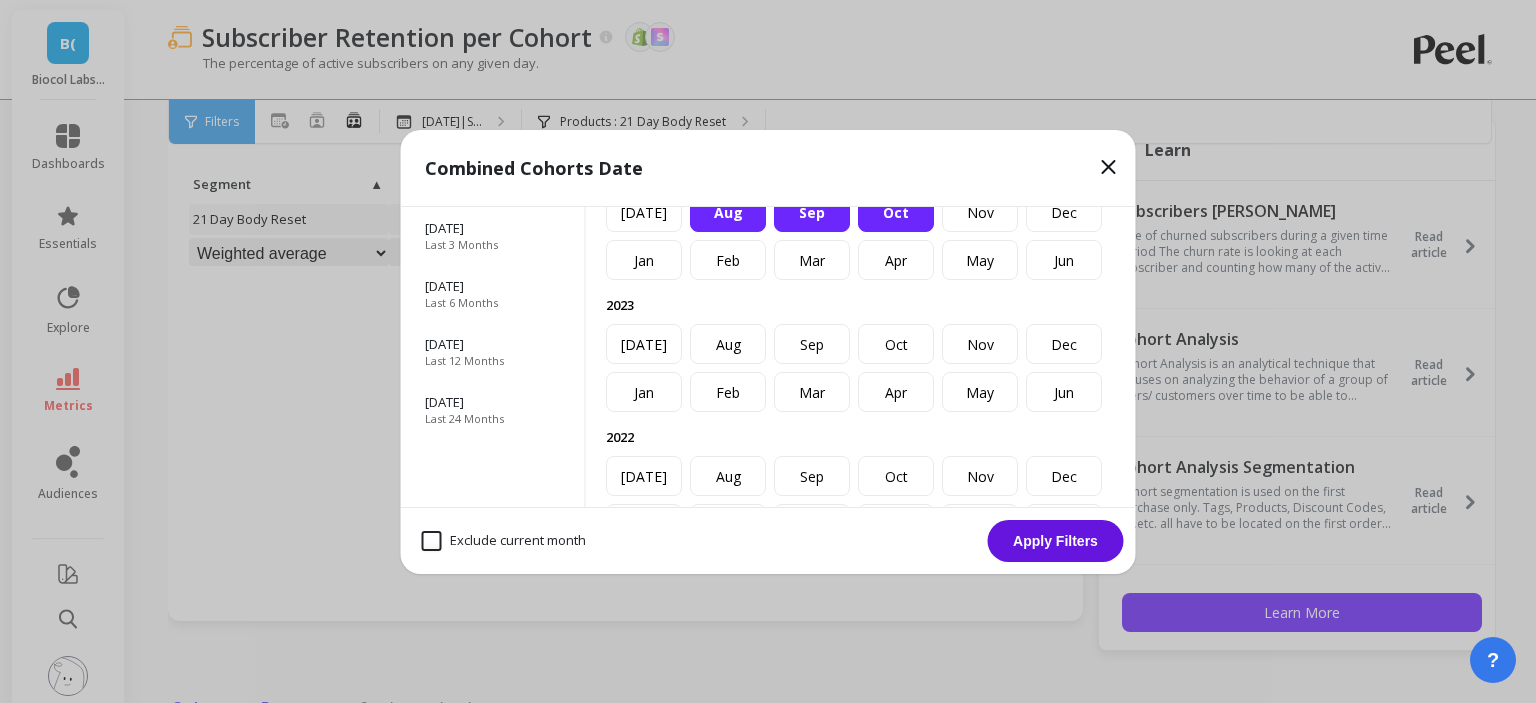 click on "Aug" at bounding box center [728, 212] 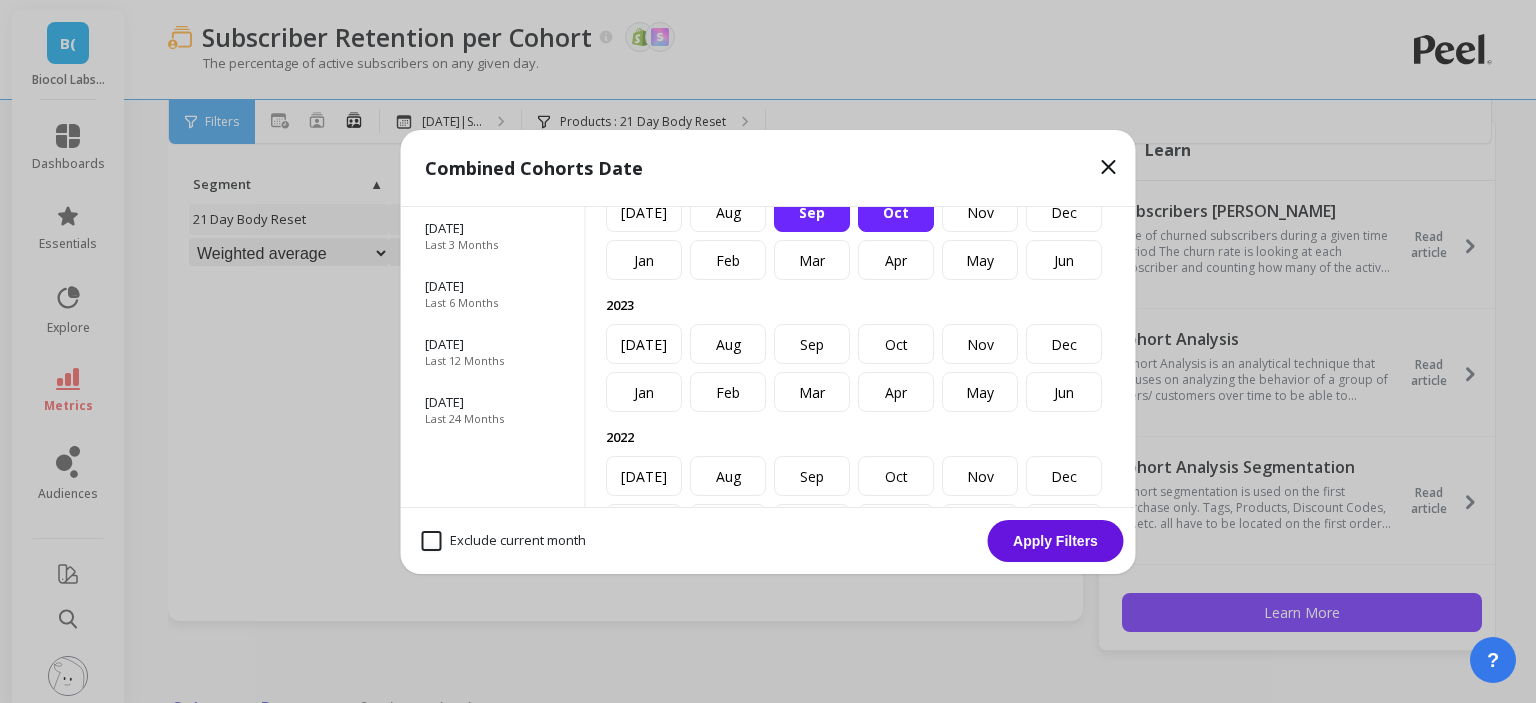 click on "Sep" at bounding box center [812, 212] 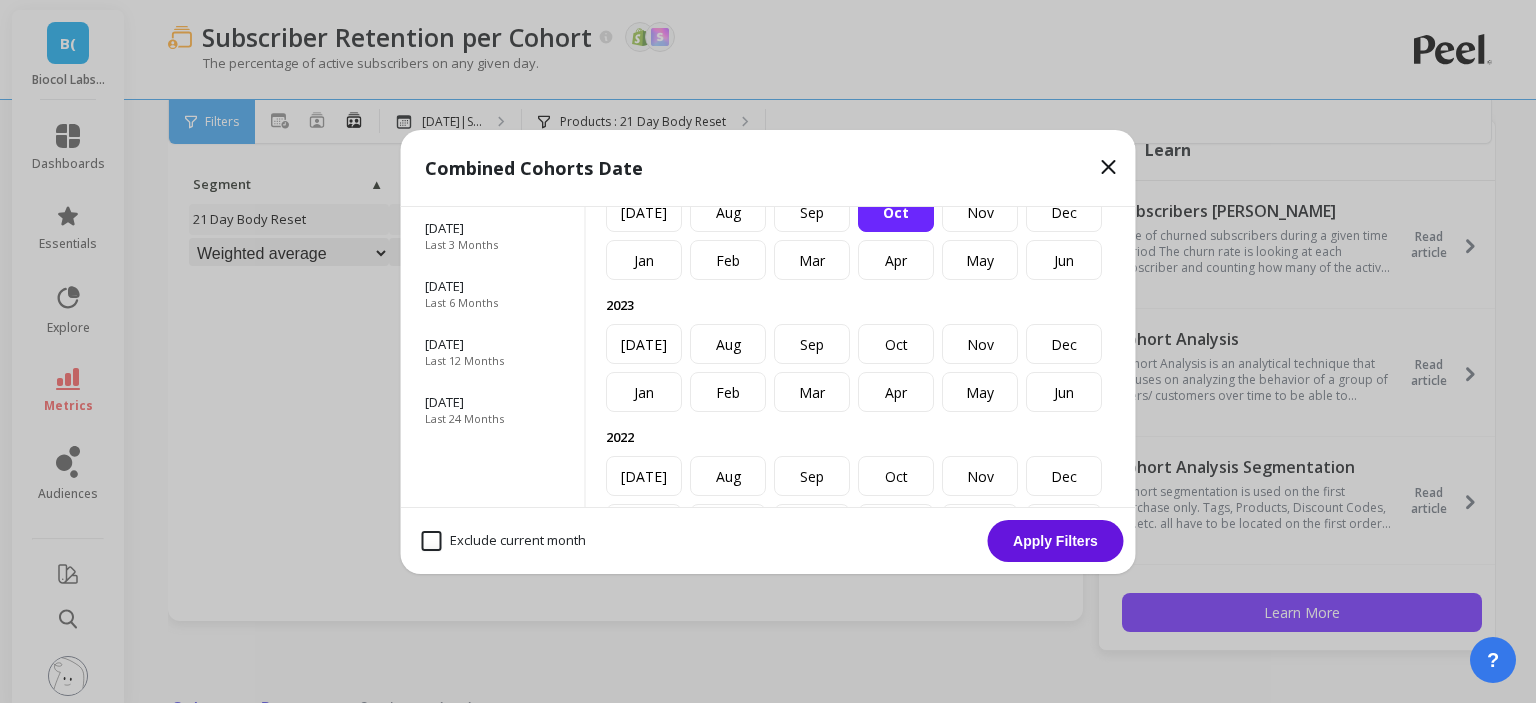 click on "Oct" at bounding box center [896, 212] 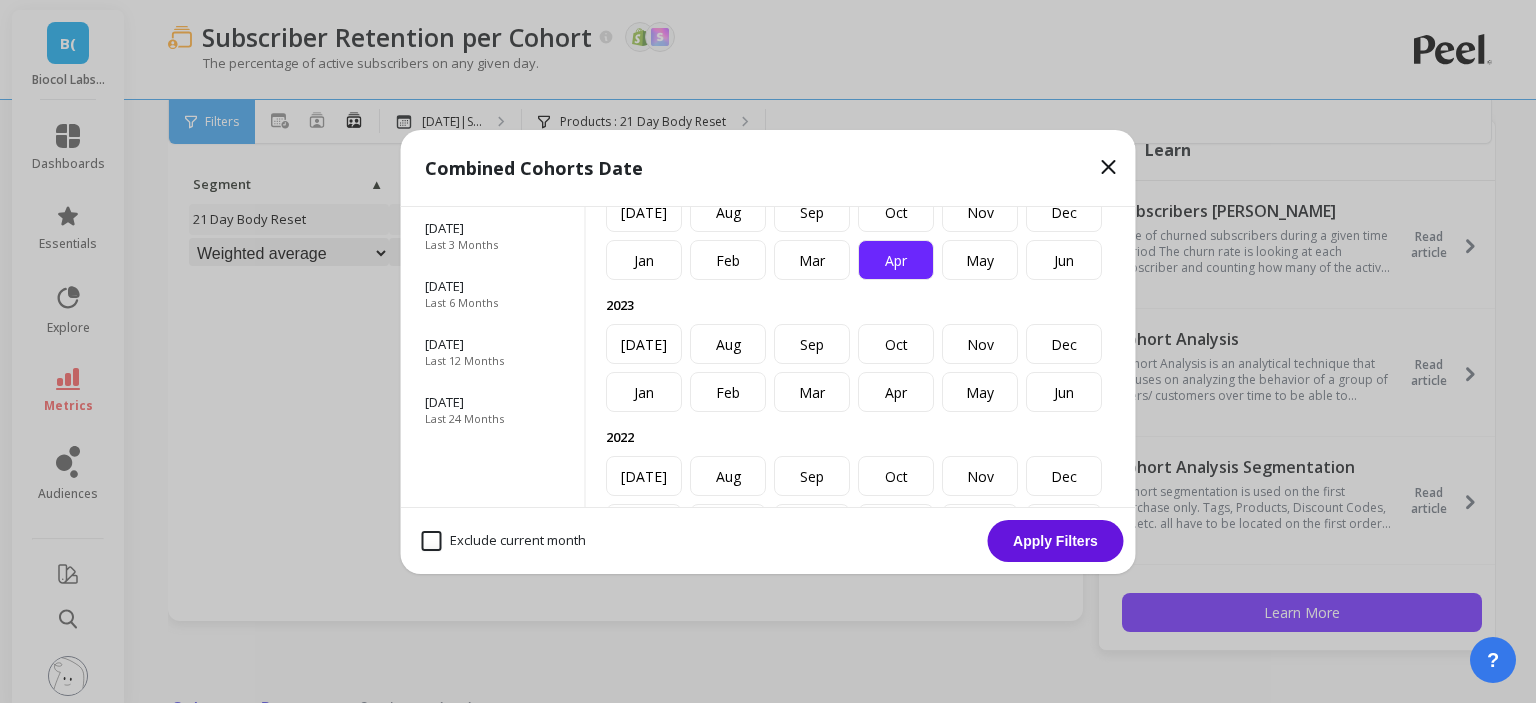 scroll, scrollTop: 0, scrollLeft: 0, axis: both 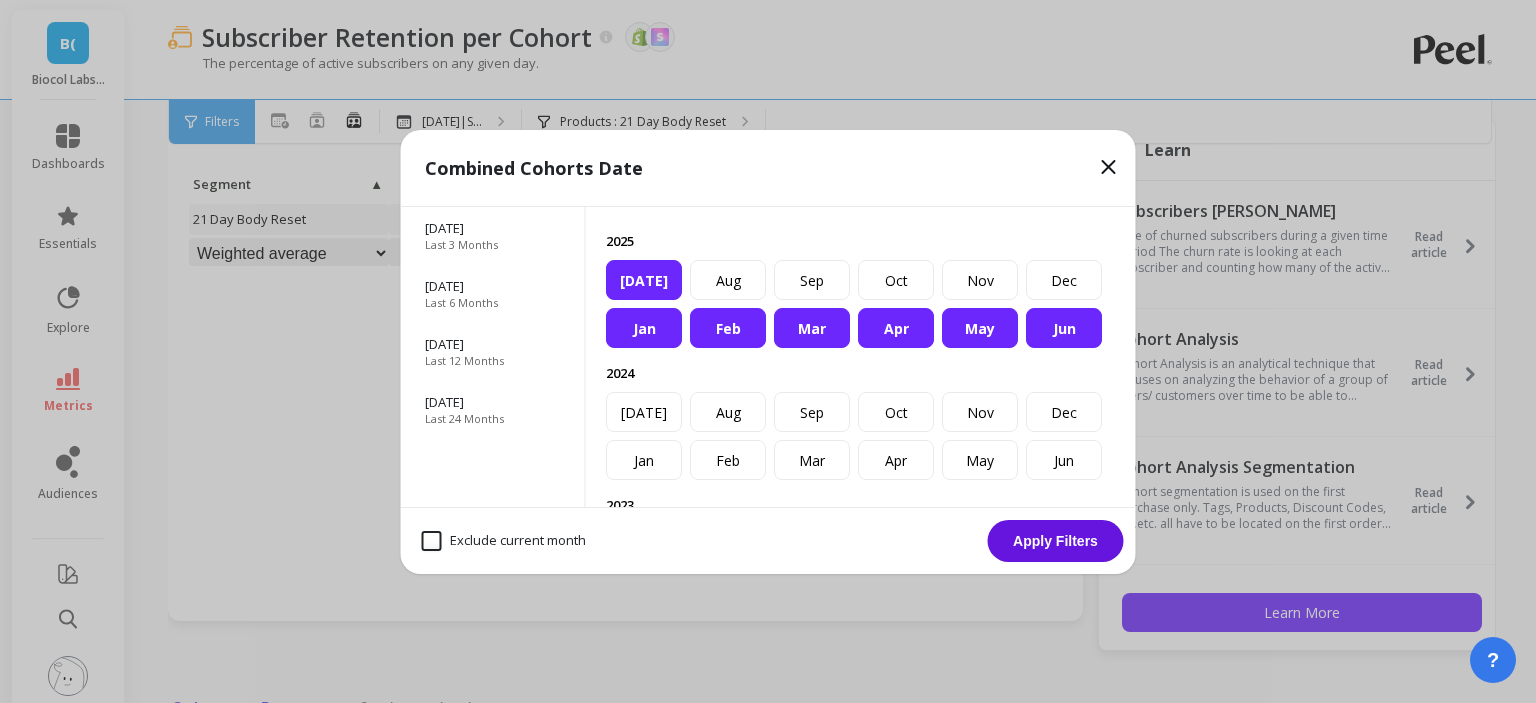 click on "May" at bounding box center (980, 328) 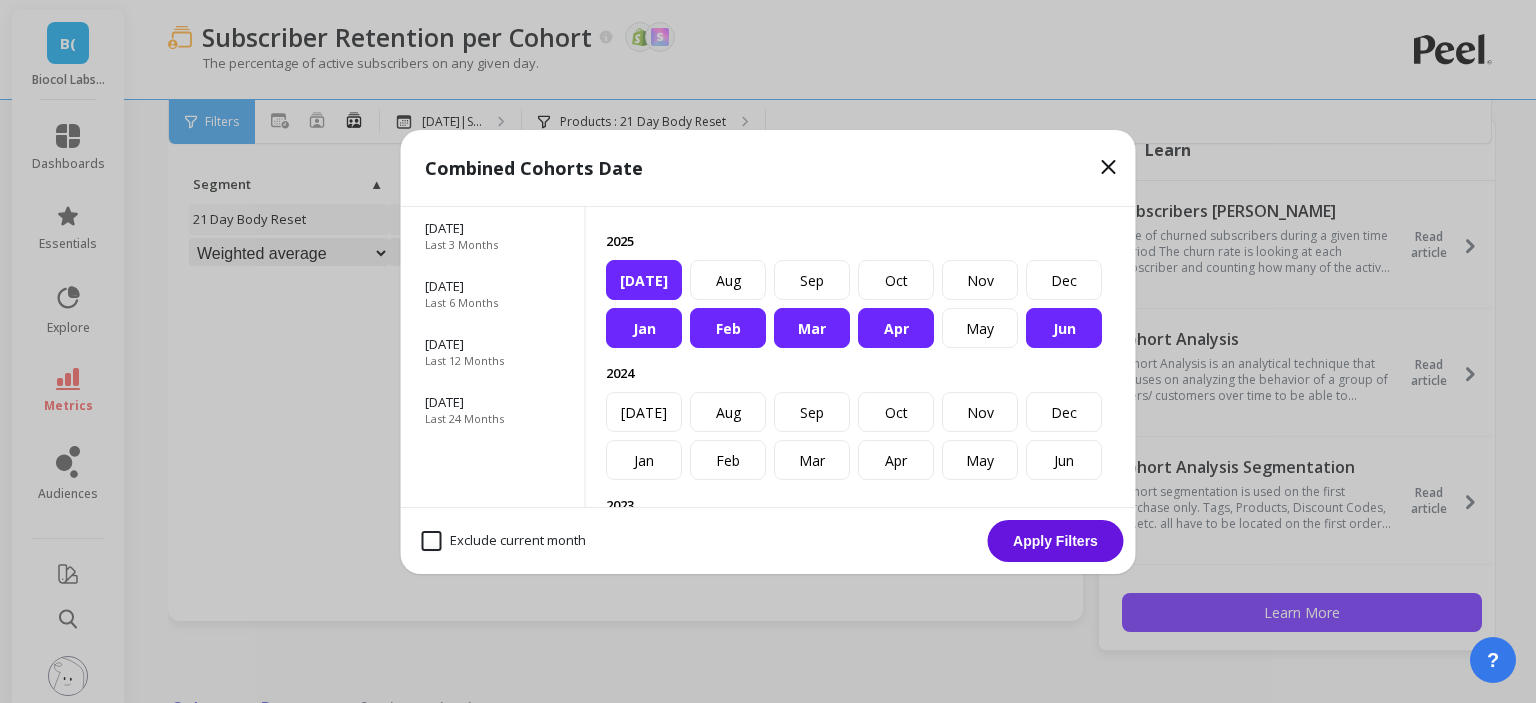 click on "Apr" at bounding box center [896, 328] 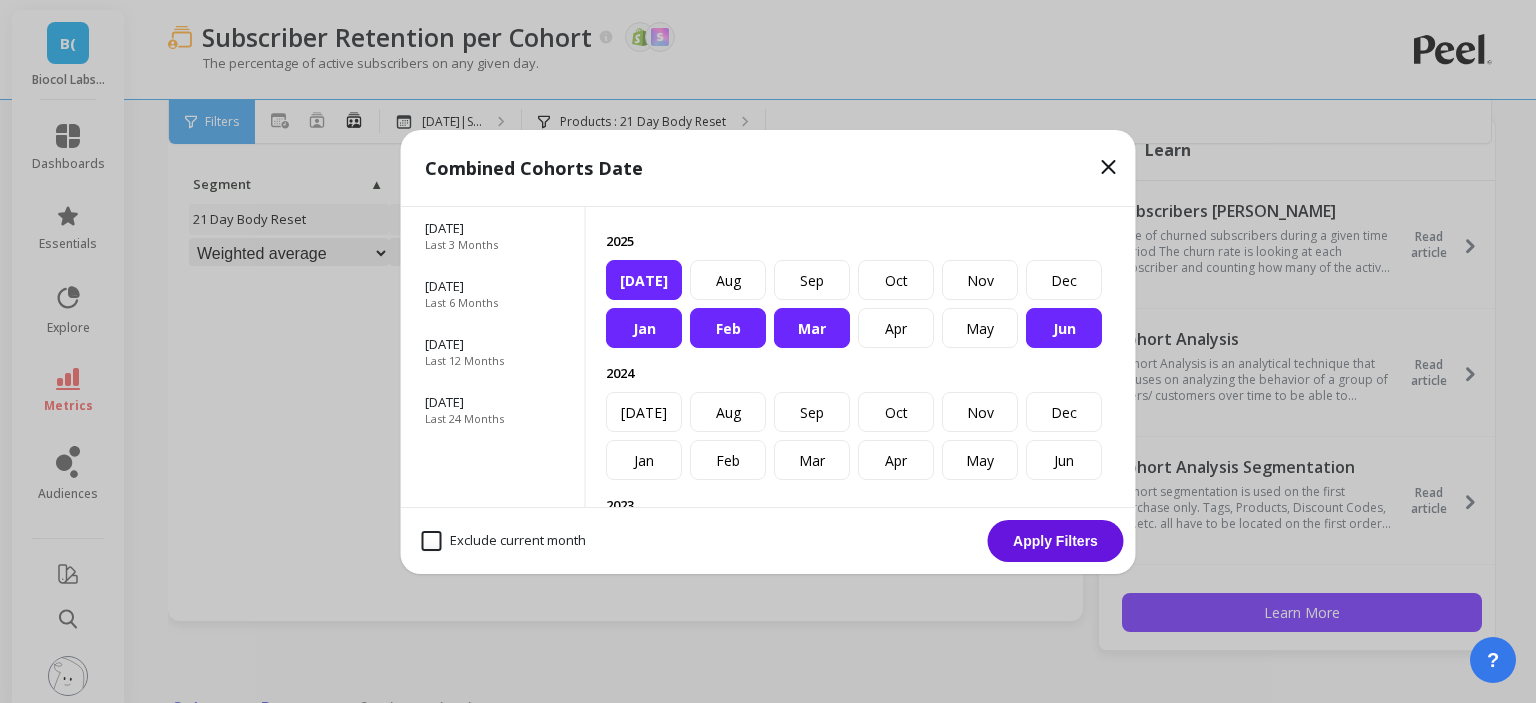 click on "Mar" at bounding box center [812, 328] 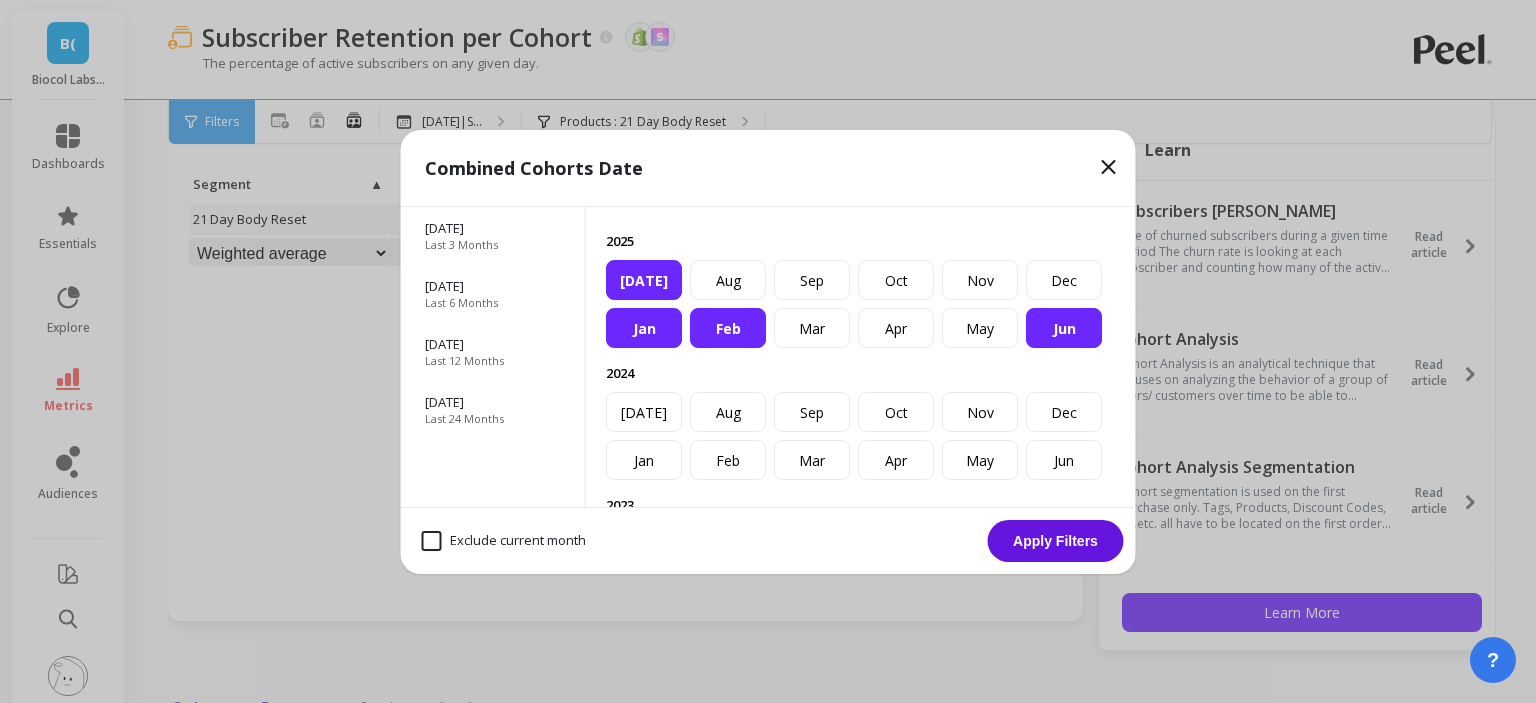 click on "Feb" at bounding box center (728, 328) 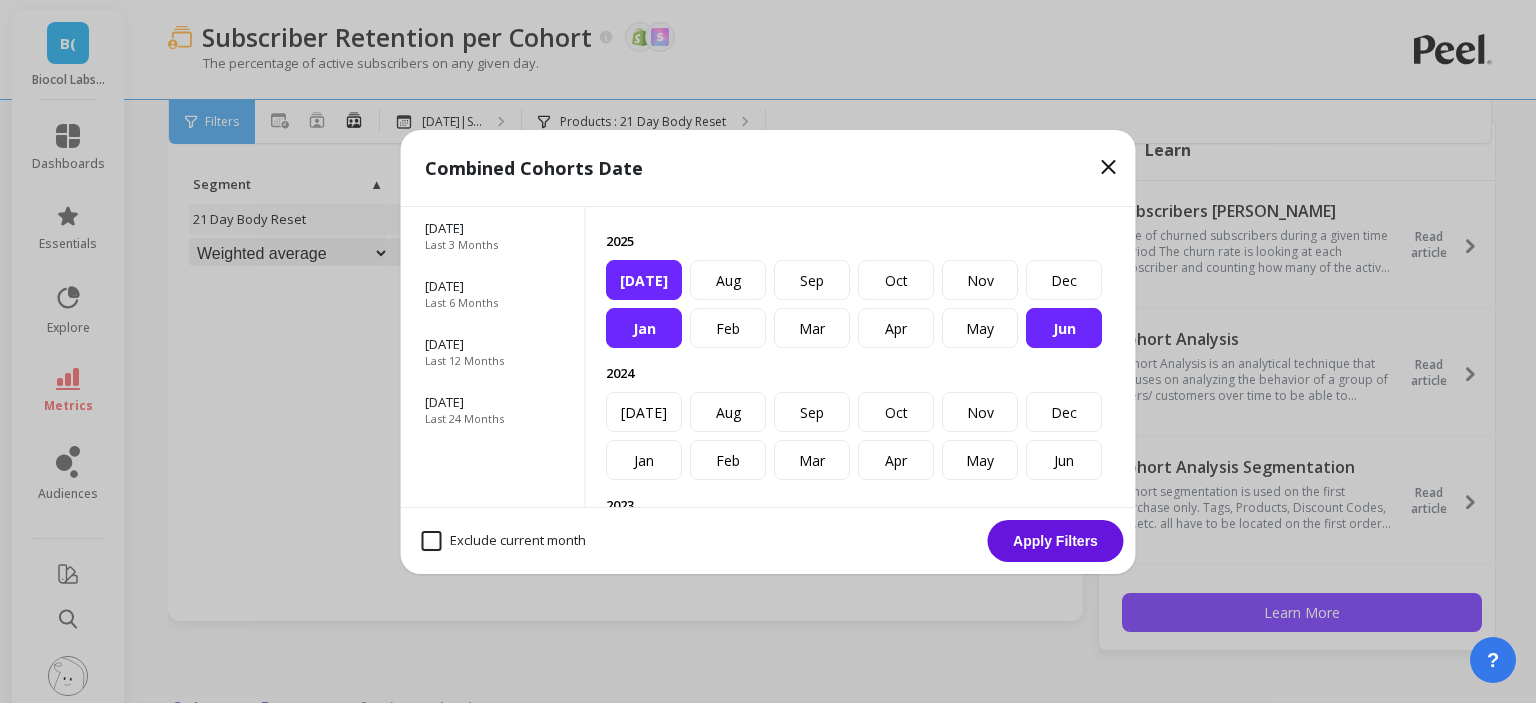 click on "Jan" at bounding box center (644, 328) 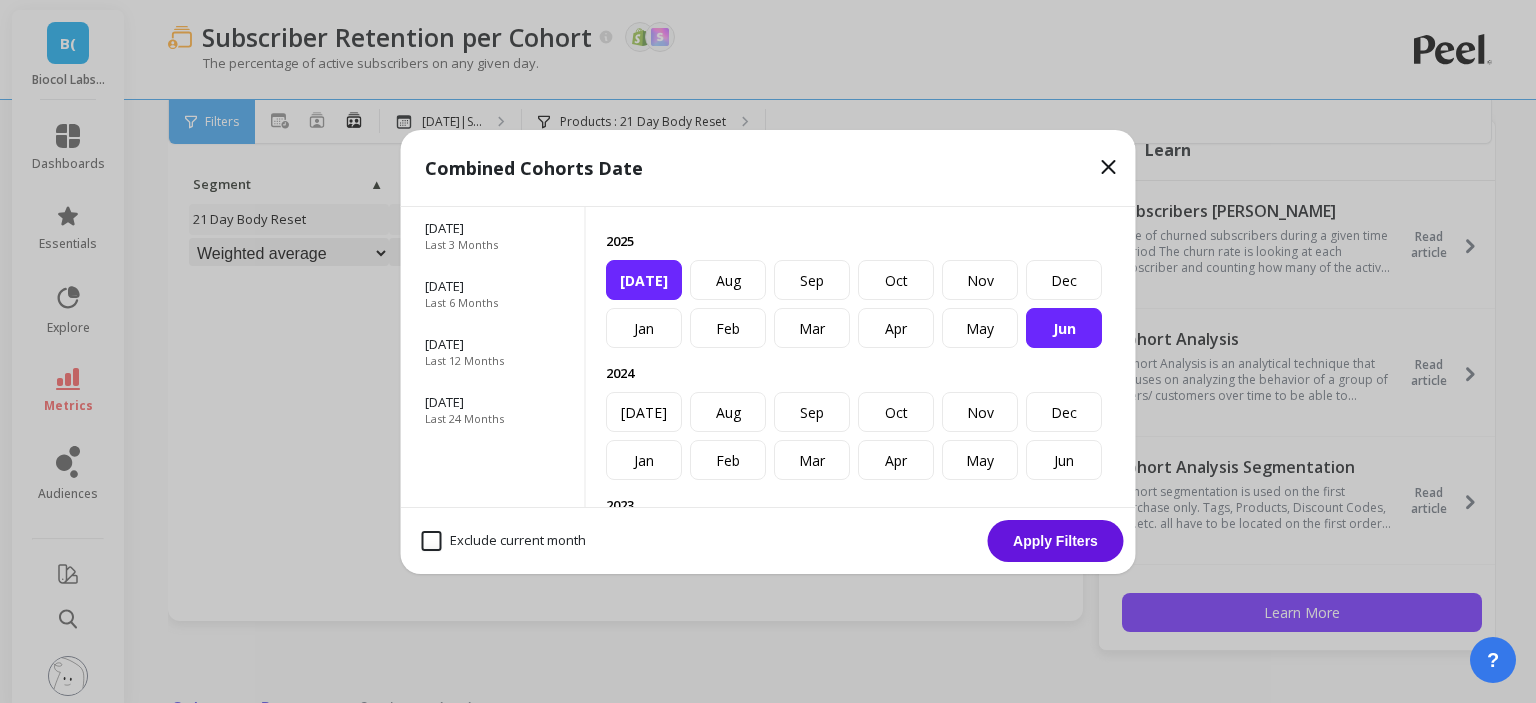 click on "Jun" at bounding box center (1064, 328) 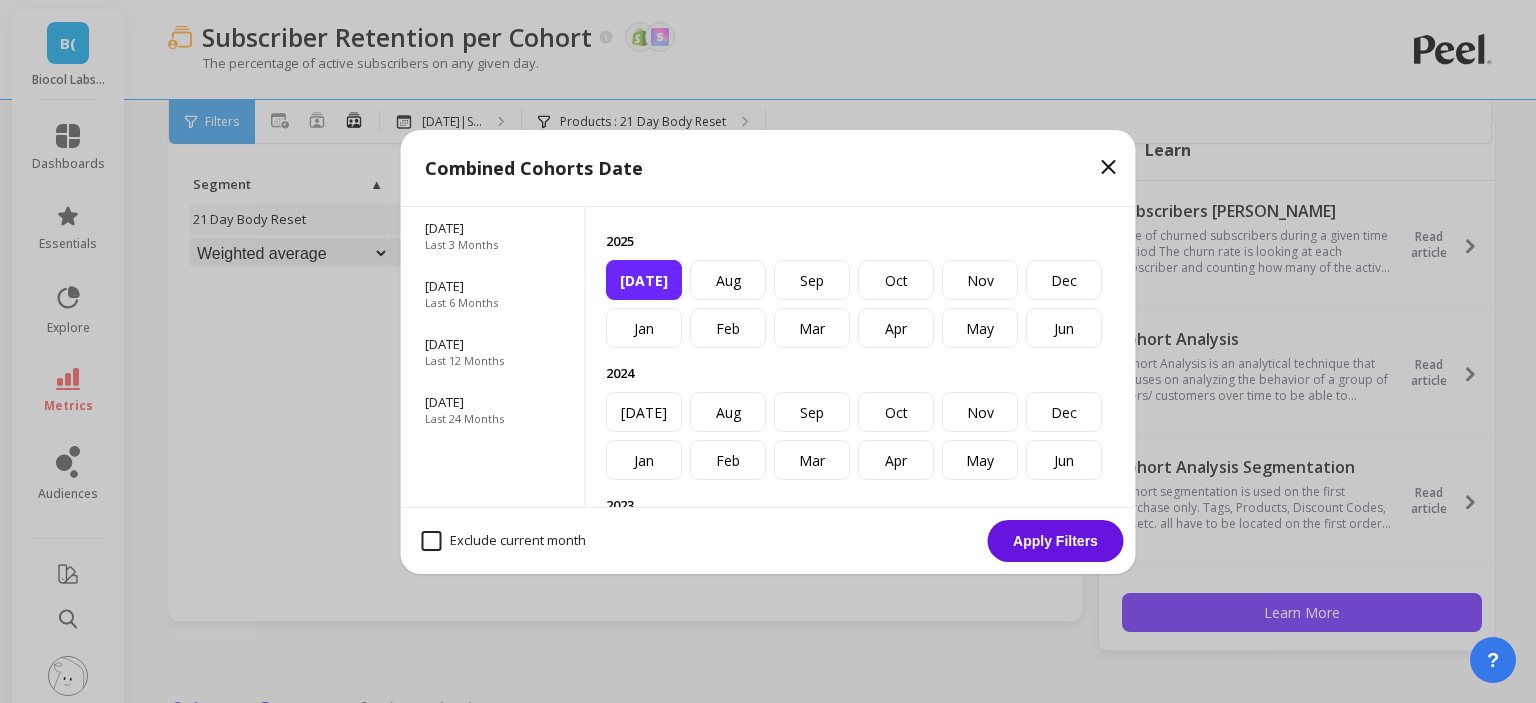 click on "[DATE]" at bounding box center [644, 280] 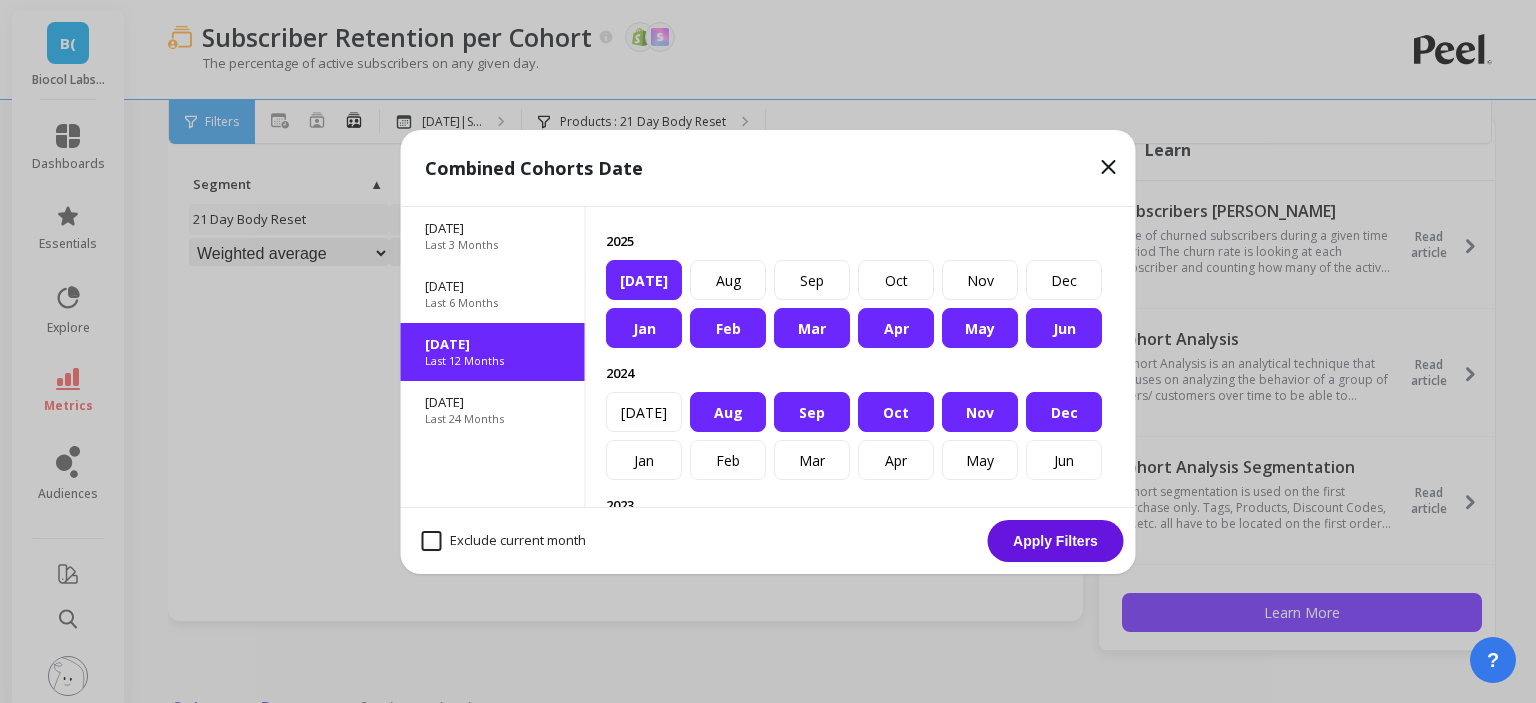 click on "Jun" at bounding box center [1064, 328] 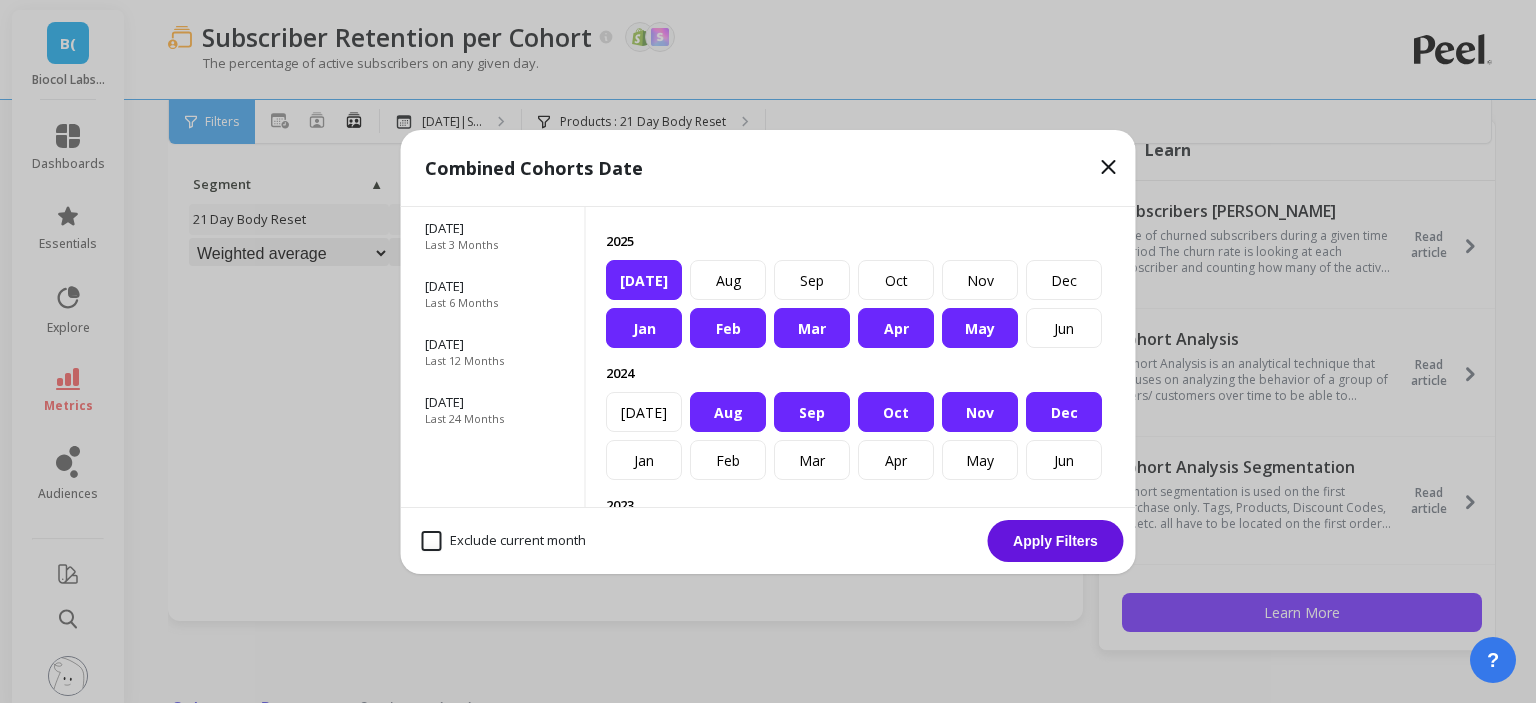 click on "Jan" at bounding box center [644, 328] 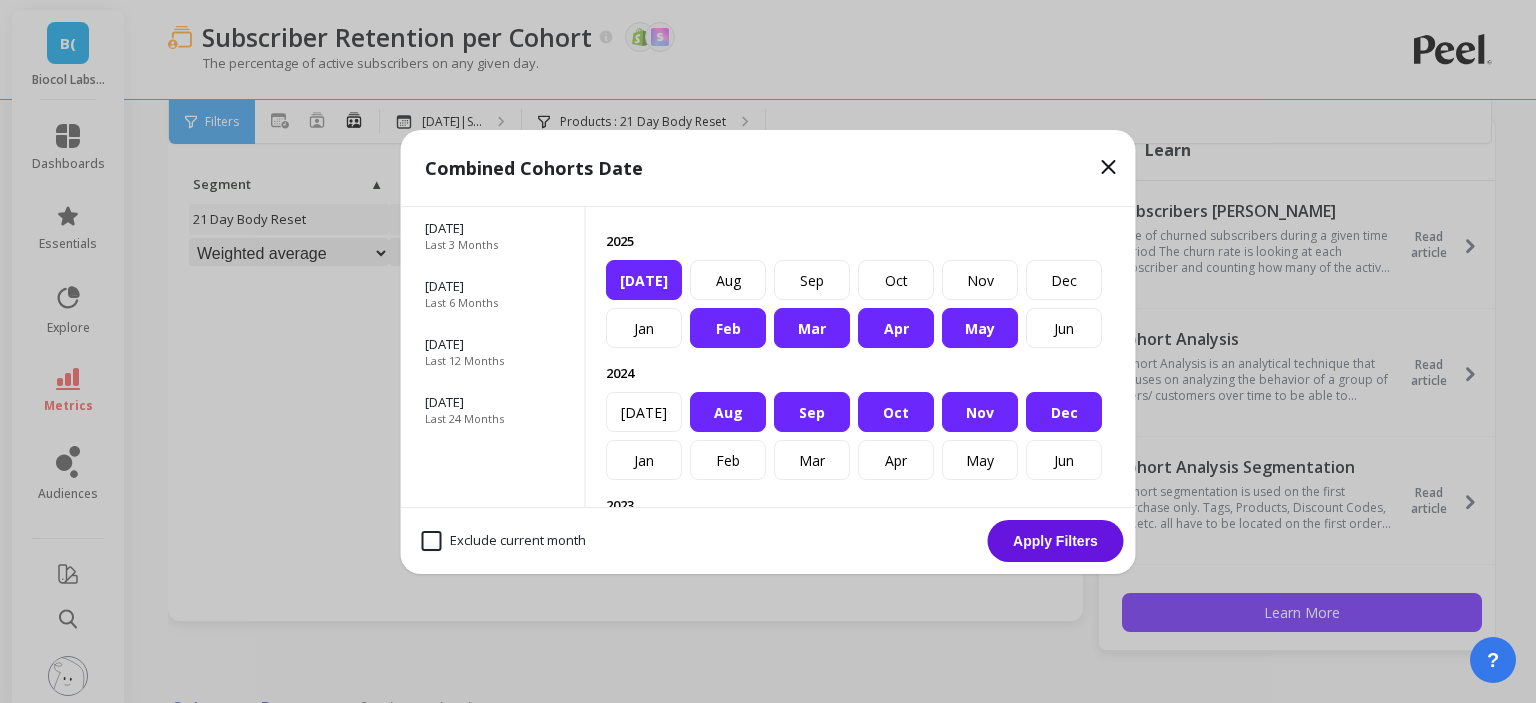click on "Feb" at bounding box center [728, 328] 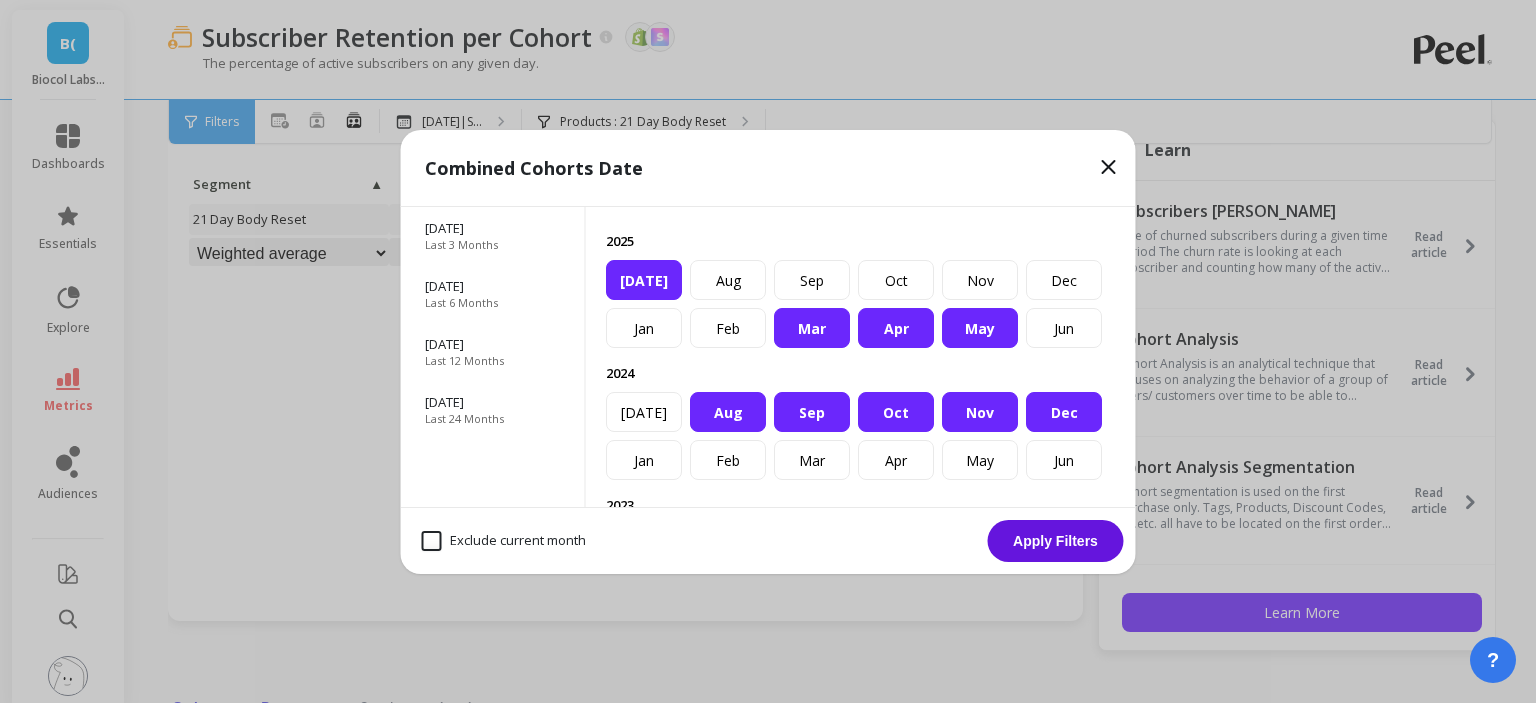click on "Mar" at bounding box center (812, 328) 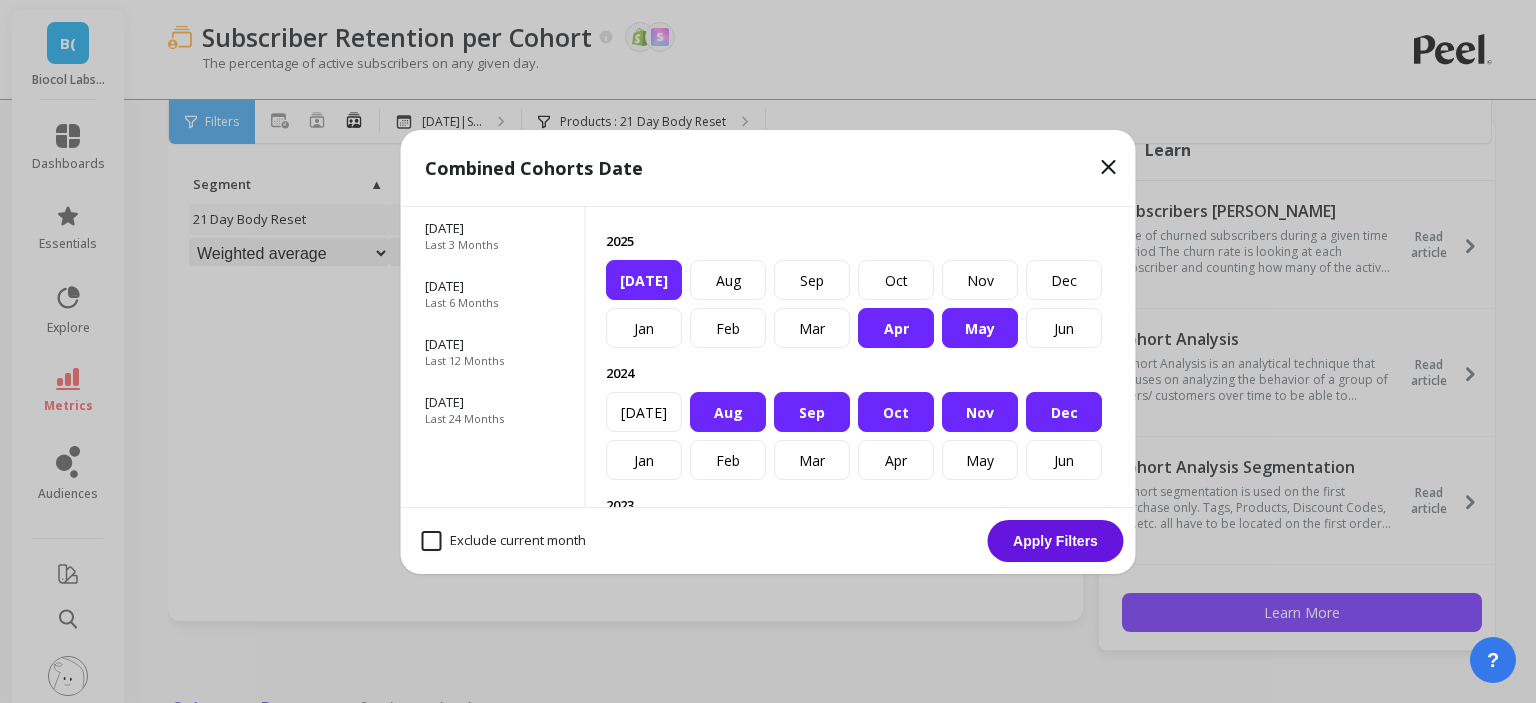 click on "Apr" at bounding box center (896, 328) 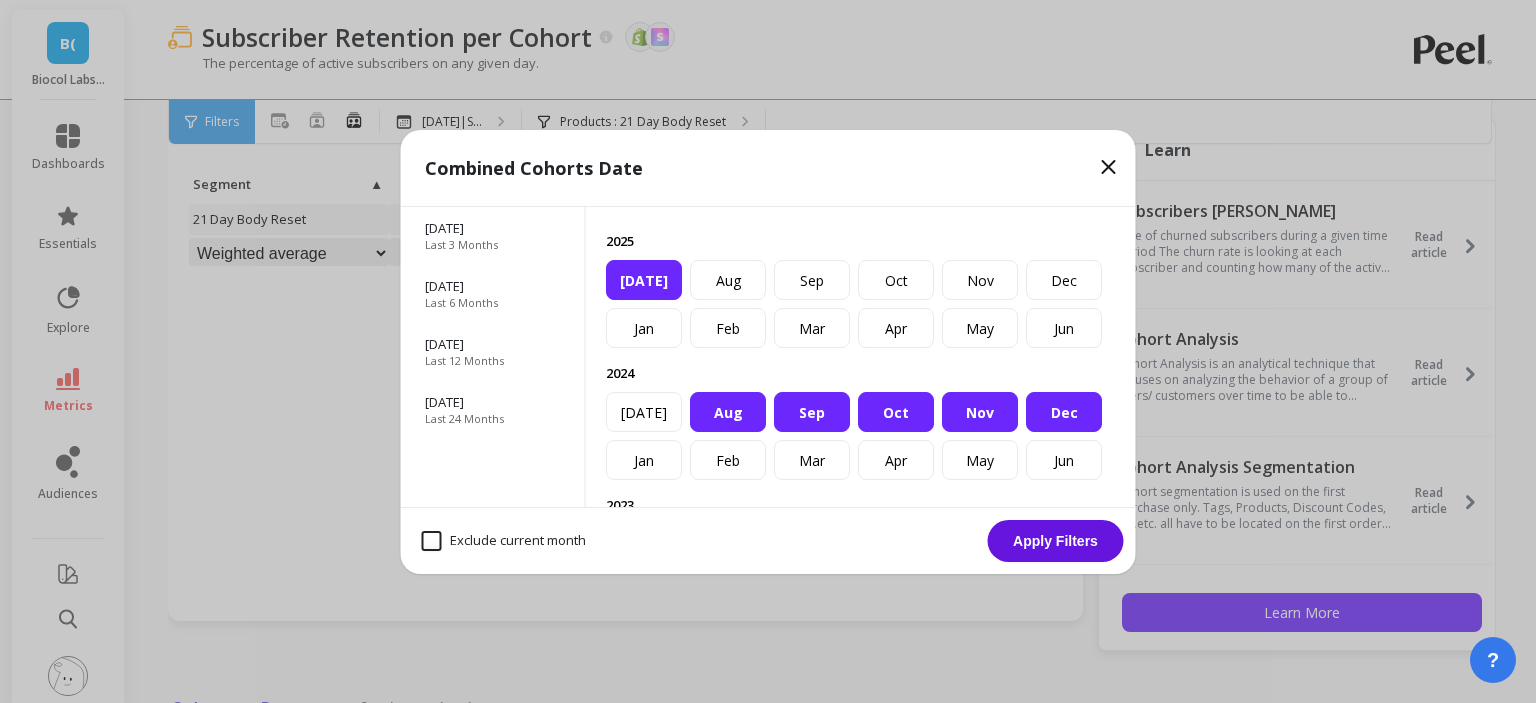 click on "Nov" at bounding box center [980, 412] 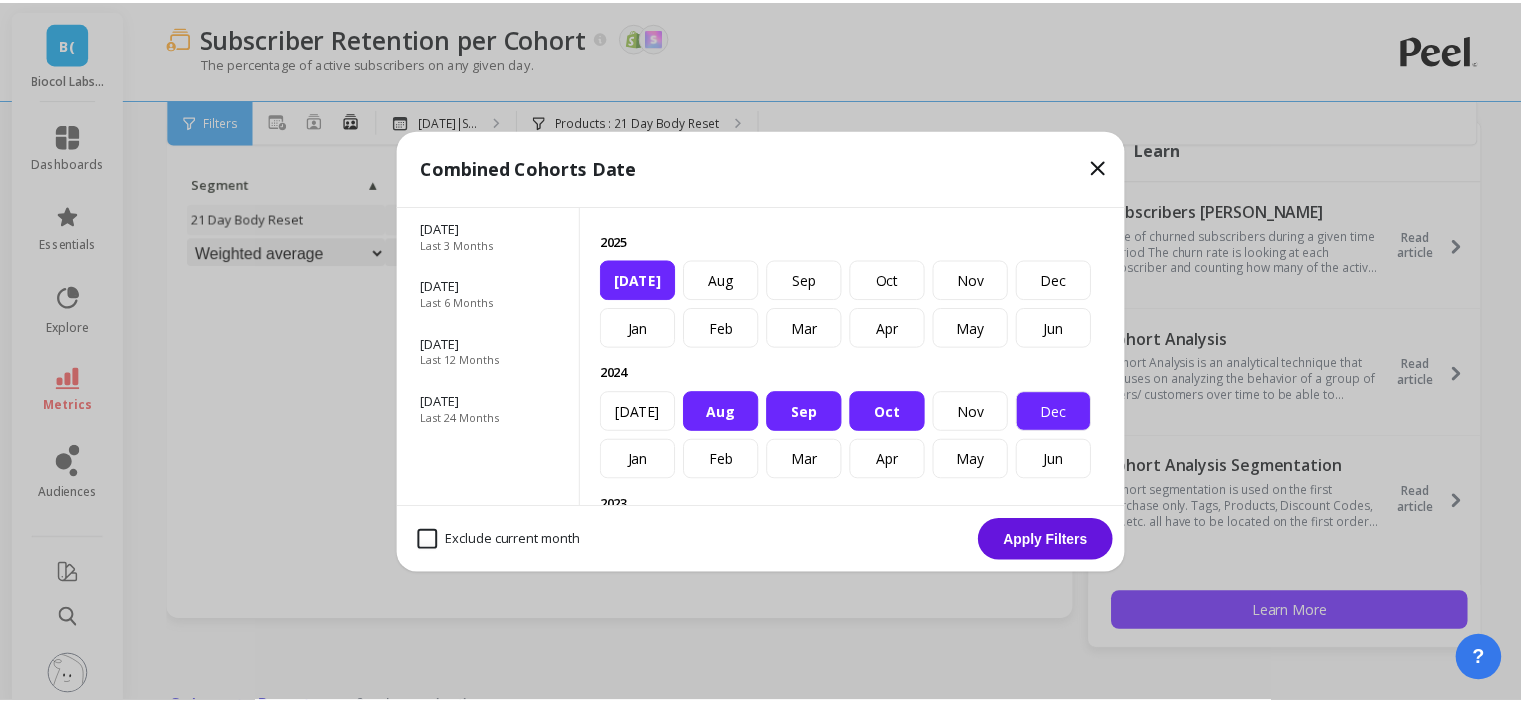 scroll, scrollTop: 100, scrollLeft: 0, axis: vertical 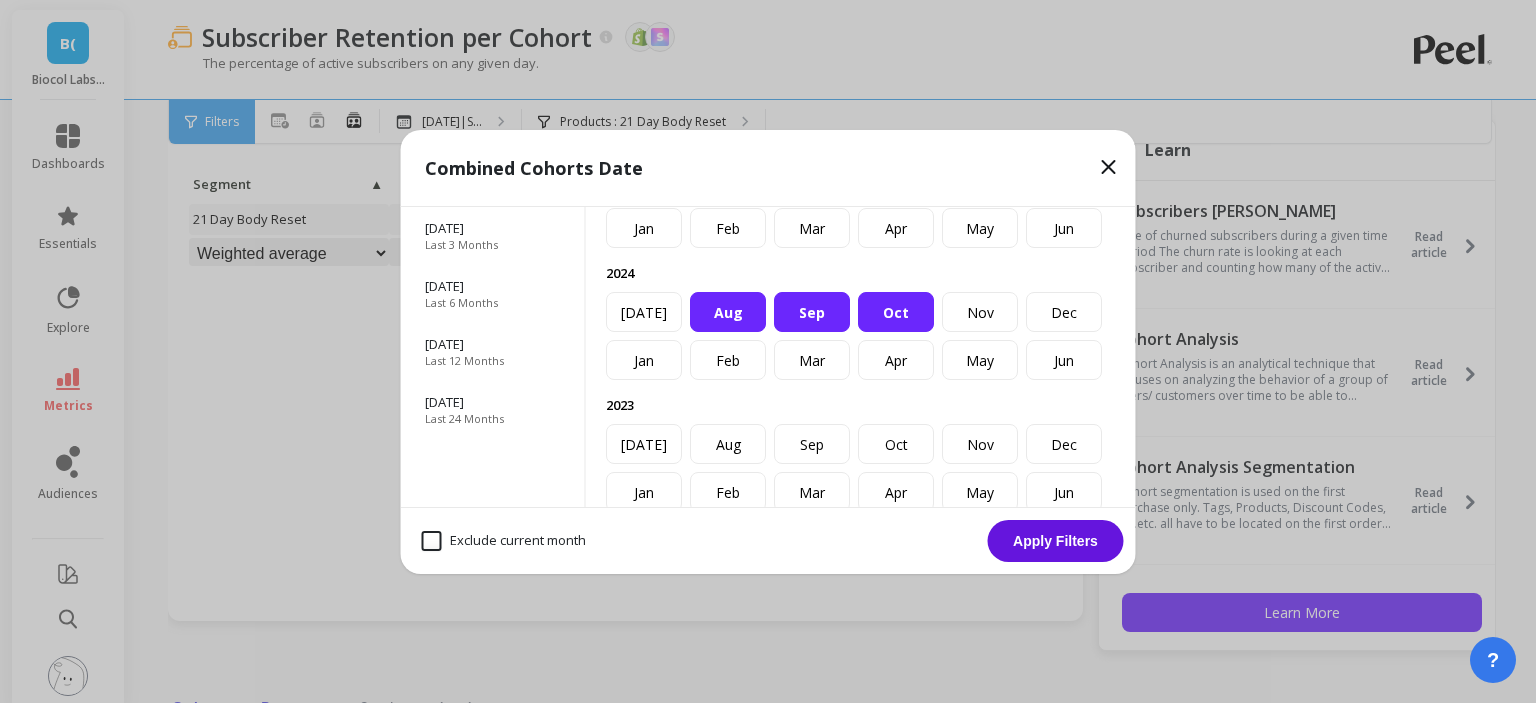 click on "Aug" at bounding box center [728, 312] 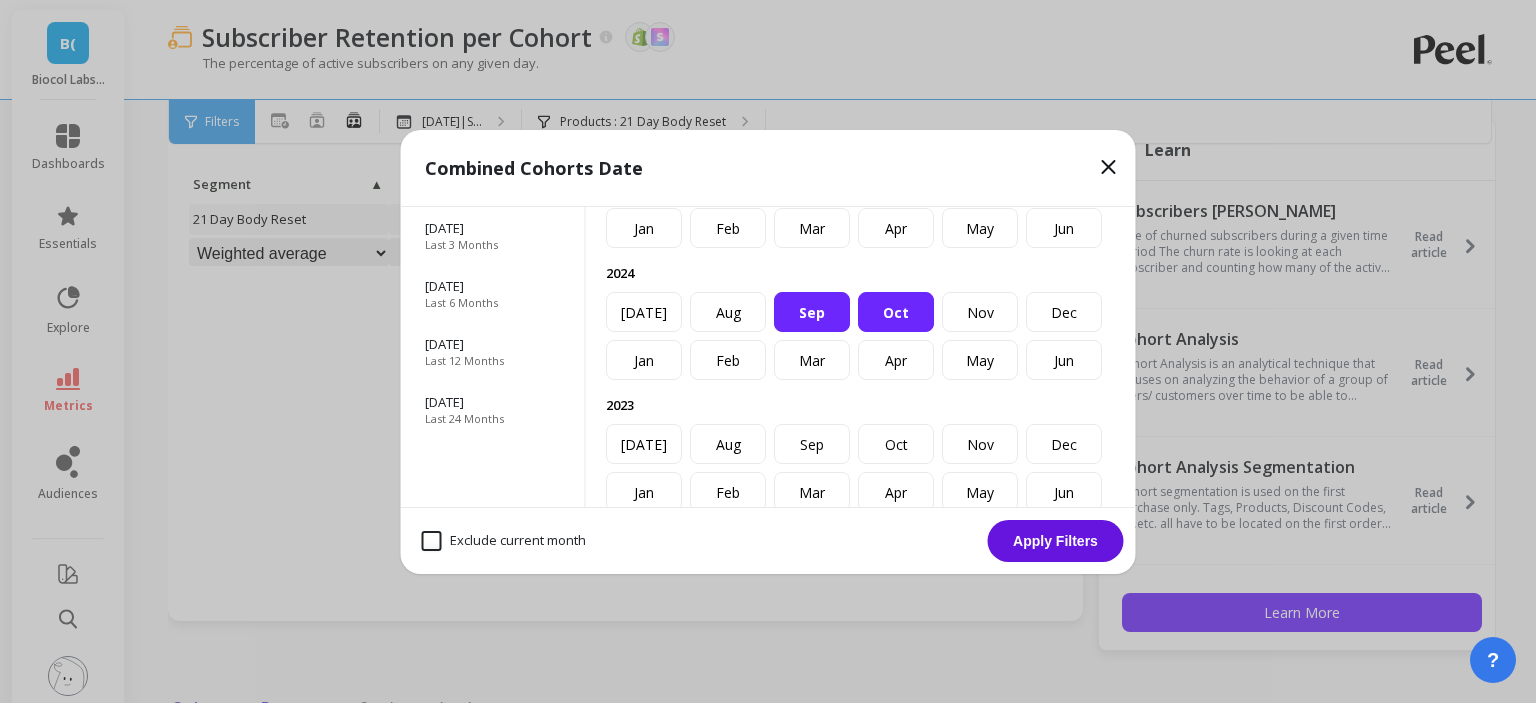 click on "Sep" at bounding box center (812, 312) 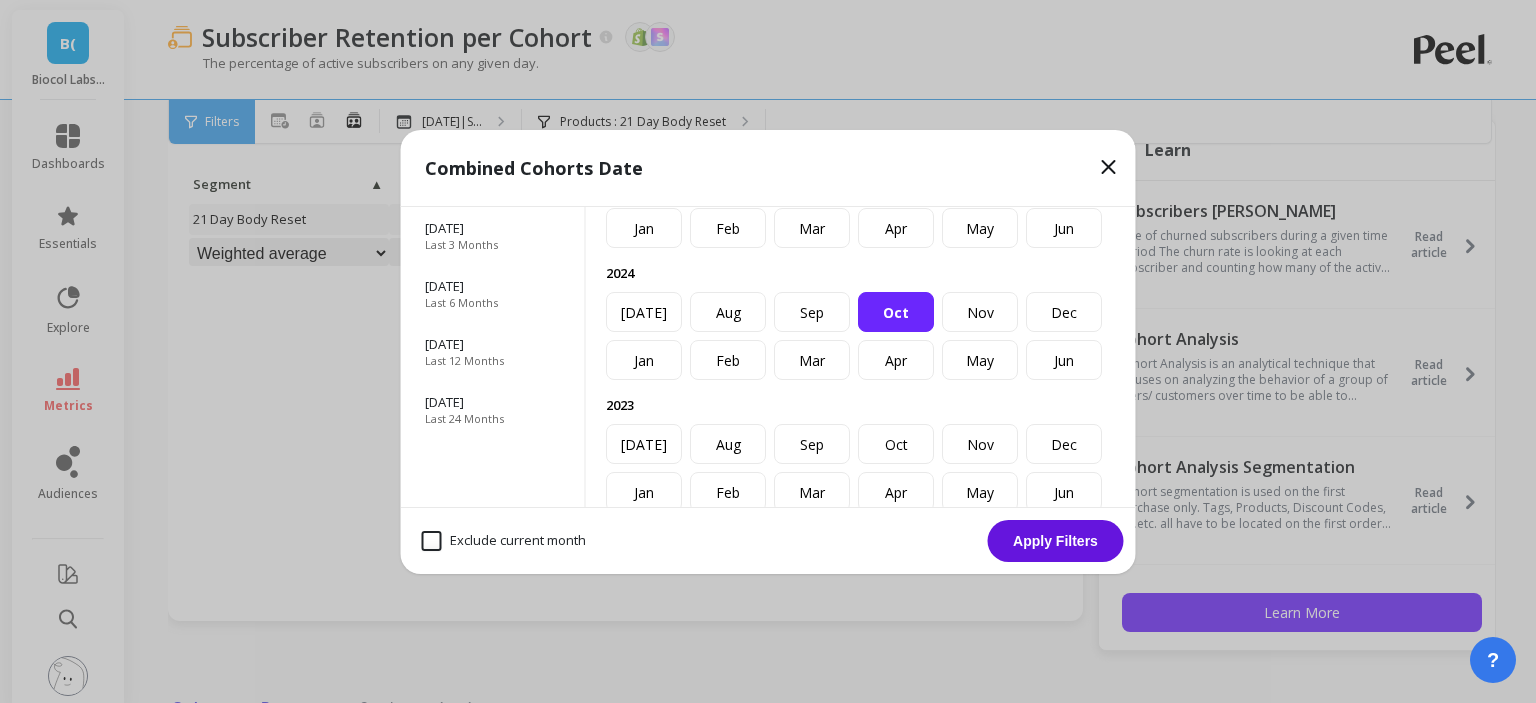 click on "Oct" at bounding box center [896, 312] 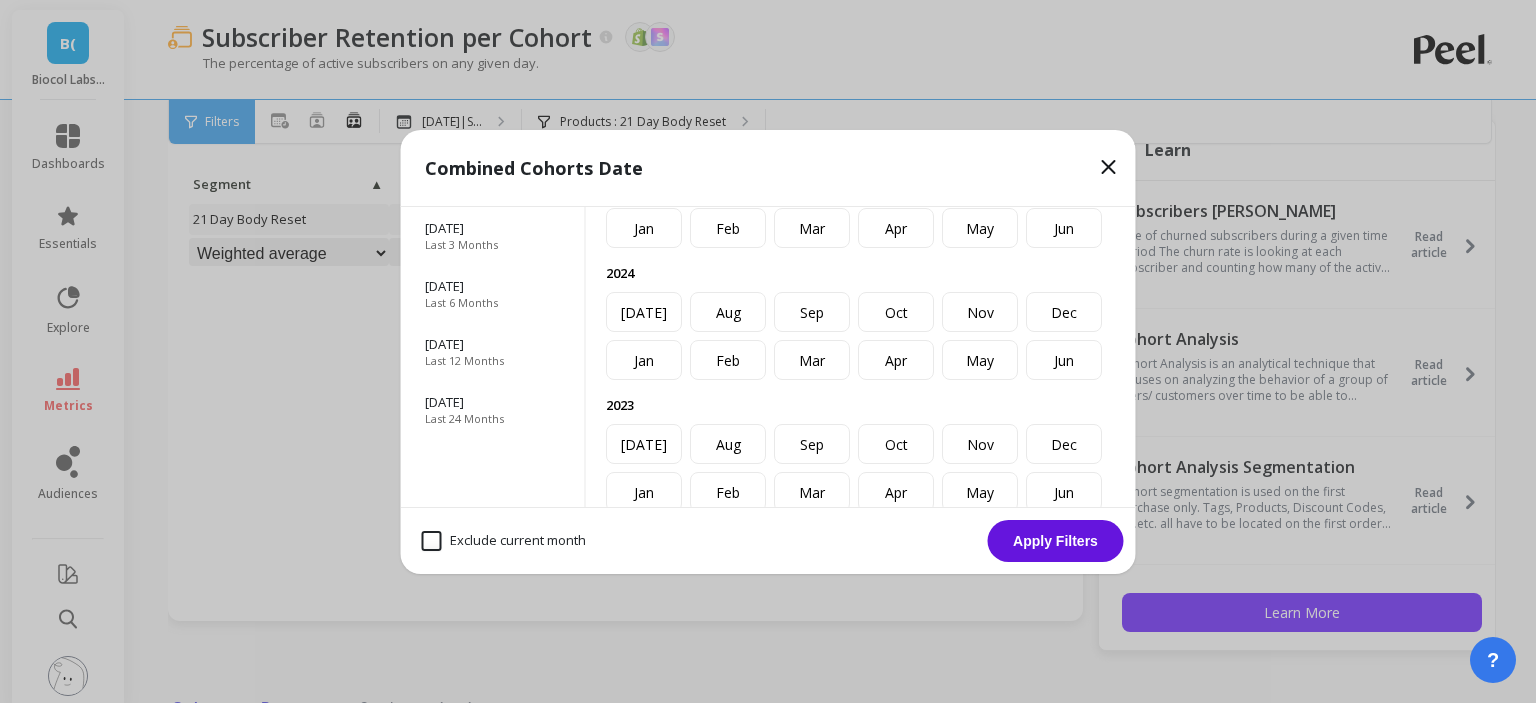 click on "Apply Filters" at bounding box center [1056, 541] 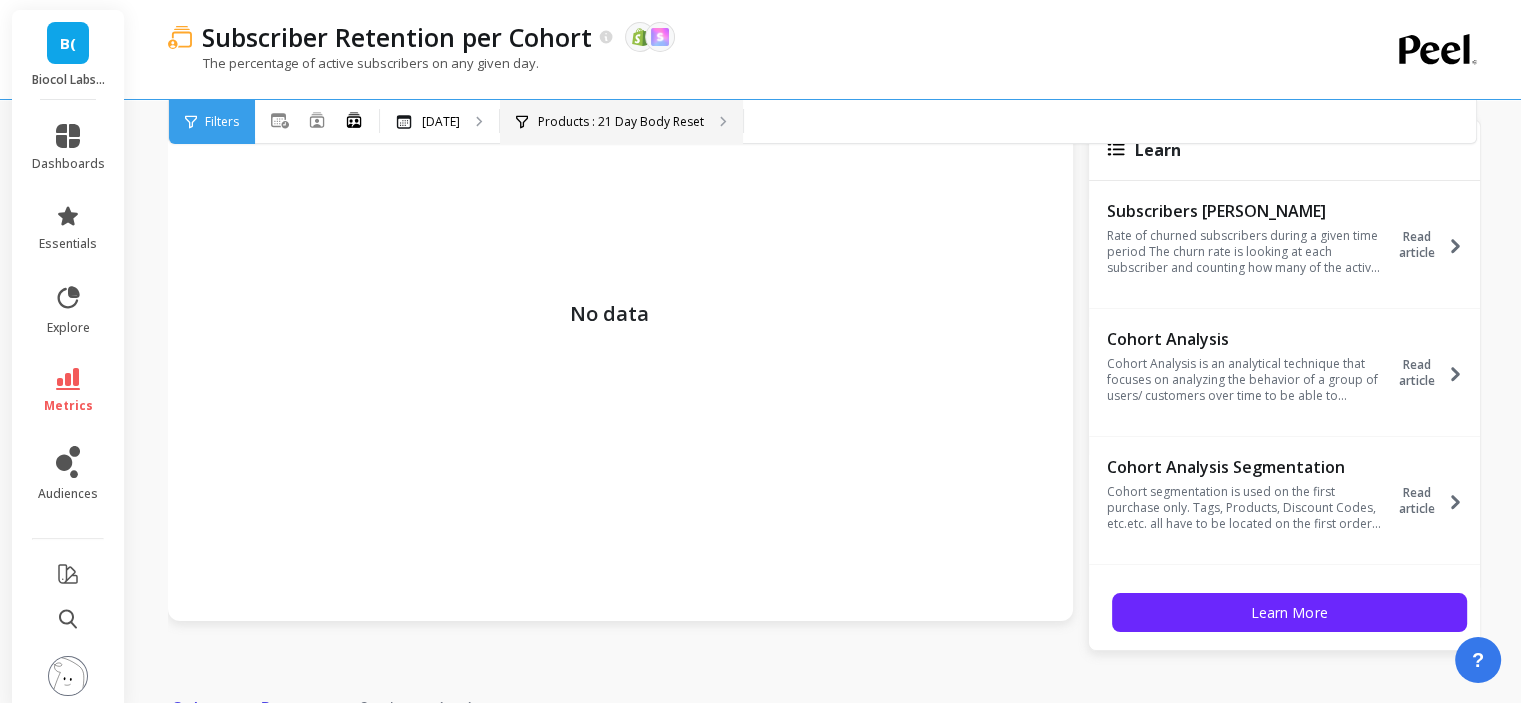 click on "No data" at bounding box center (609, 349) 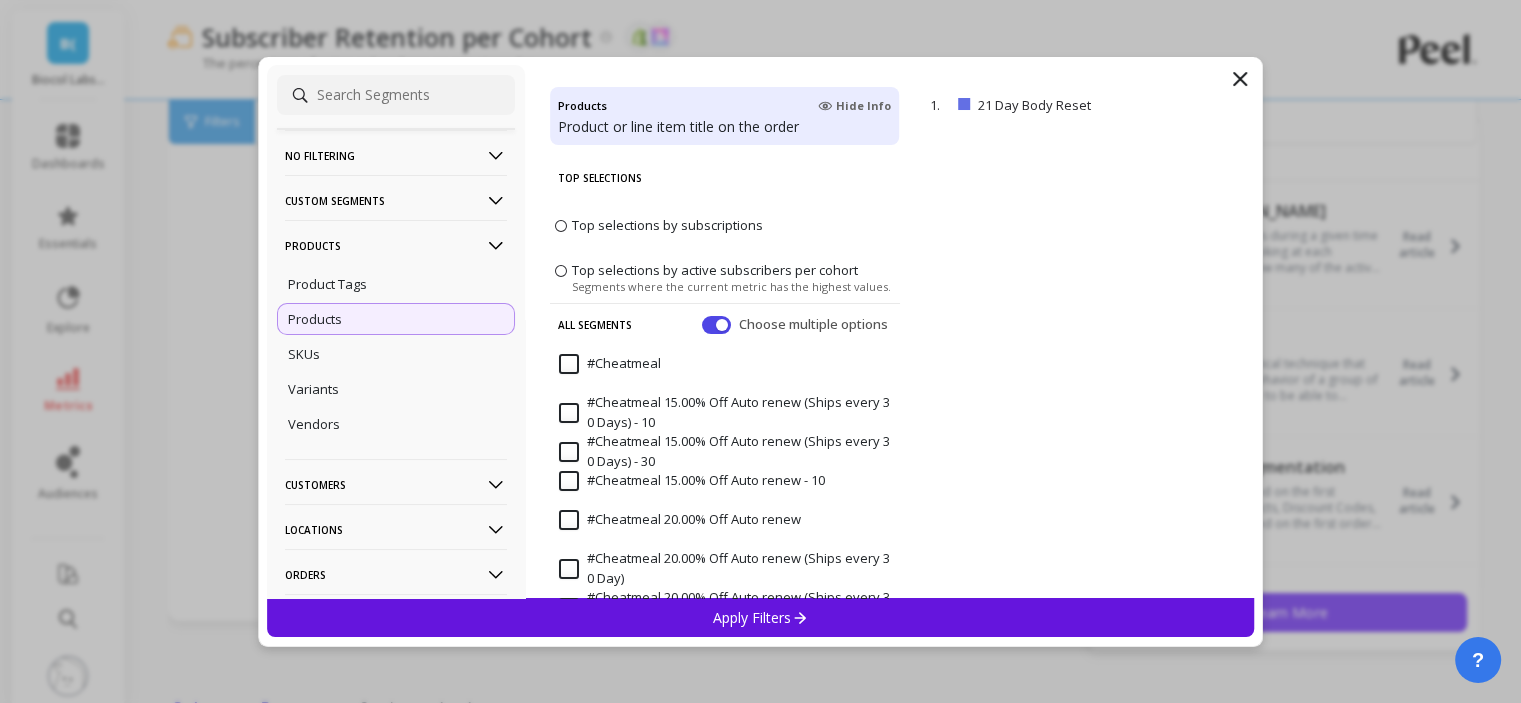 click on "No filtering     Overall Custom Segments     Recharge subscriptions: cancellation_reason Products     Product Tags Products SKUs Variants Vendors Customers     Customer Tags Data Source Locations     Cities Countries States Orders     Line Item Types Subscriptions     Cancellation Reason Order Frequency Products  Hide Info Product or line item title on the order Top Selections Top selections by subscriptions Top selections by active subscribers per cohort Segments where the current metric has the highest values. All Segments Choose multiple options #Cheatmeal #Cheatmeal  15.00% Off Auto renew (Ships every 30 Days) - 10 #Cheatmeal  15.00% Off Auto renew (Ships every 30 Days) - 30 #Cheatmeal  15.00% Off Auto renew - 10 #Cheatmeal  20.00% Off Auto renew #Cheatmeal  20.00% Off Auto renew (Ships every 30 Day) #Cheatmeal  20.00% Off Auto renew (Ships every 30 Days) #Cheatmeal  20.00% Off Auto renew (Ships every 30 Days) - 10 #Cheatmeal  20.00% Off Auto renew (Ships every 30 Days) - 30   1. 21 Day Body Reset remove" at bounding box center [761, 331] 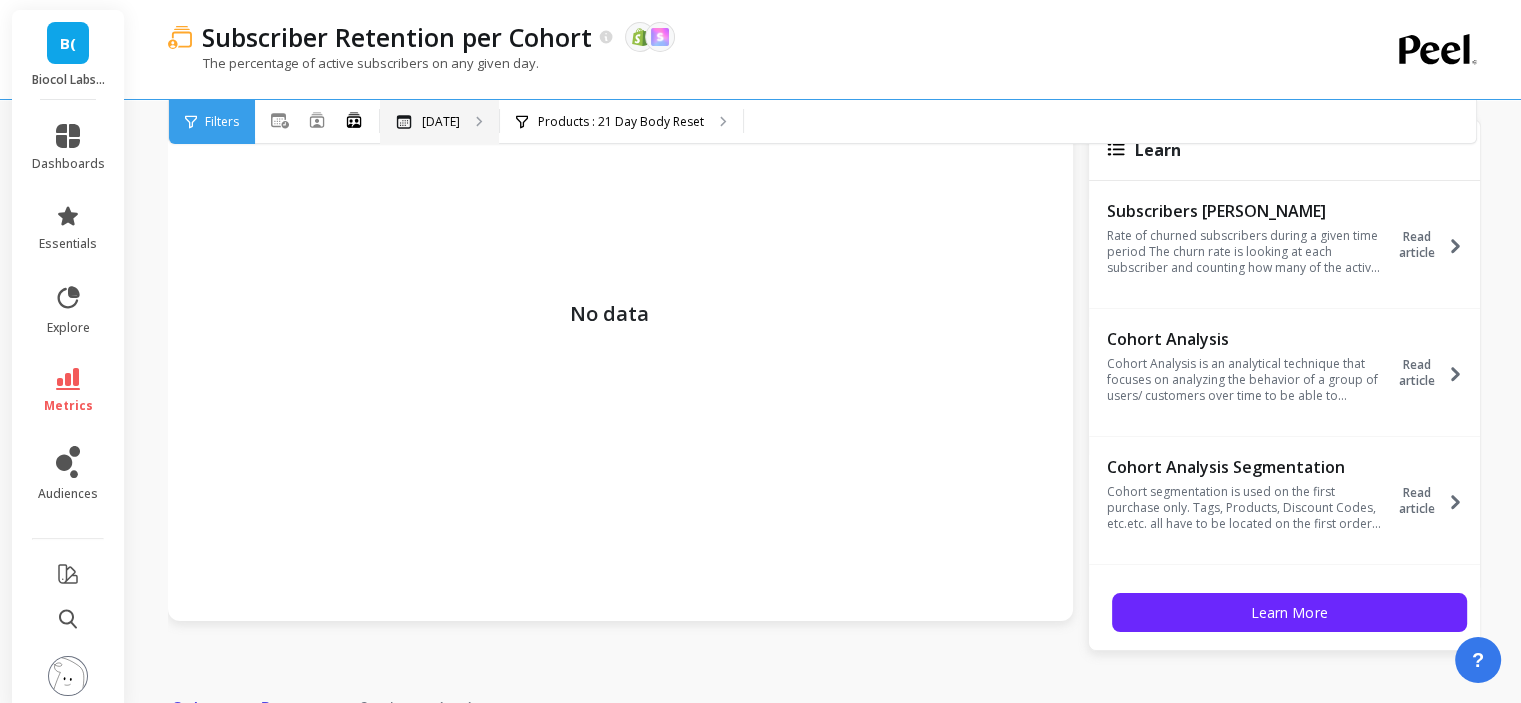 click on "[DATE]" at bounding box center [439, 122] 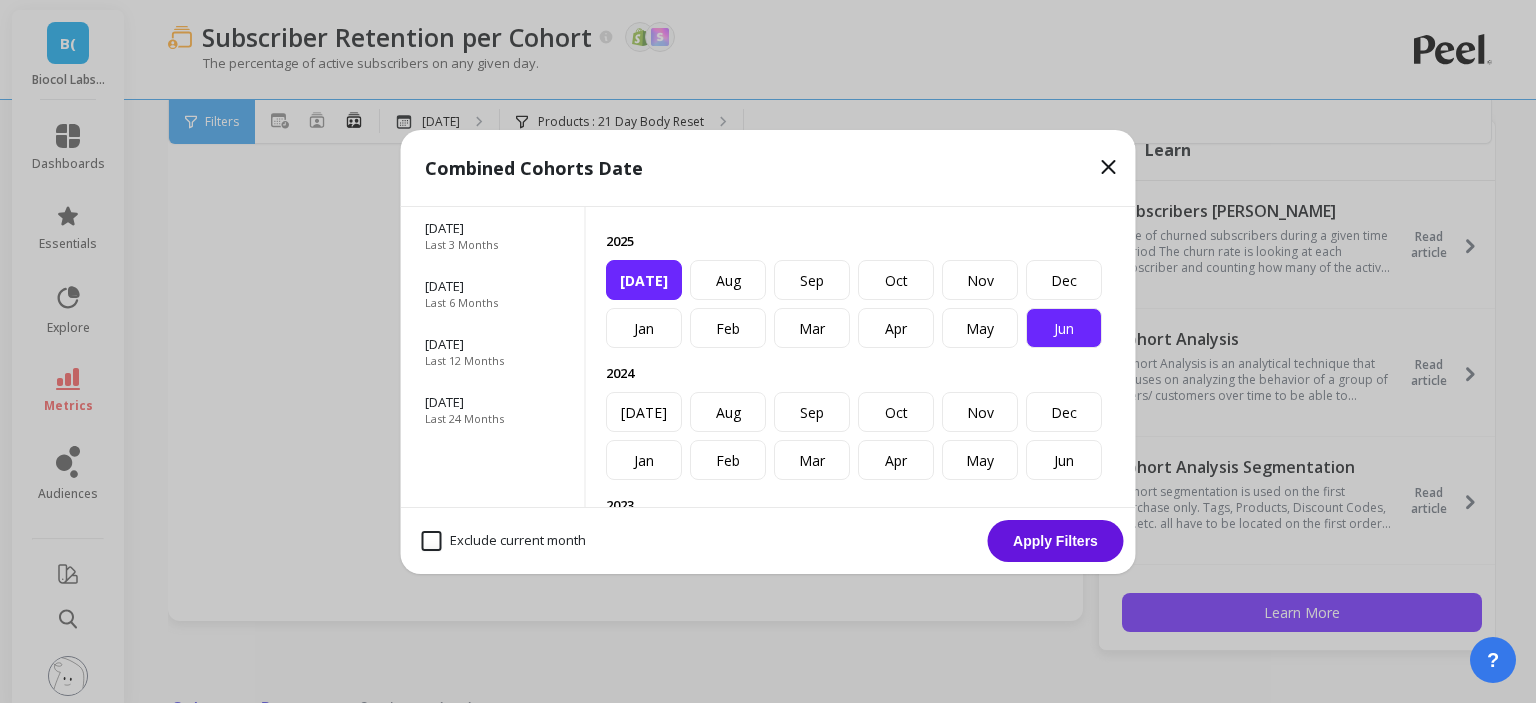 click on "Jun" at bounding box center [1064, 328] 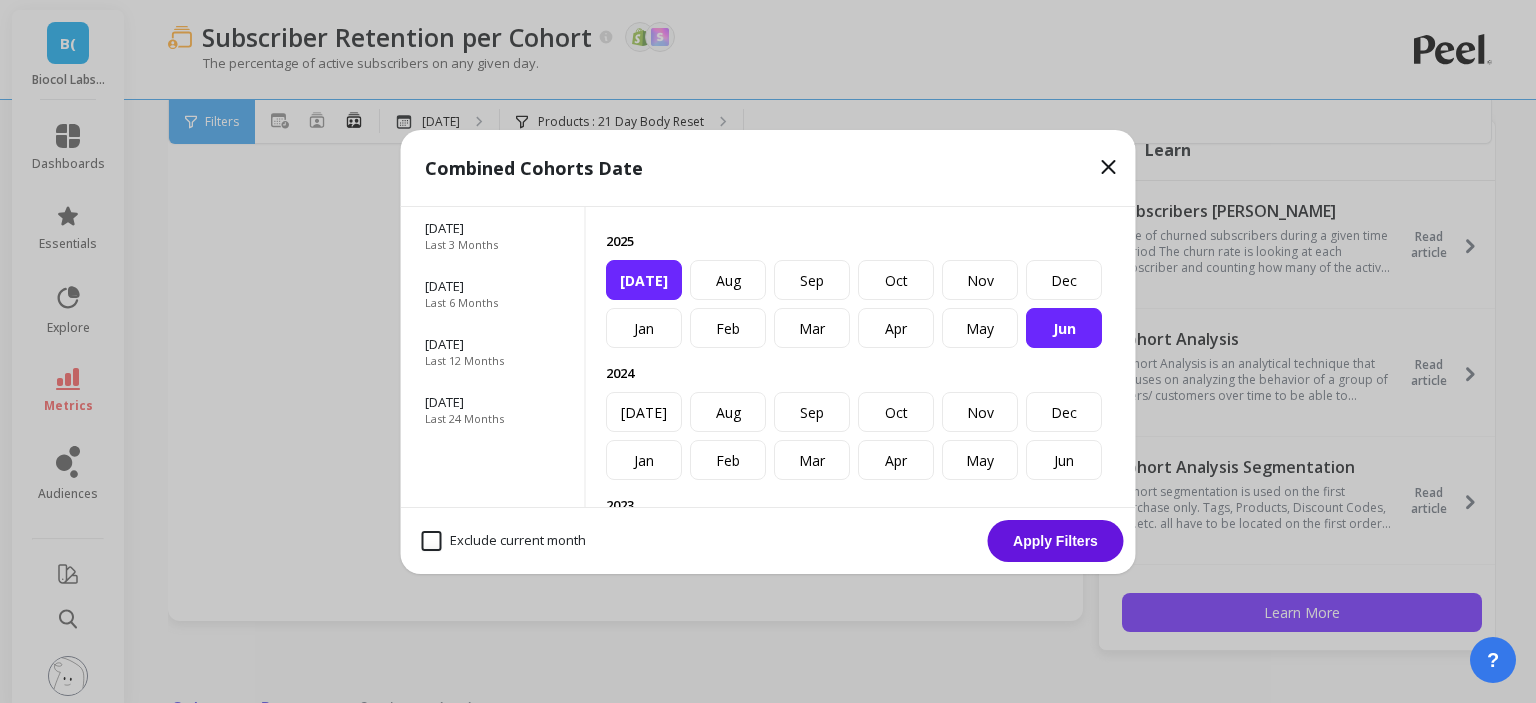 click on "[DATE]" at bounding box center (644, 280) 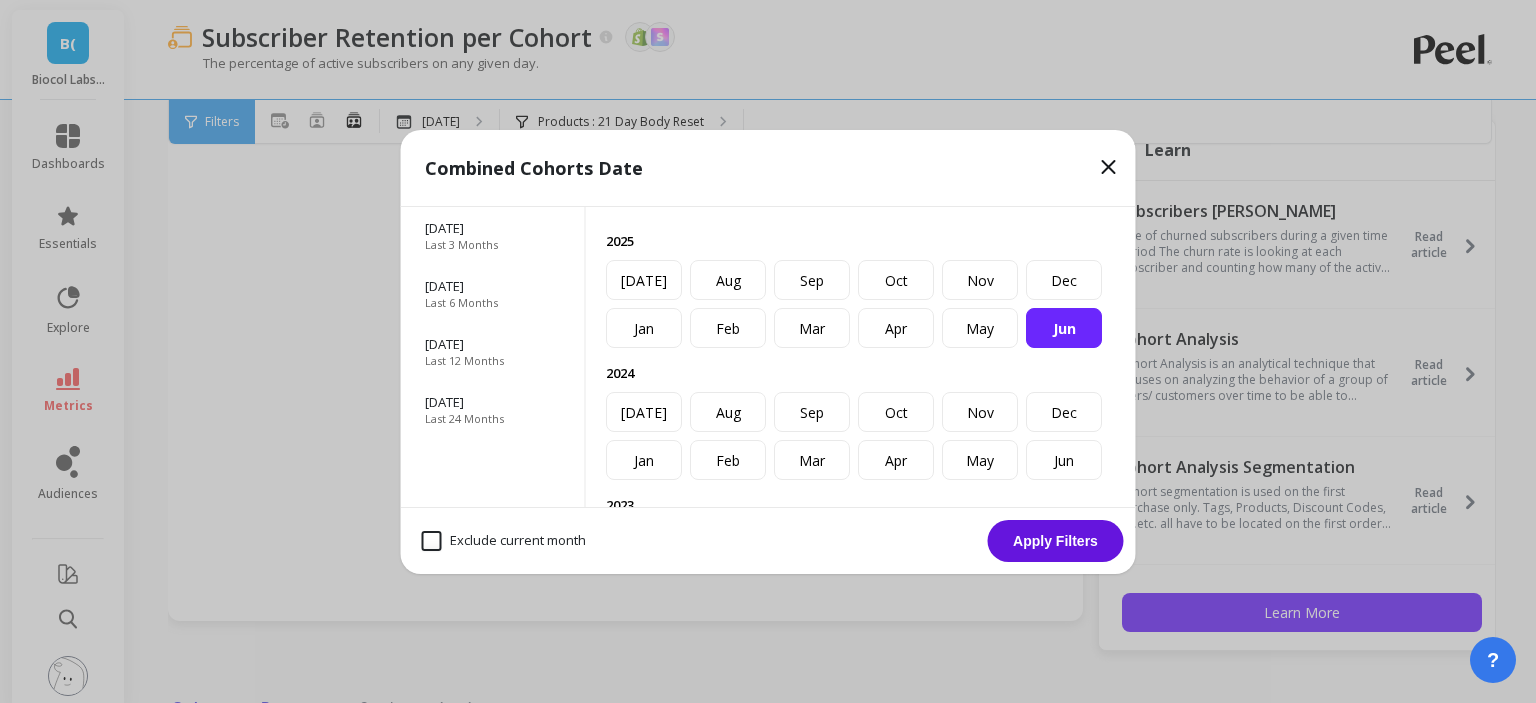 click on "Apply Filters" at bounding box center (1056, 541) 